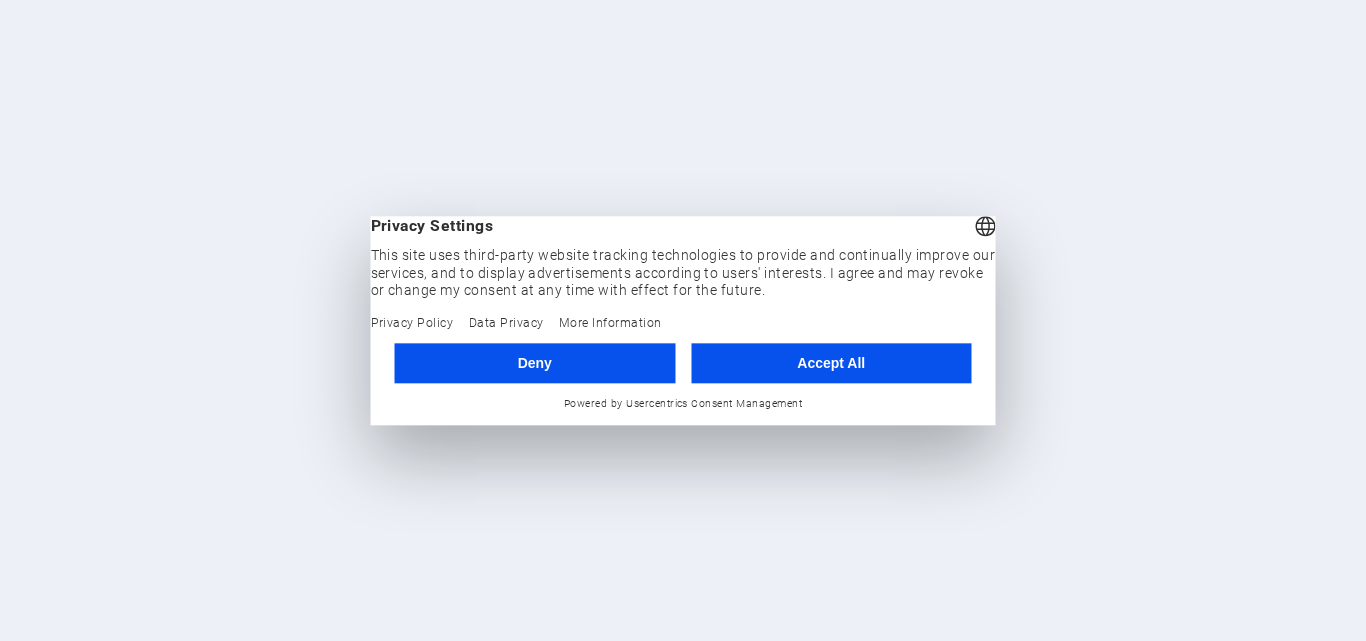 scroll, scrollTop: 0, scrollLeft: 0, axis: both 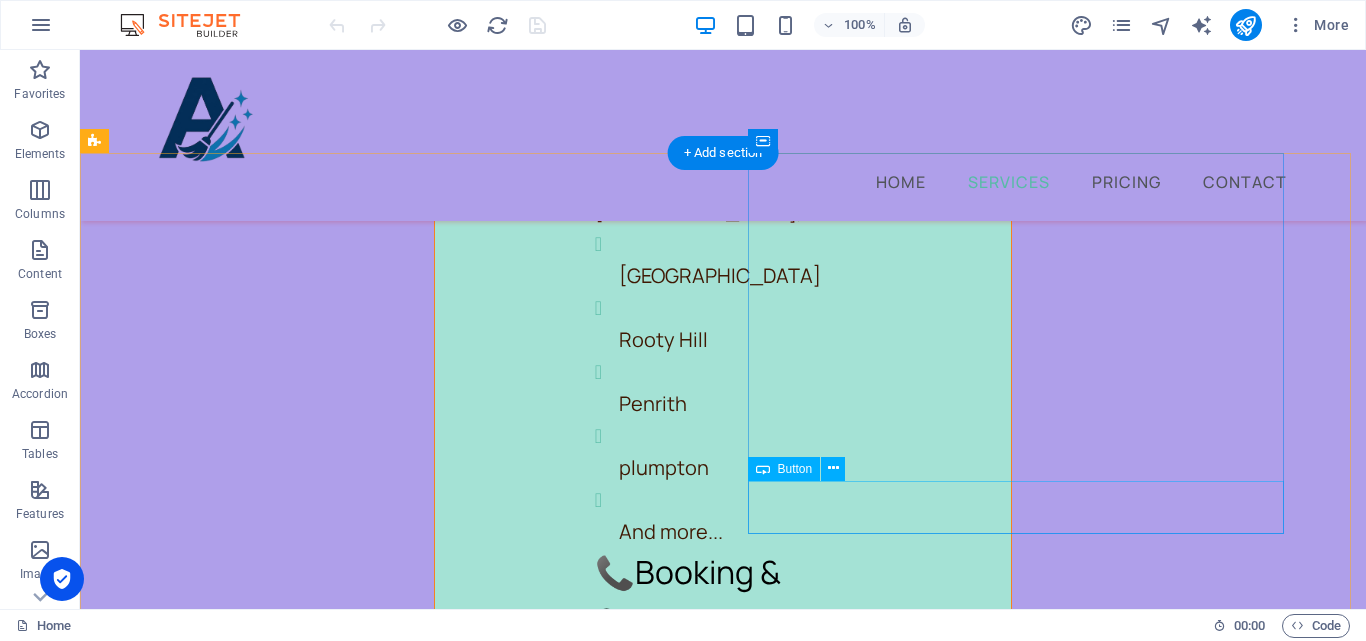 click on "BOOK NOW" at bounding box center [372, 3140] 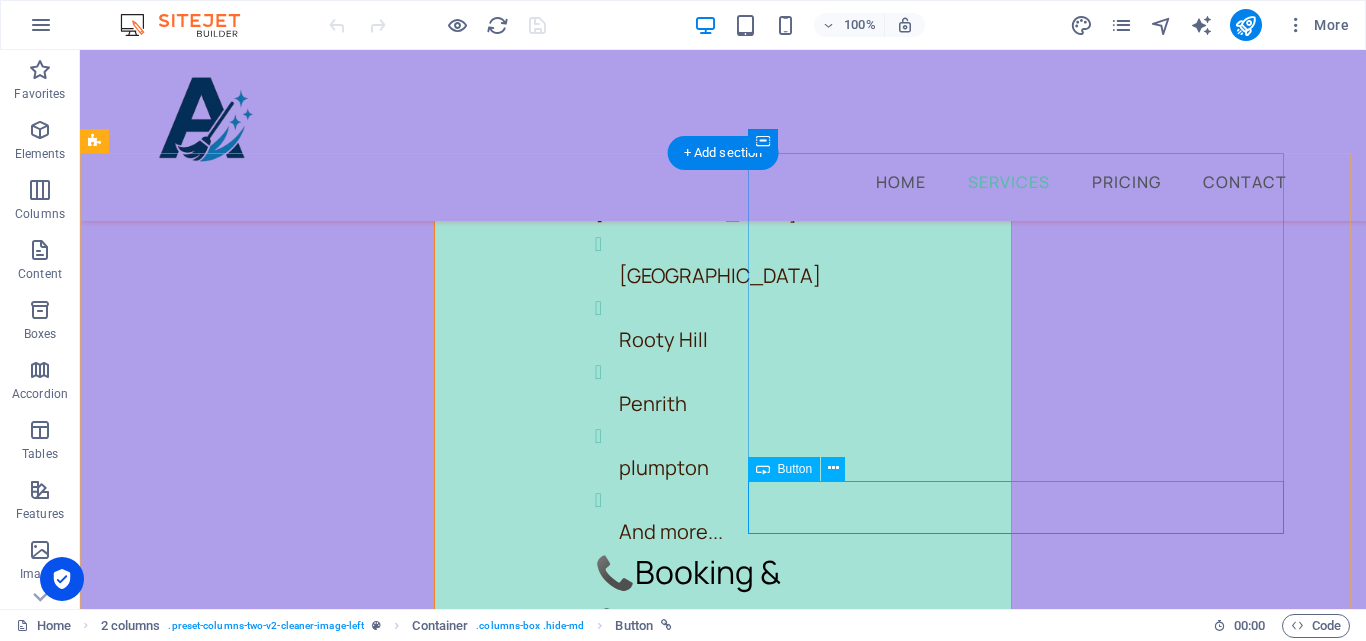 click on "BOOK NOW" at bounding box center [372, 3140] 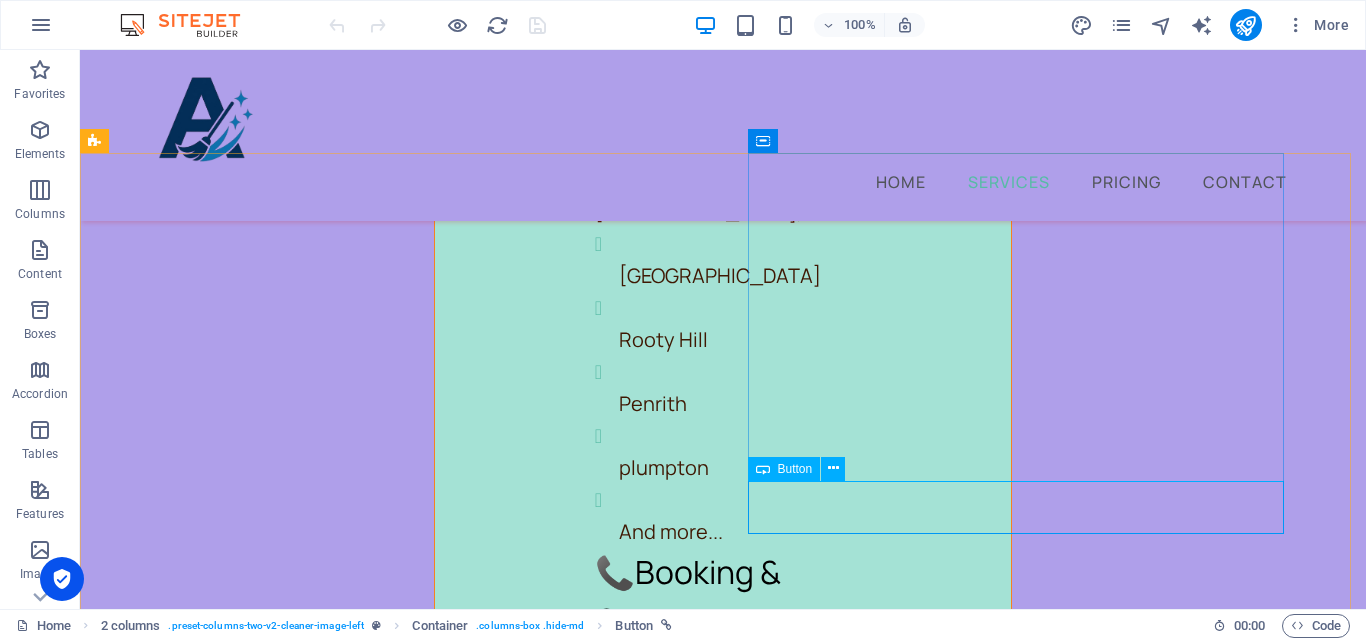 click at bounding box center [833, 468] 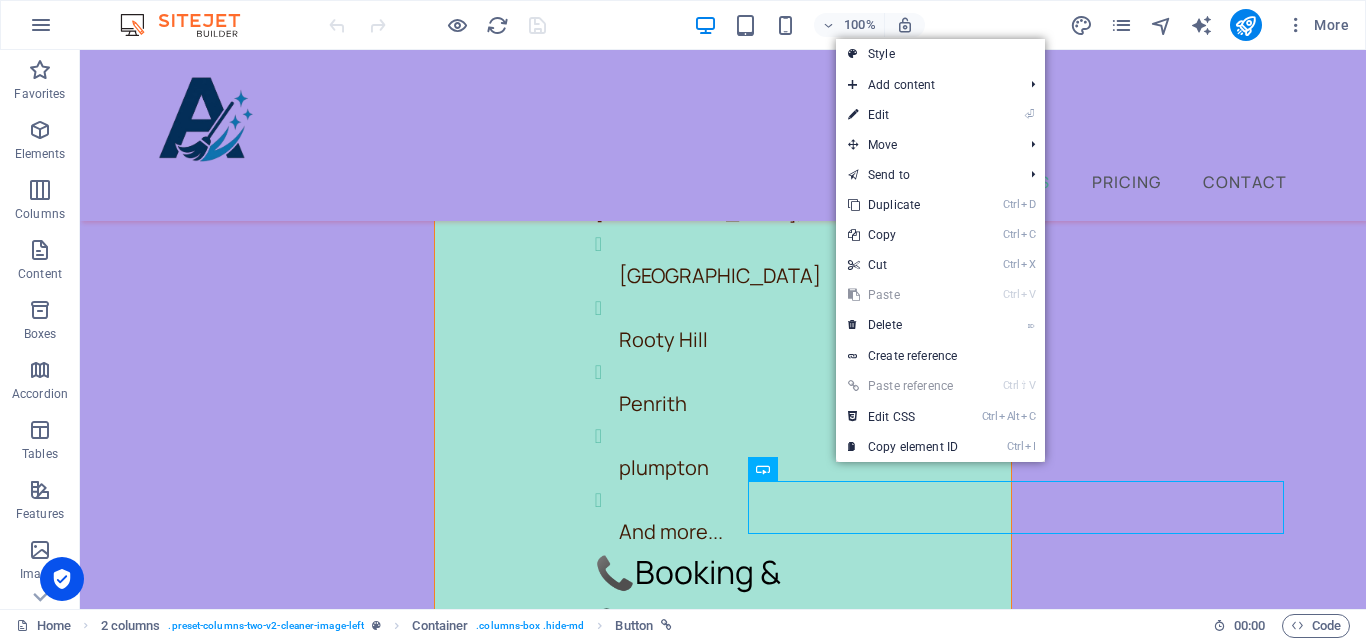 click on "⏎  Edit" at bounding box center [903, 115] 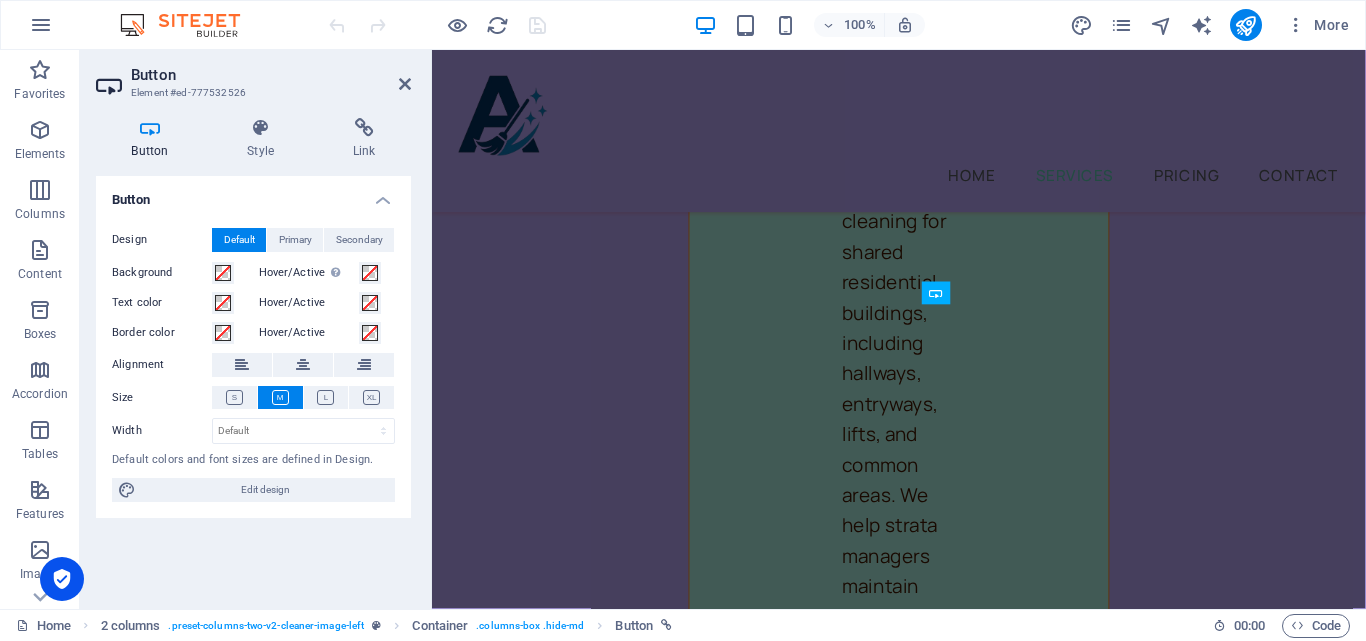 scroll, scrollTop: 8539, scrollLeft: 0, axis: vertical 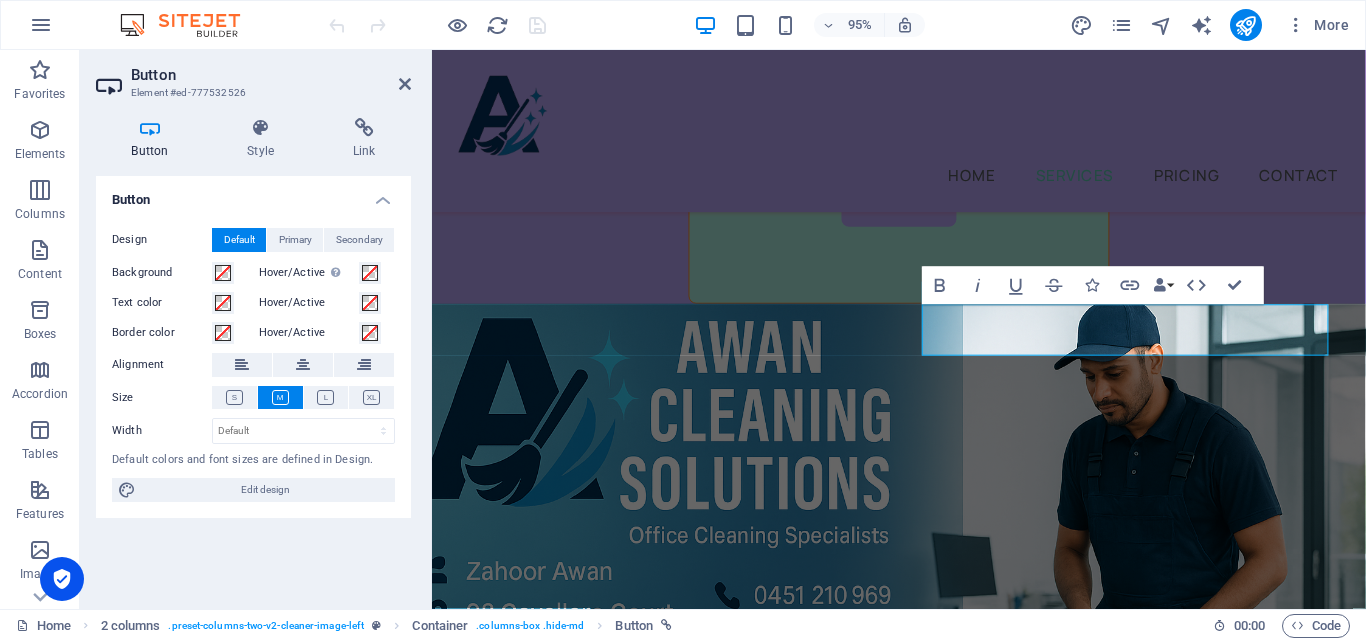 click on "Link" at bounding box center [364, 139] 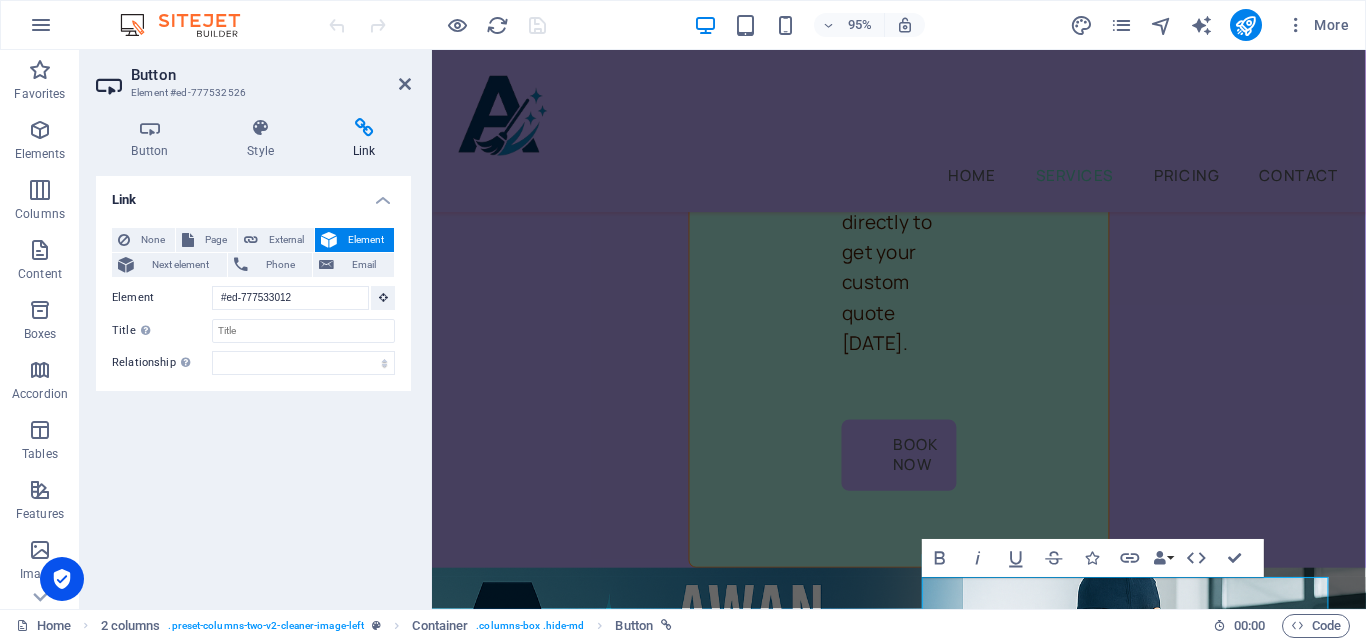 scroll, scrollTop: 8122, scrollLeft: 0, axis: vertical 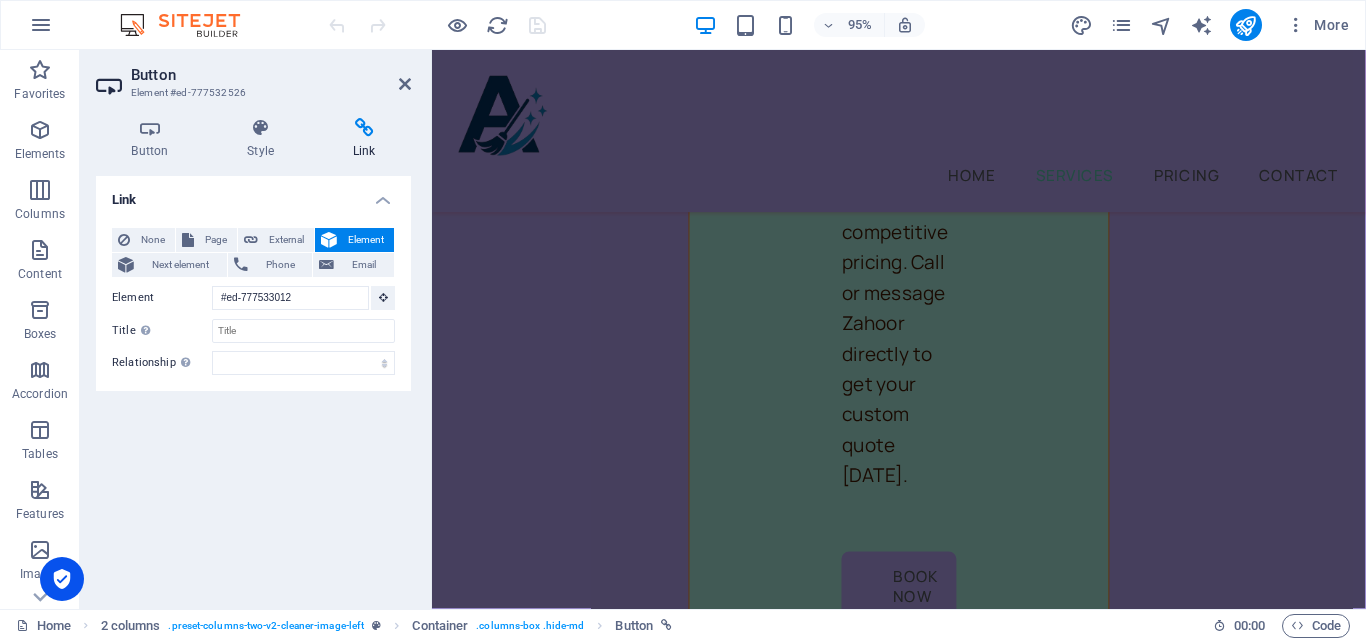 click on "Phone" at bounding box center (280, 265) 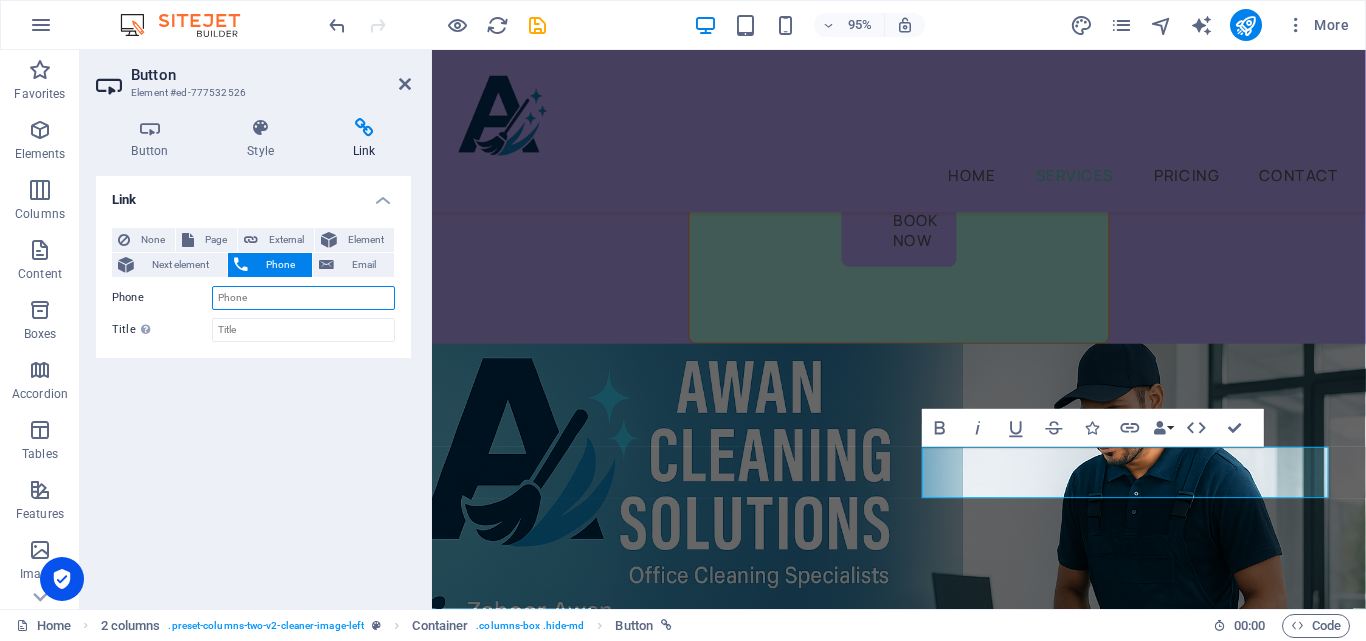 scroll, scrollTop: 8540, scrollLeft: 0, axis: vertical 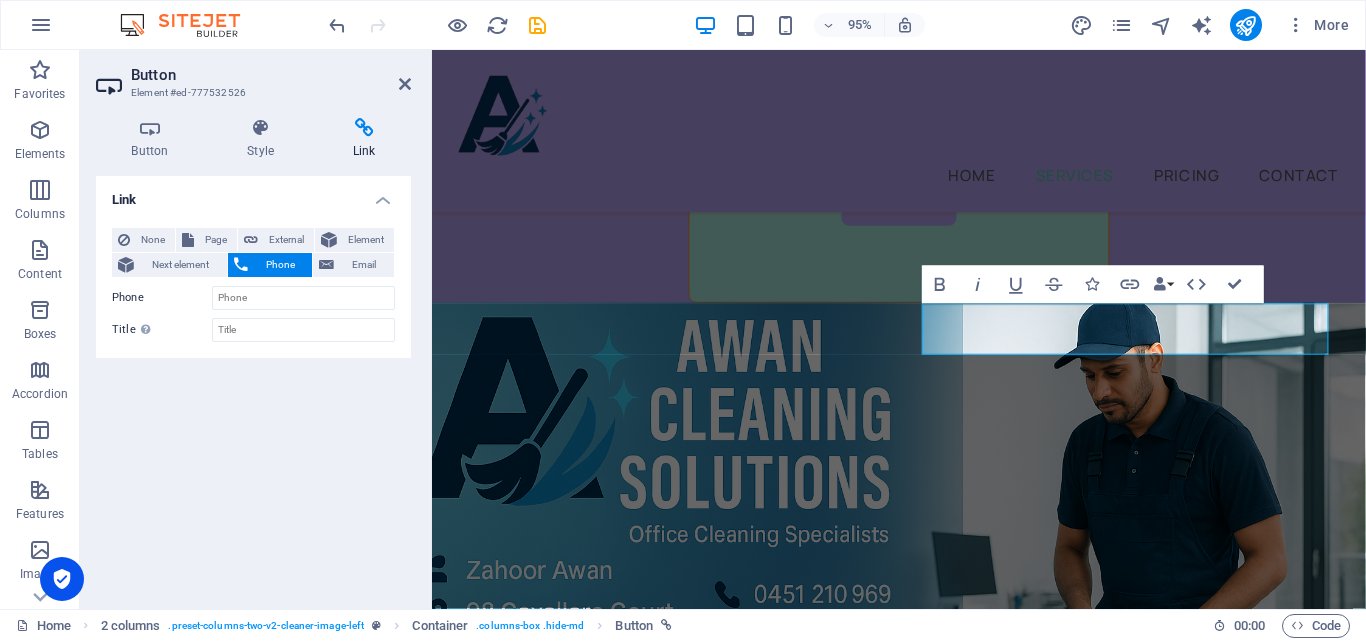 click on "Element" at bounding box center (365, 240) 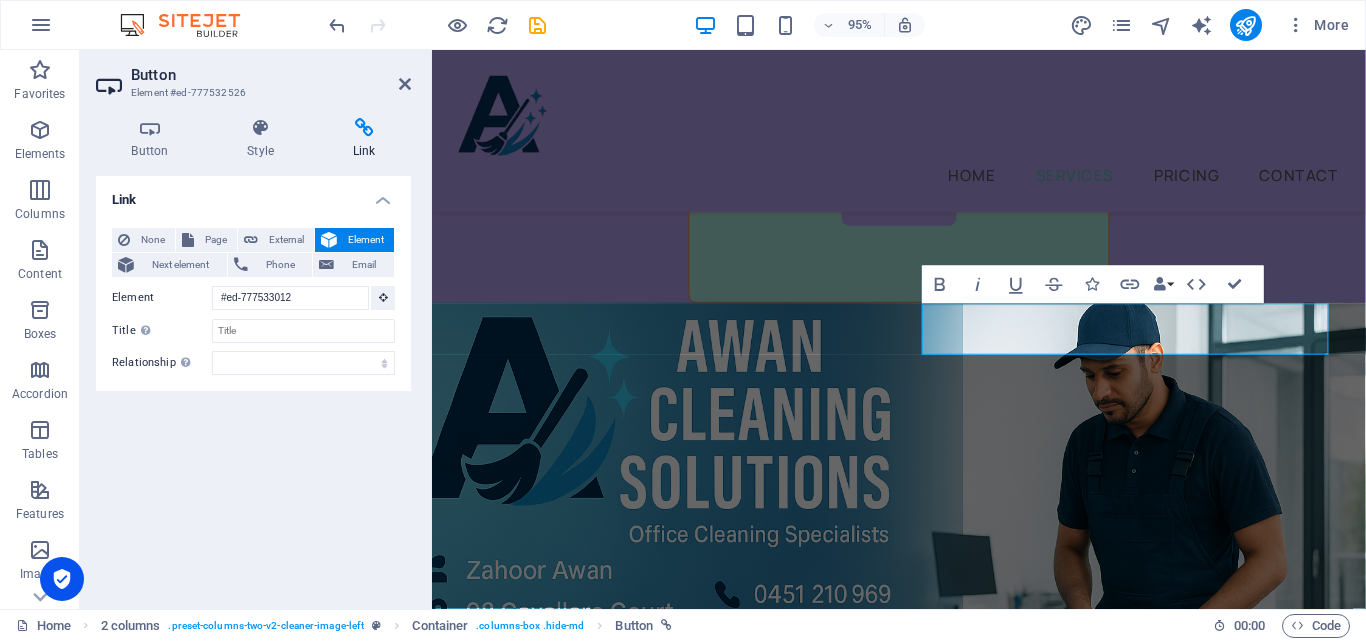 click on "External" at bounding box center [286, 240] 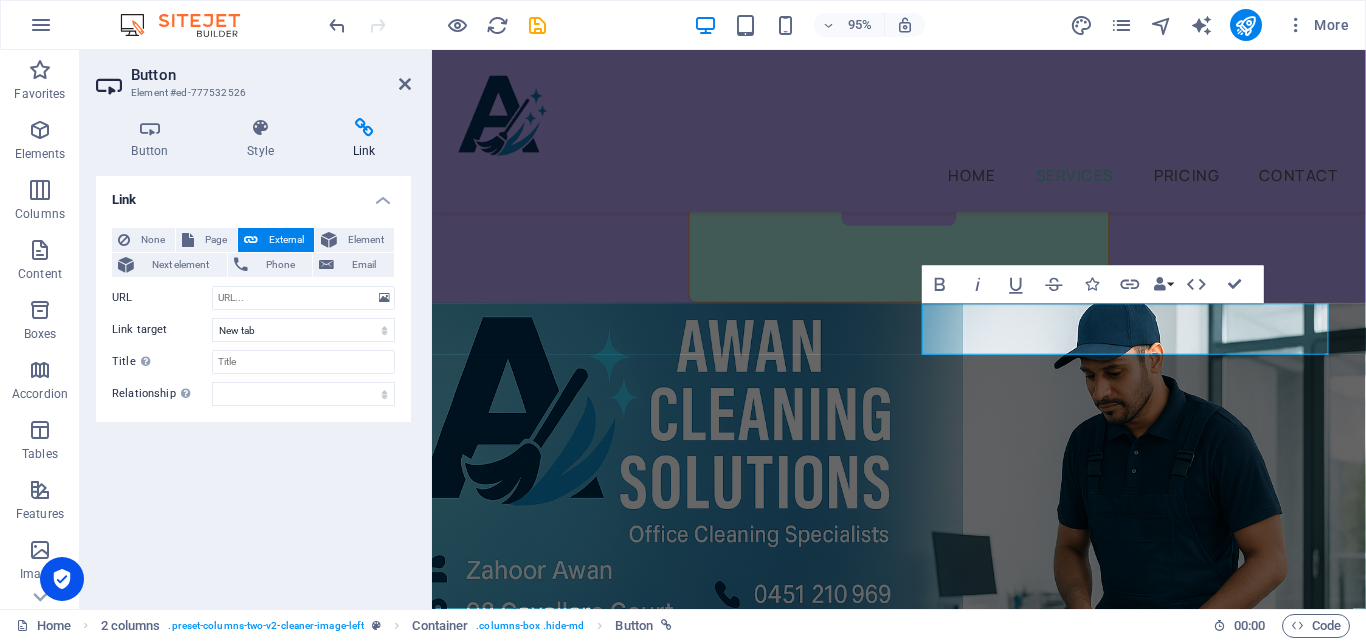 click on "Page" at bounding box center (215, 240) 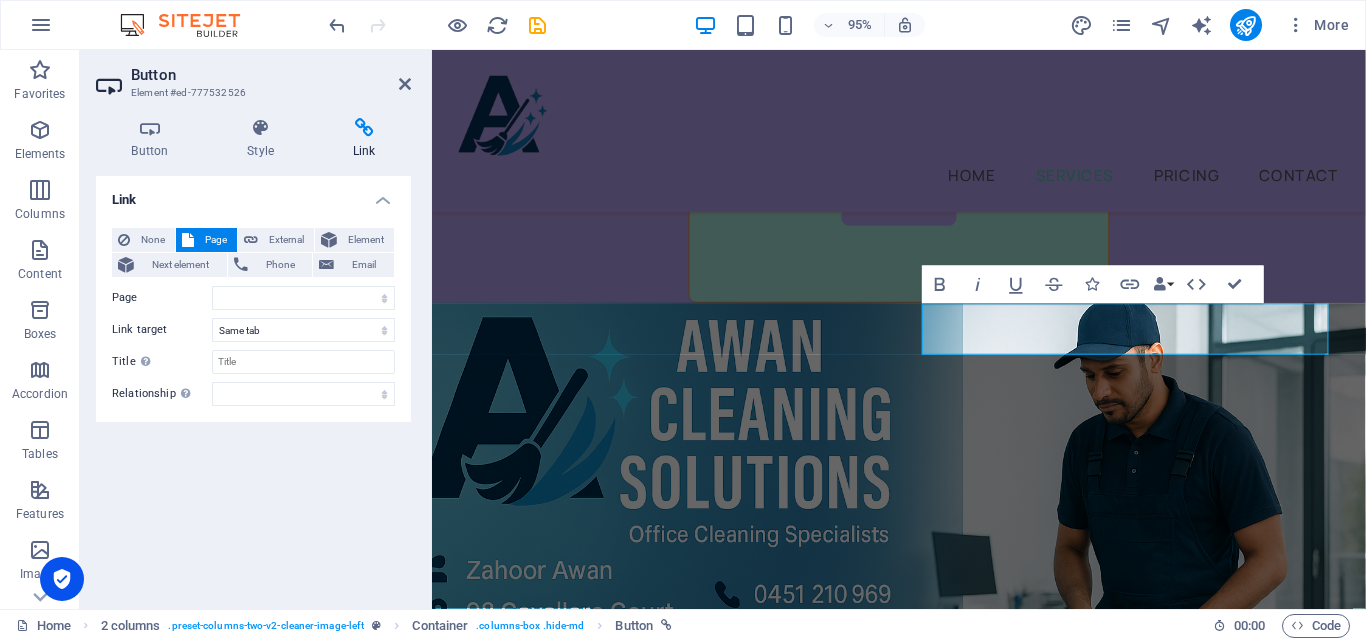 click on "Next element" at bounding box center [180, 265] 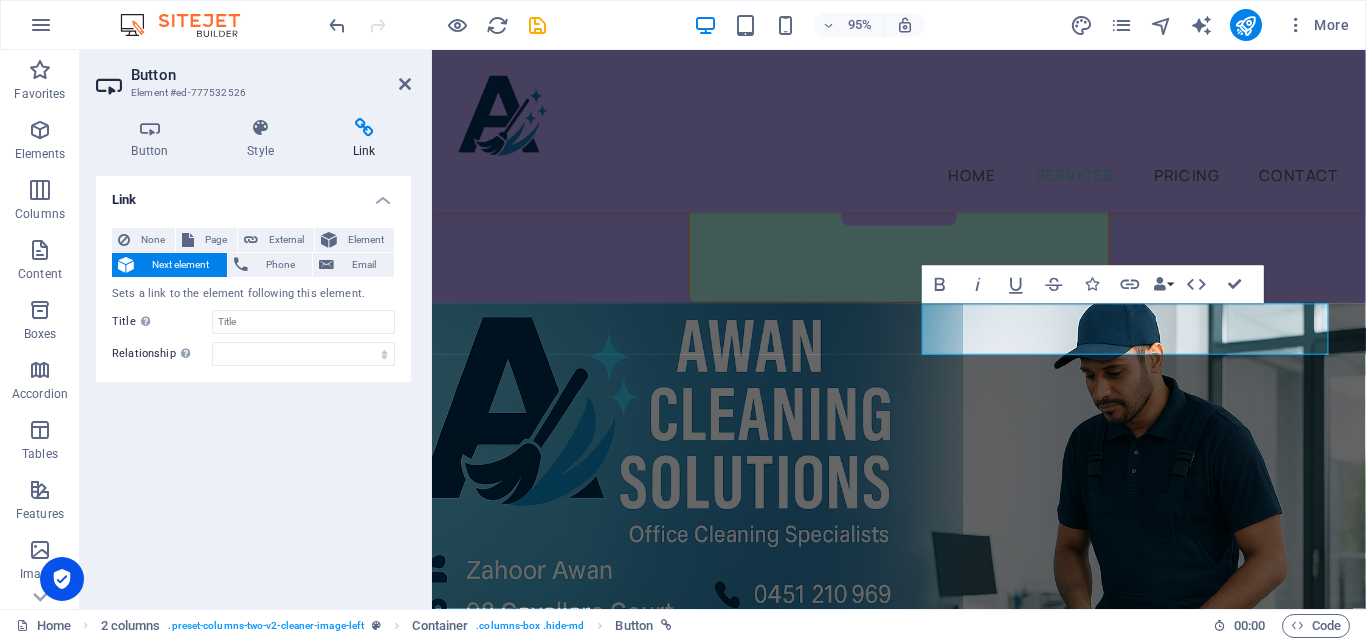 click on "Phone" at bounding box center (280, 265) 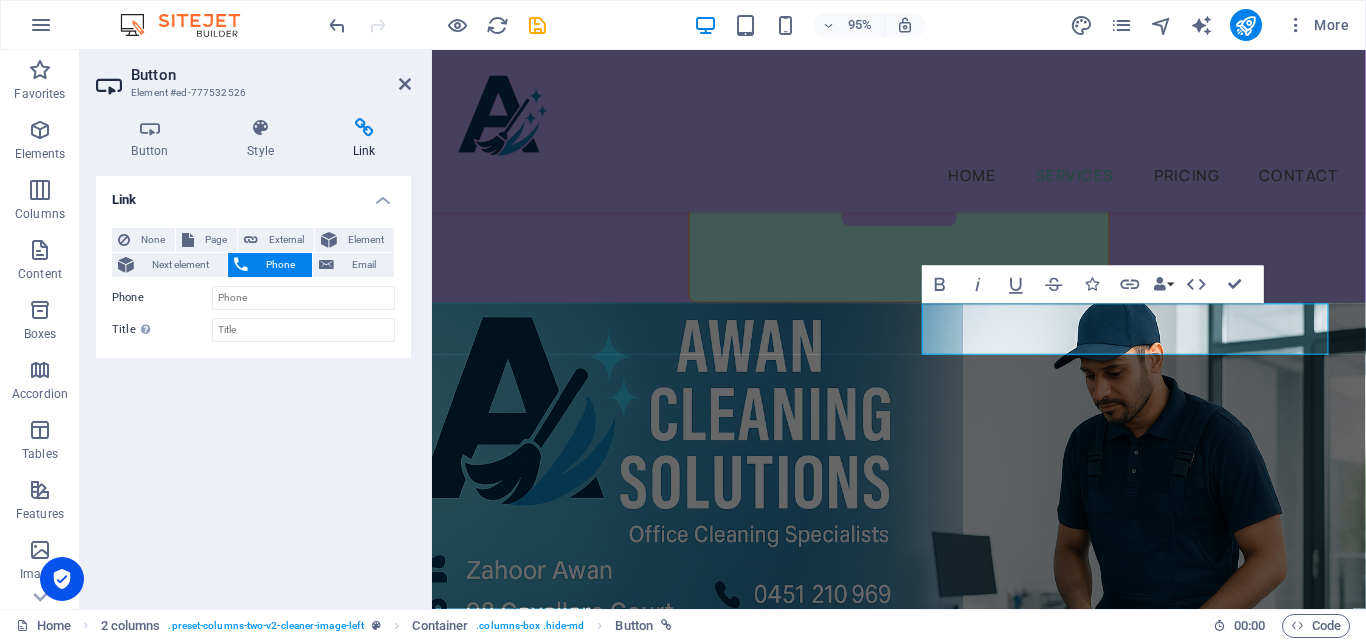 click on "Button" at bounding box center [271, 75] 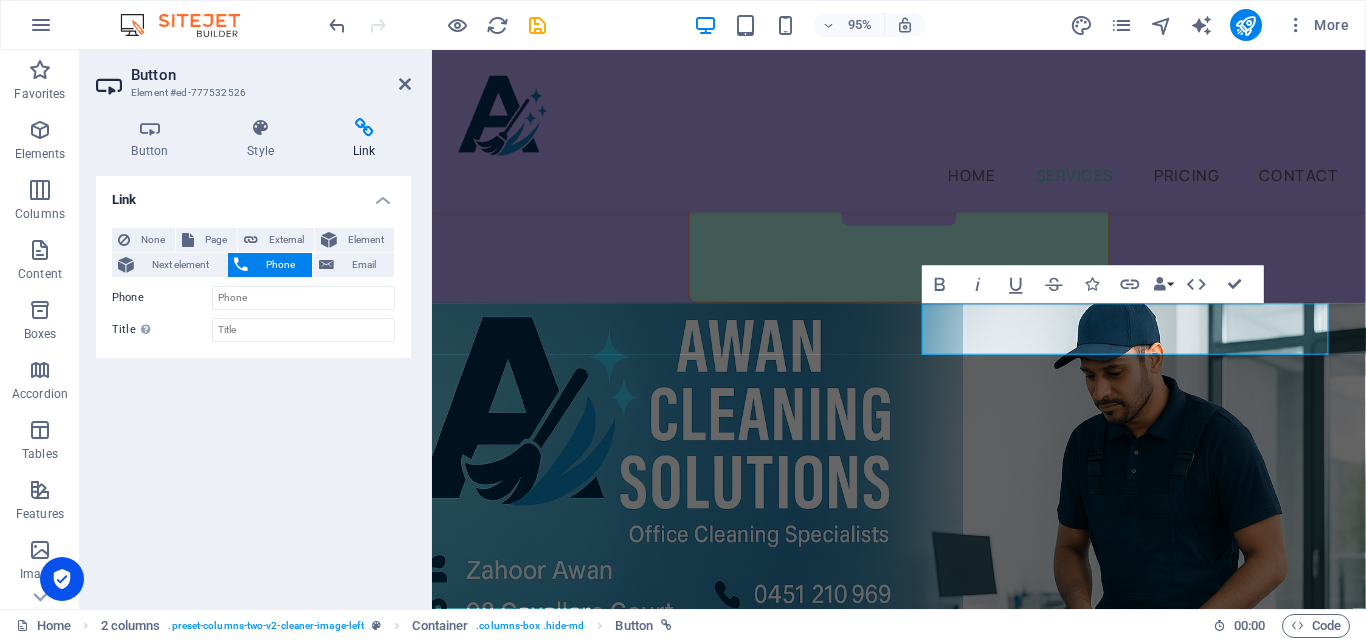 click at bounding box center [405, 84] 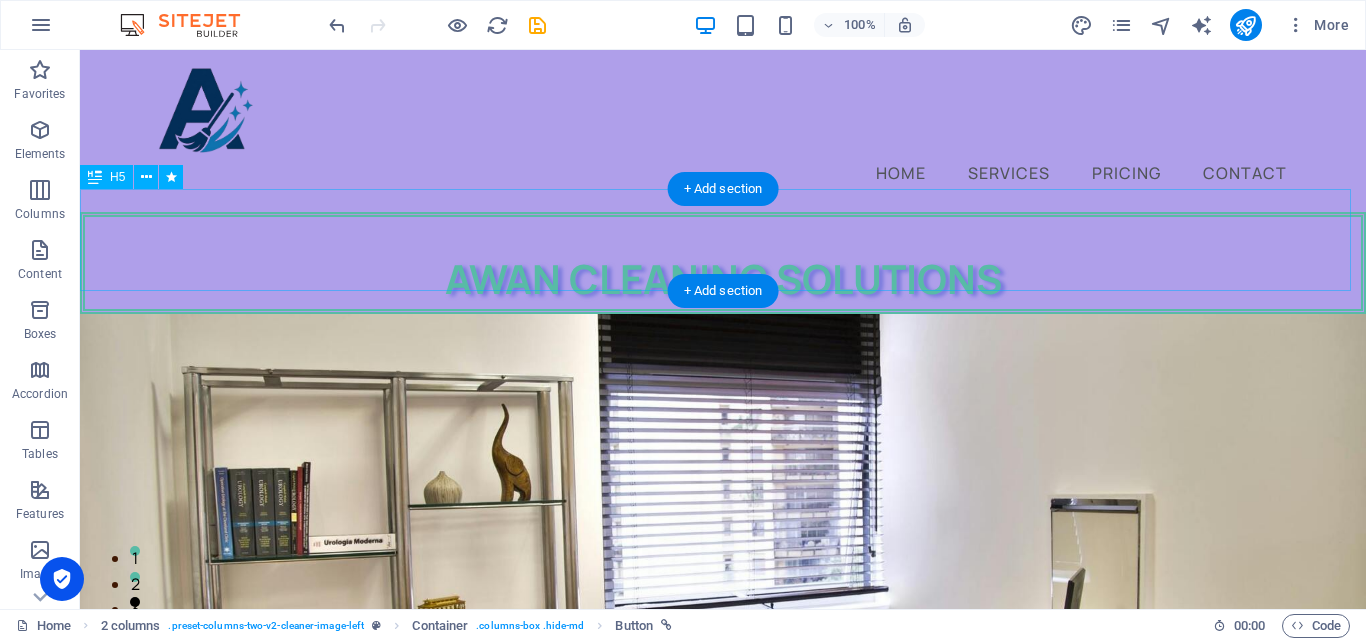 scroll, scrollTop: 0, scrollLeft: 0, axis: both 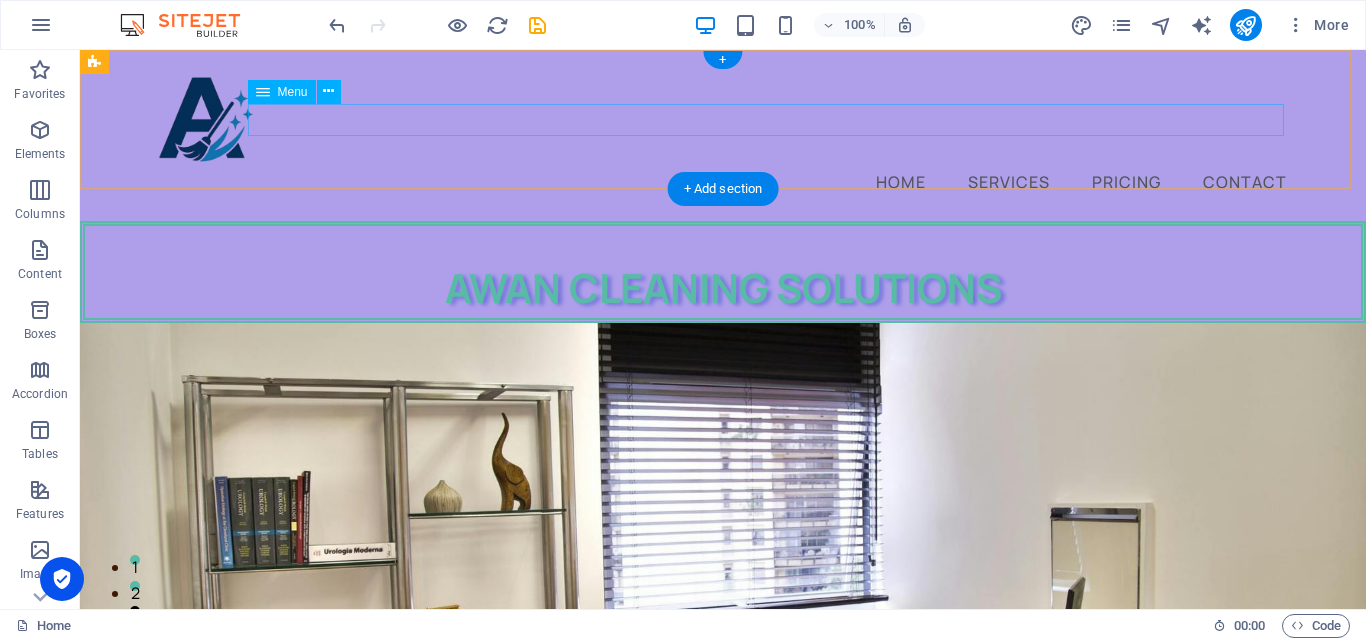 click on "Home Services Pricing Contact" at bounding box center [723, 181] 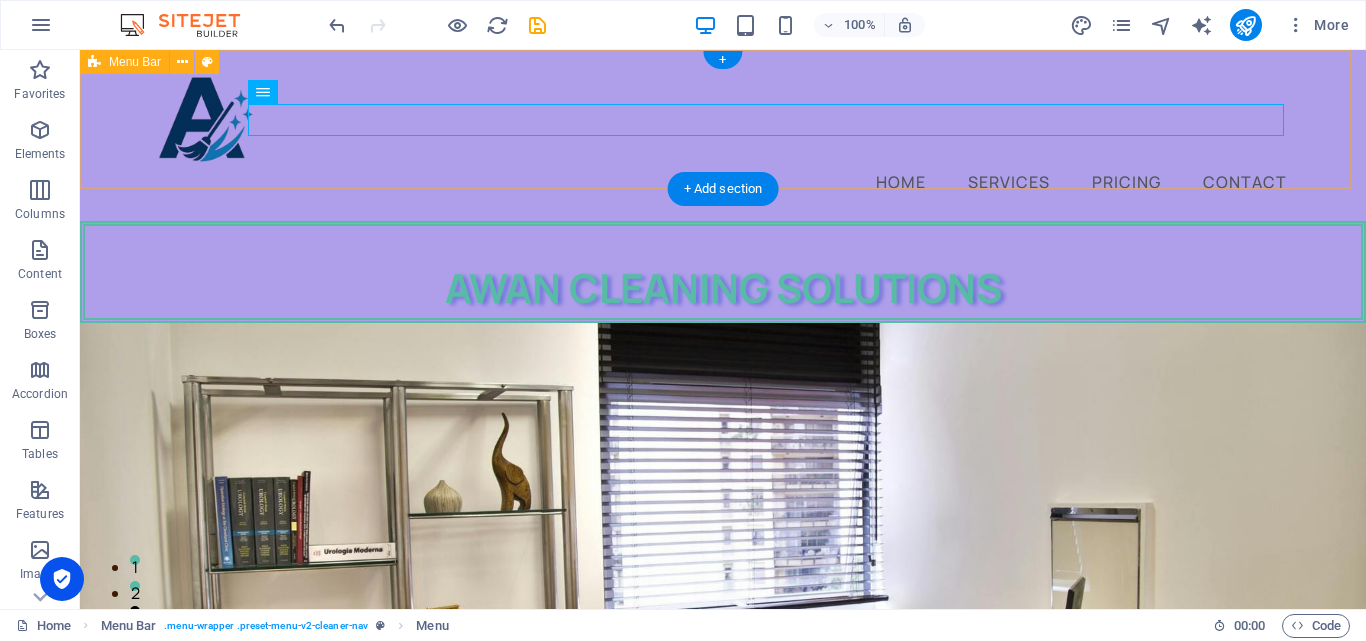 click on "Home Services Pricing Contact" at bounding box center (723, 135) 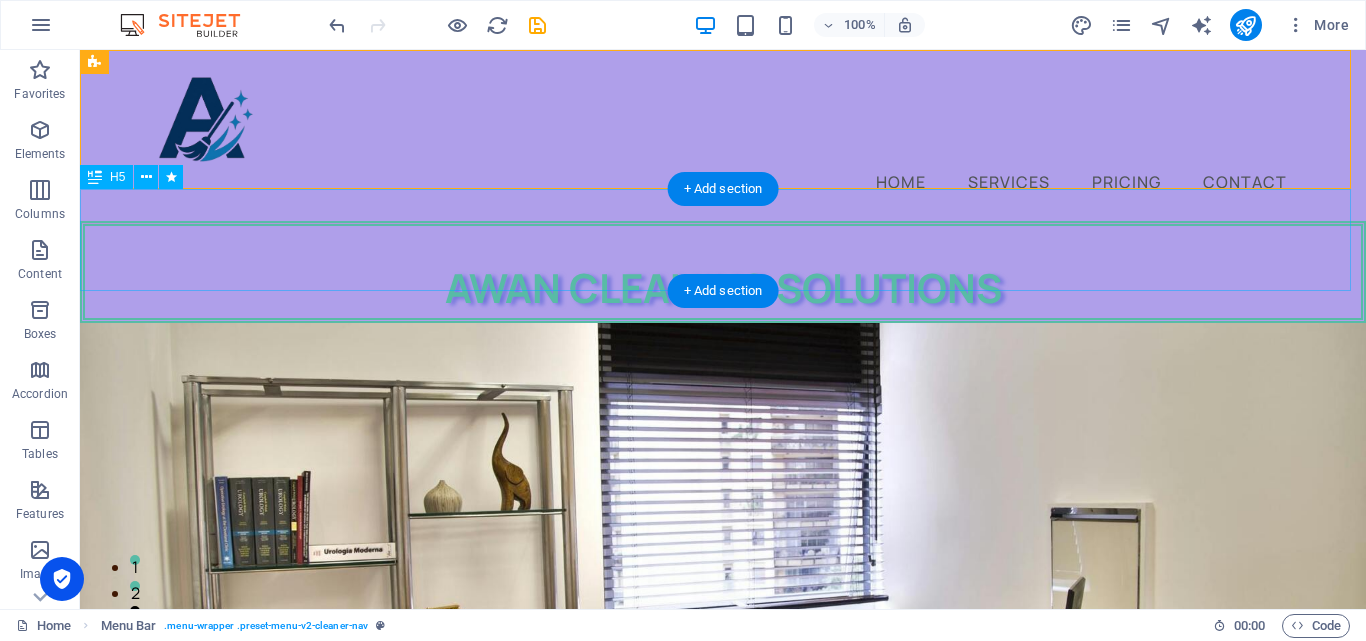 click on "​ AWAN CLEANING SOLUTIONS" at bounding box center (723, 272) 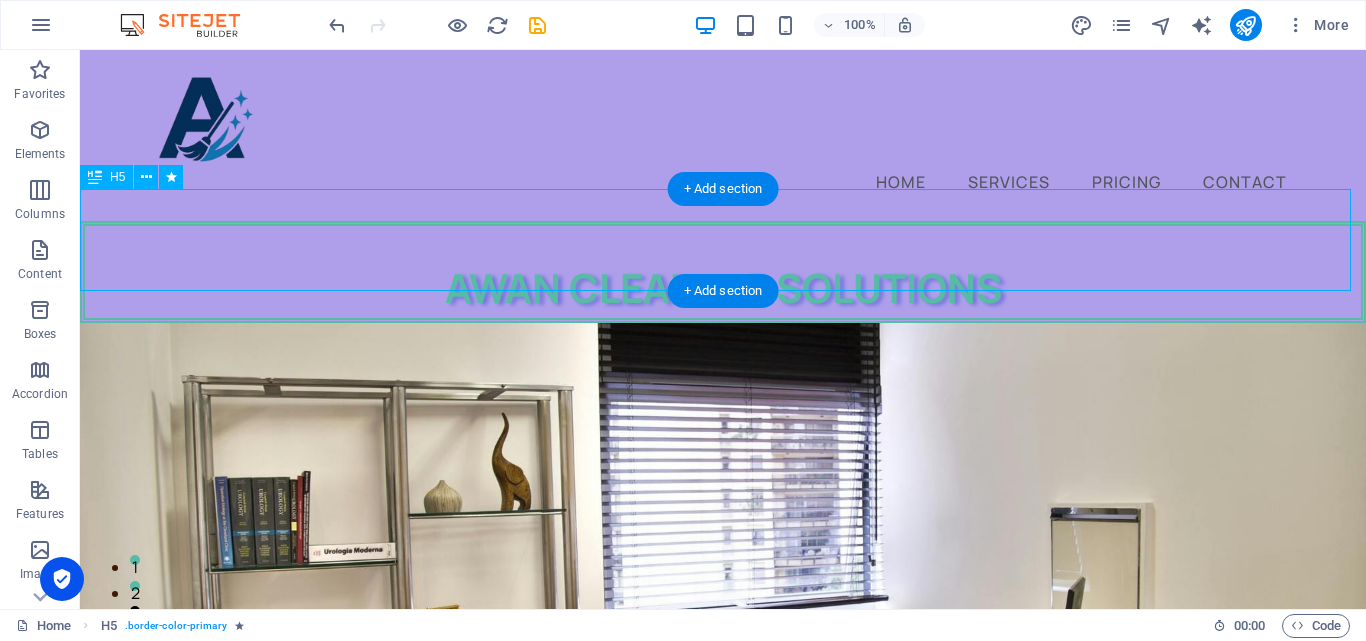click on "​ AWAN CLEANING SOLUTIONS" at bounding box center [723, 272] 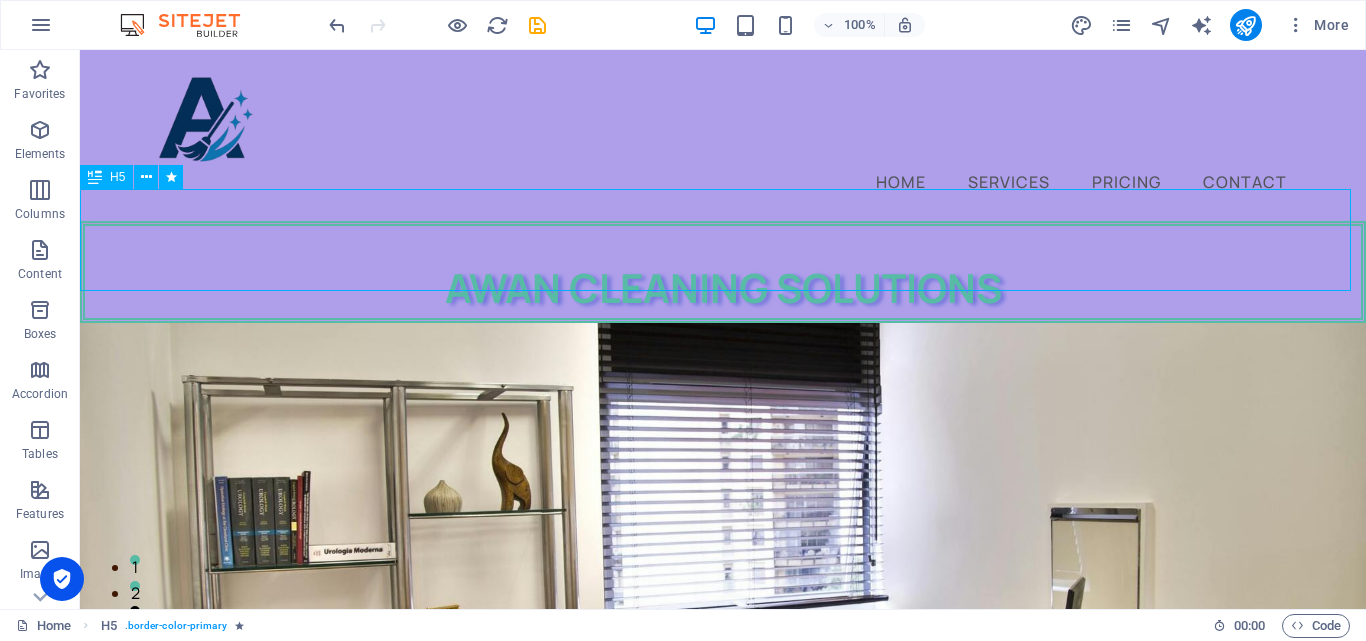 click at bounding box center [146, 177] 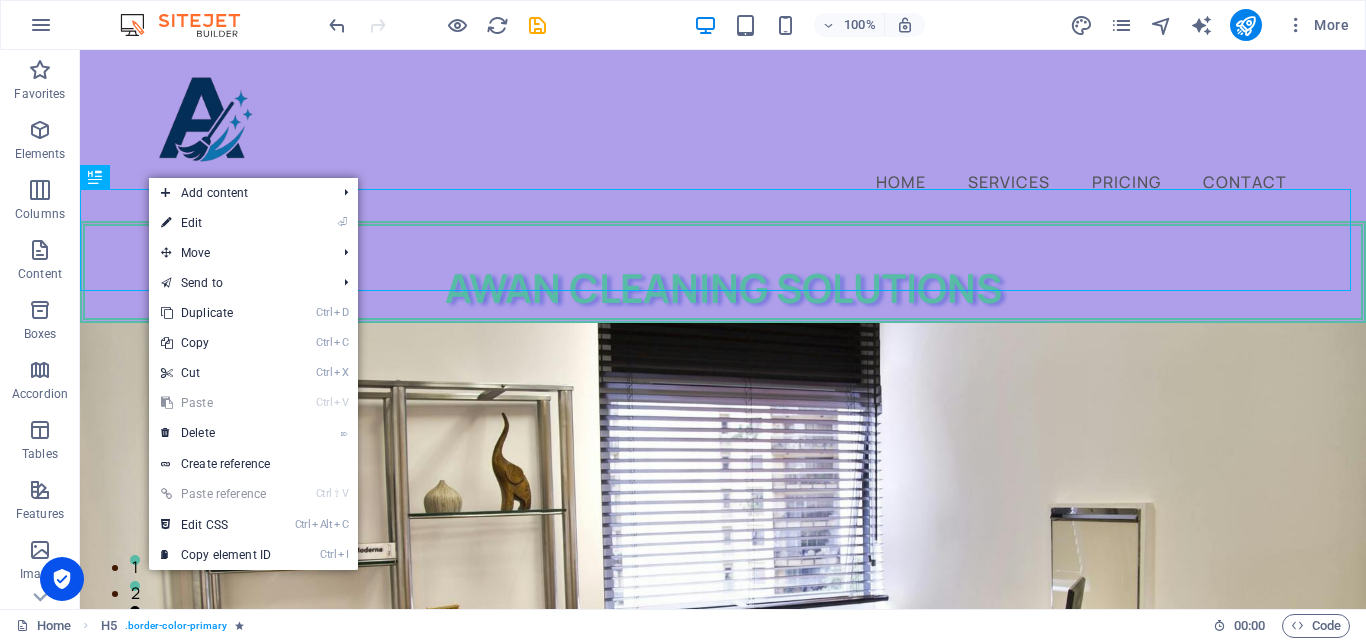 click on "⏎  Edit" at bounding box center (216, 223) 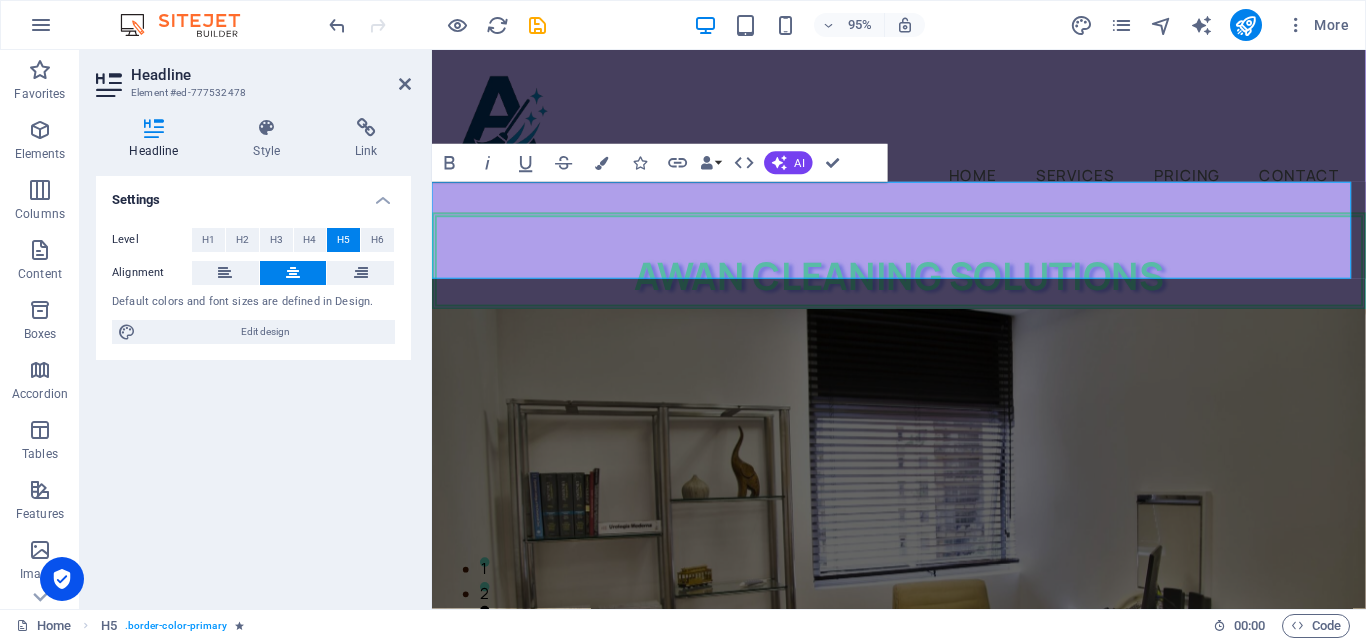 click on "Style" at bounding box center (271, 139) 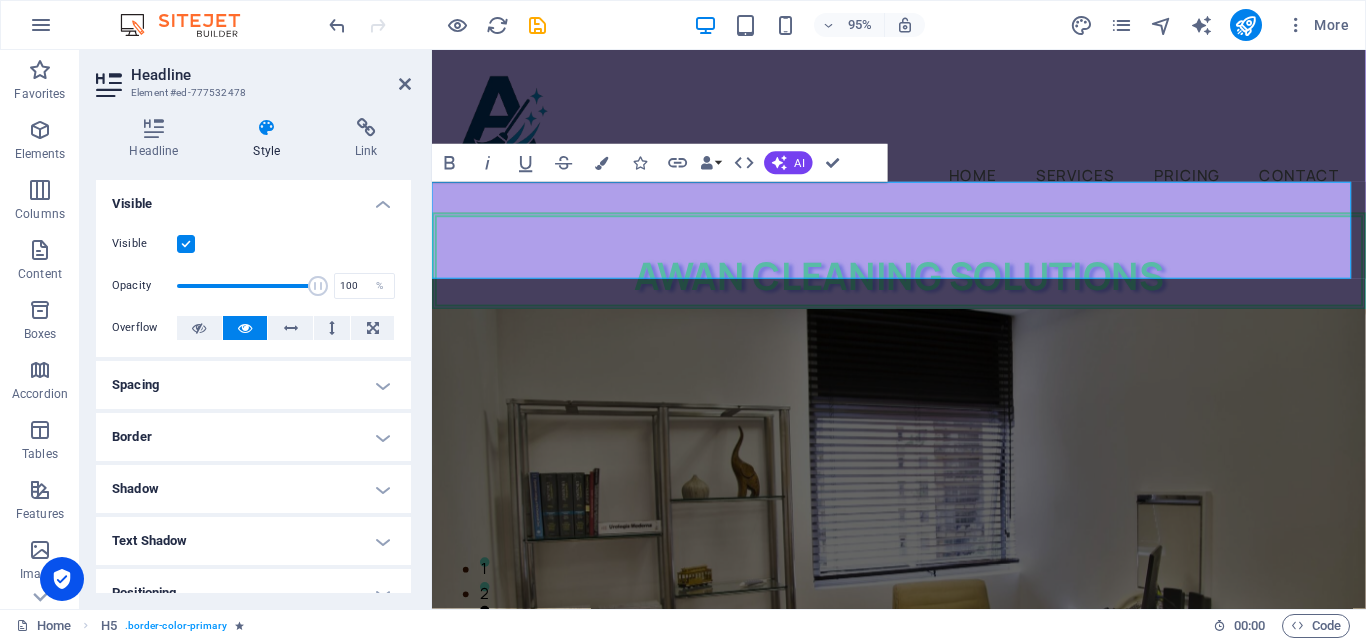 click on "Spacing" at bounding box center [253, 385] 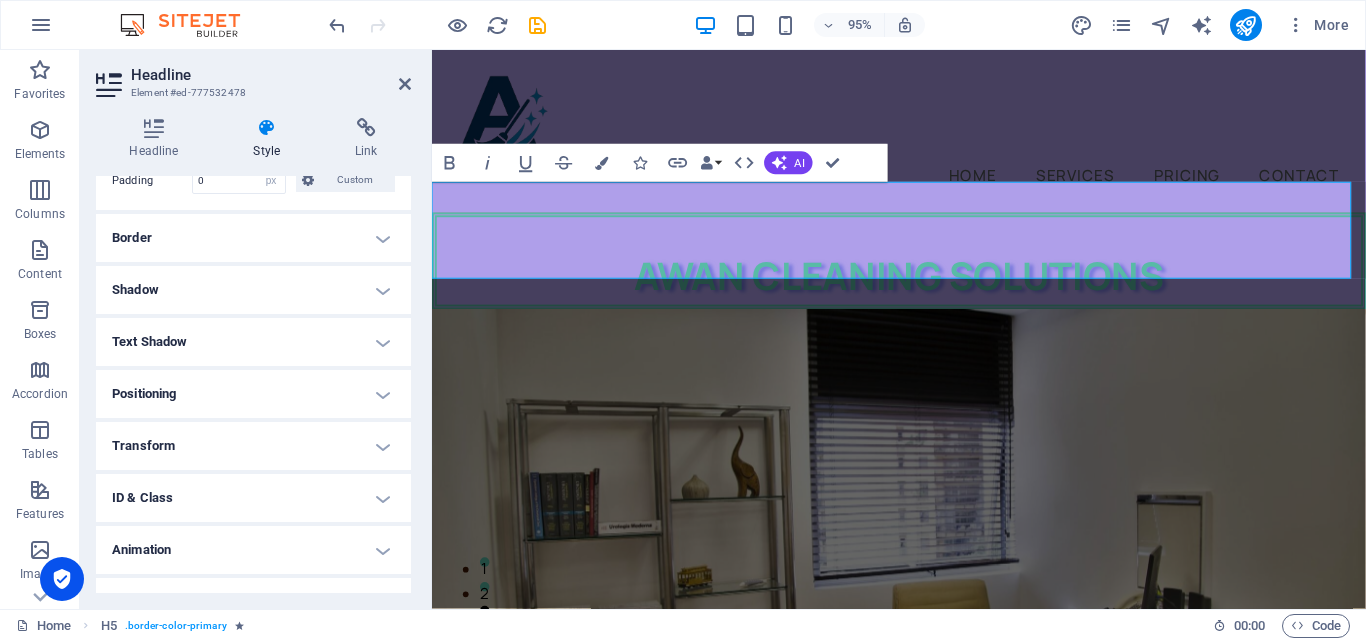 scroll, scrollTop: 312, scrollLeft: 0, axis: vertical 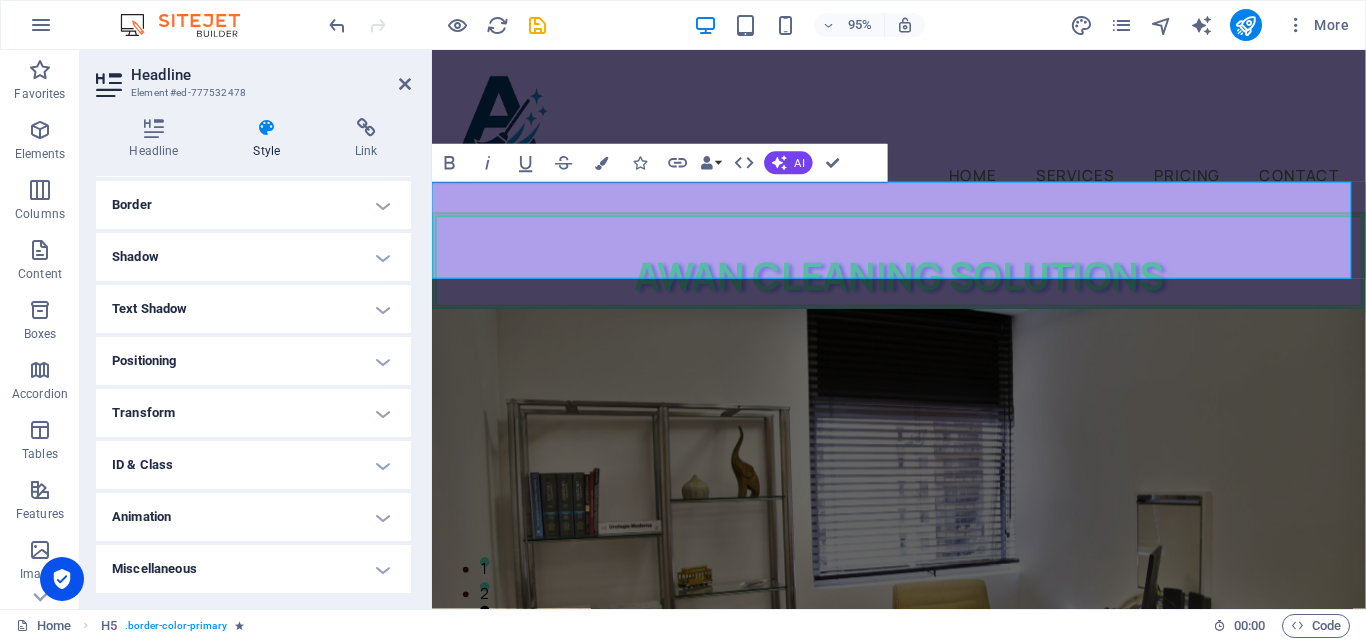 click on "Animation" at bounding box center (253, 517) 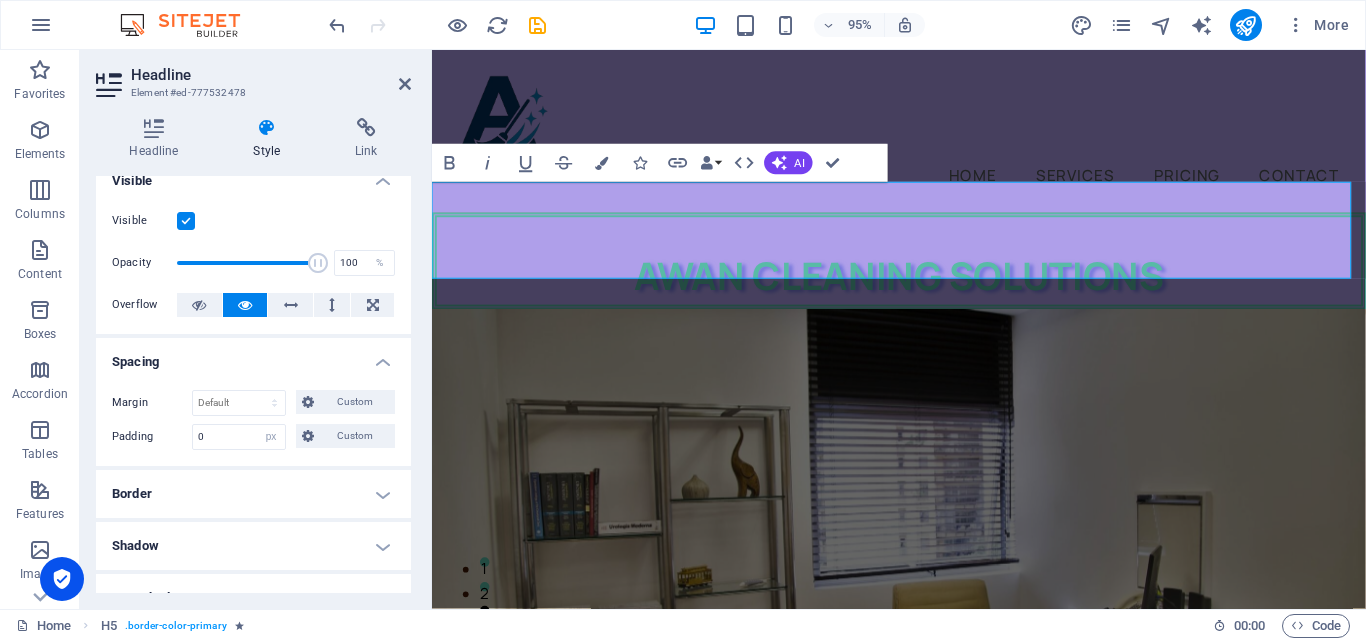 scroll, scrollTop: 0, scrollLeft: 0, axis: both 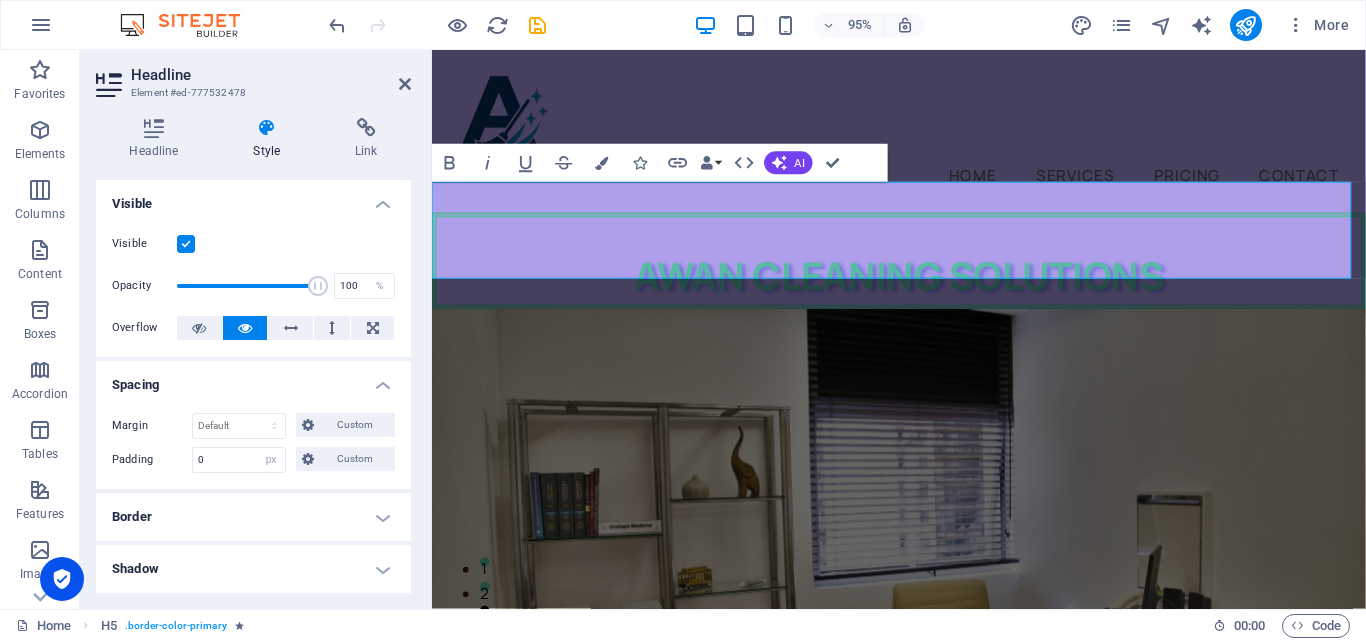 click at bounding box center (154, 128) 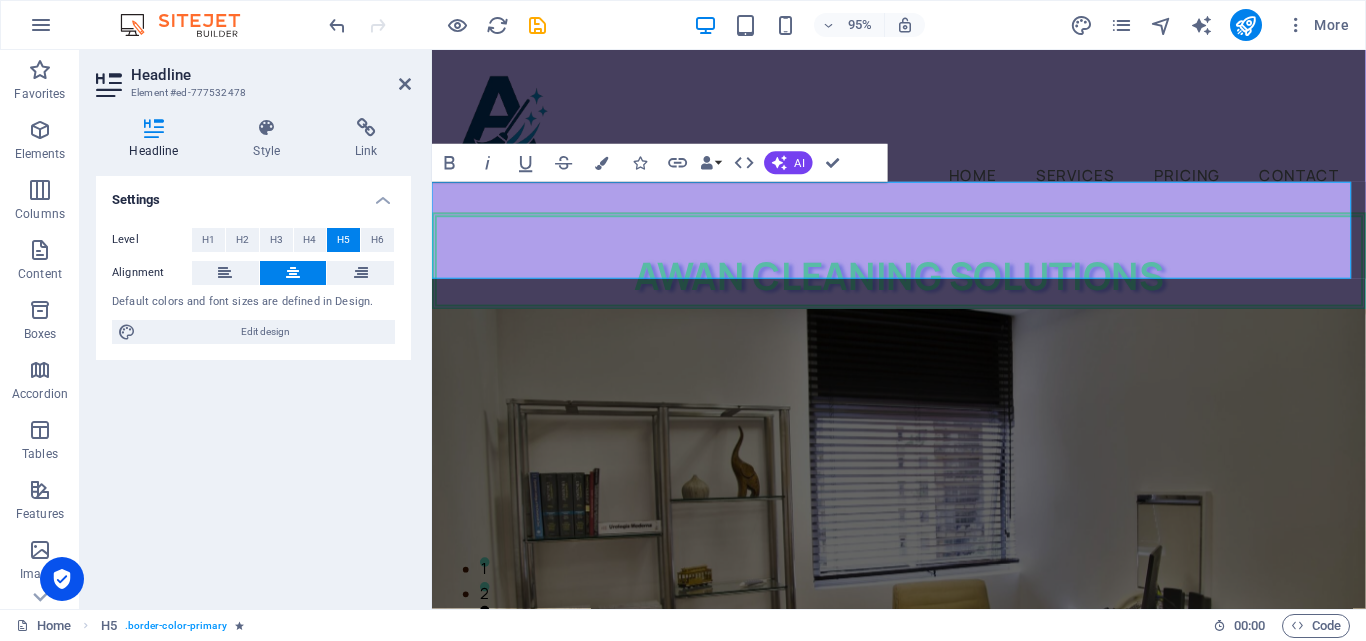 click on "Edit design" at bounding box center [265, 332] 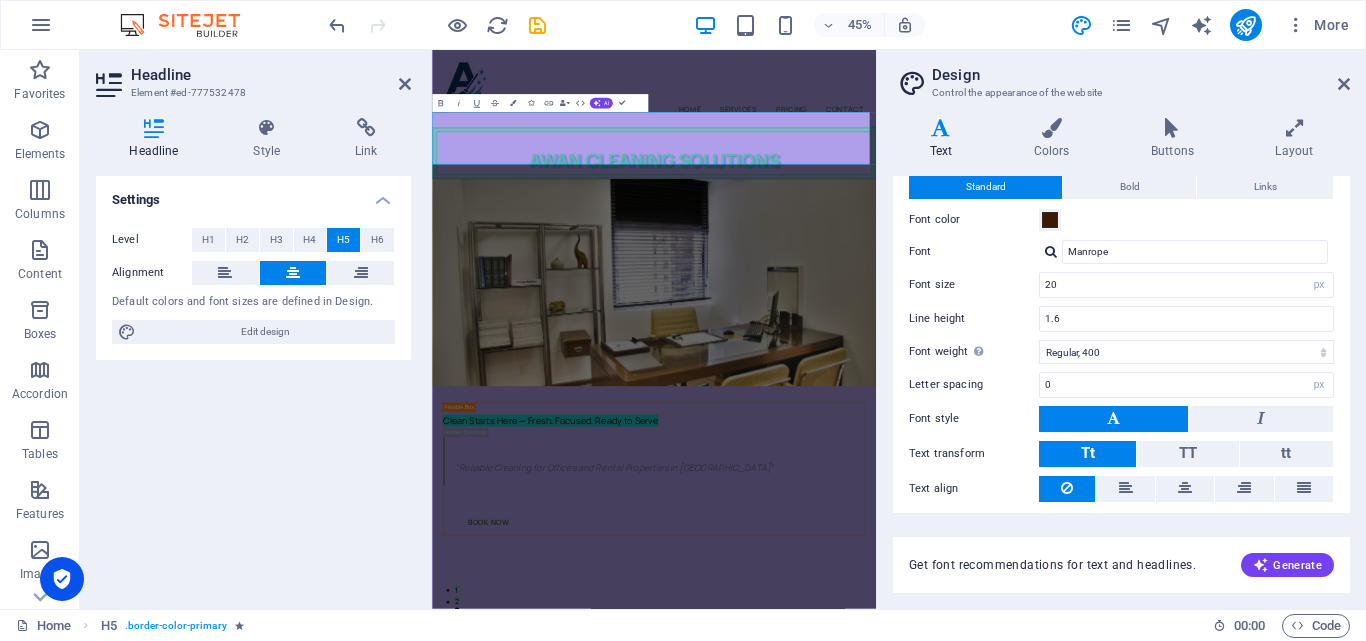 scroll, scrollTop: 0, scrollLeft: 0, axis: both 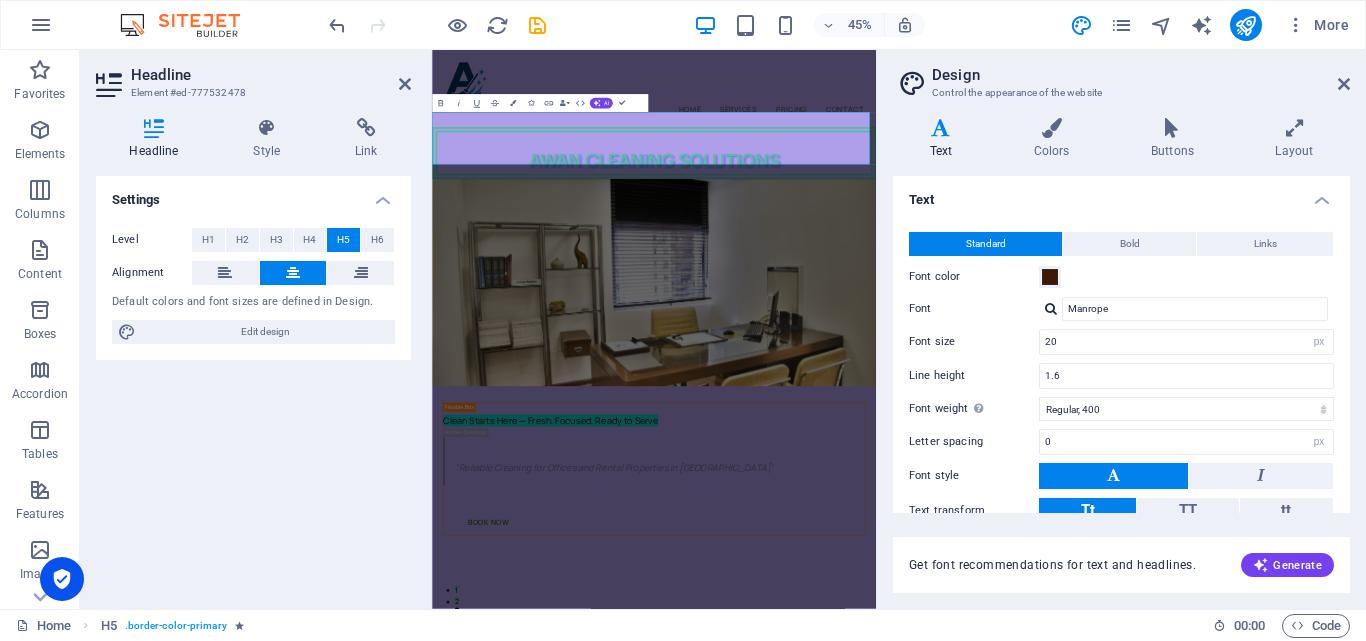 click on "Colors" at bounding box center (1055, 139) 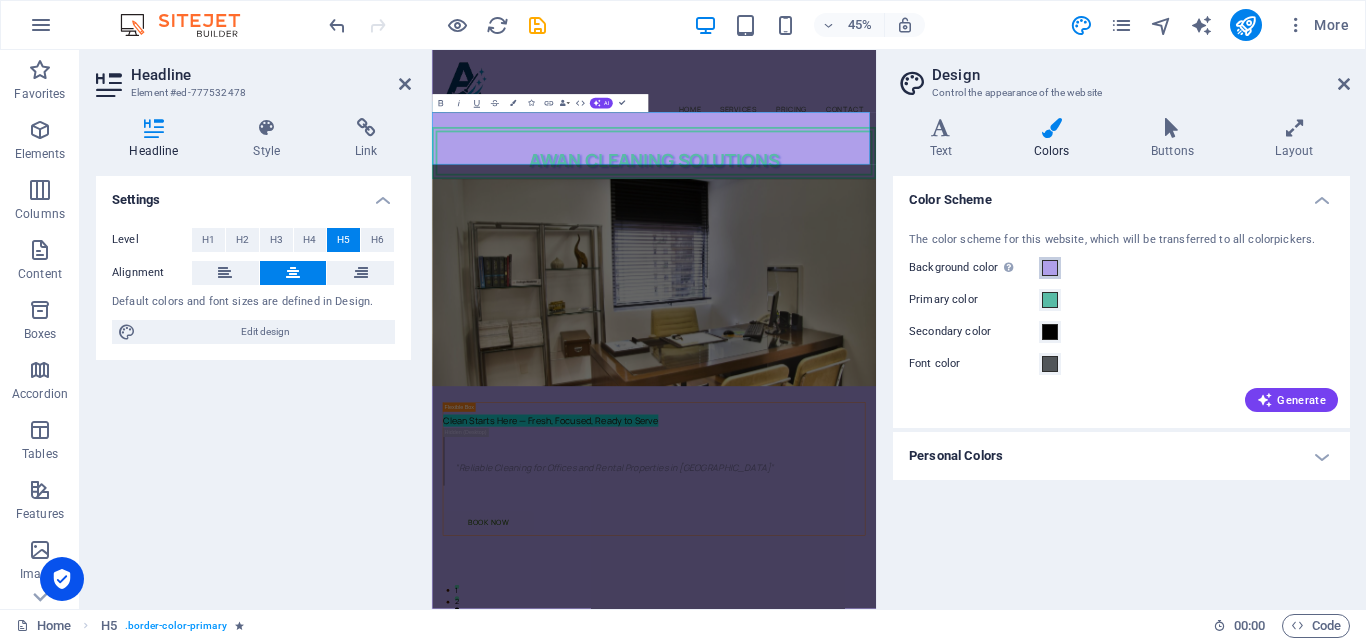 click at bounding box center (1050, 268) 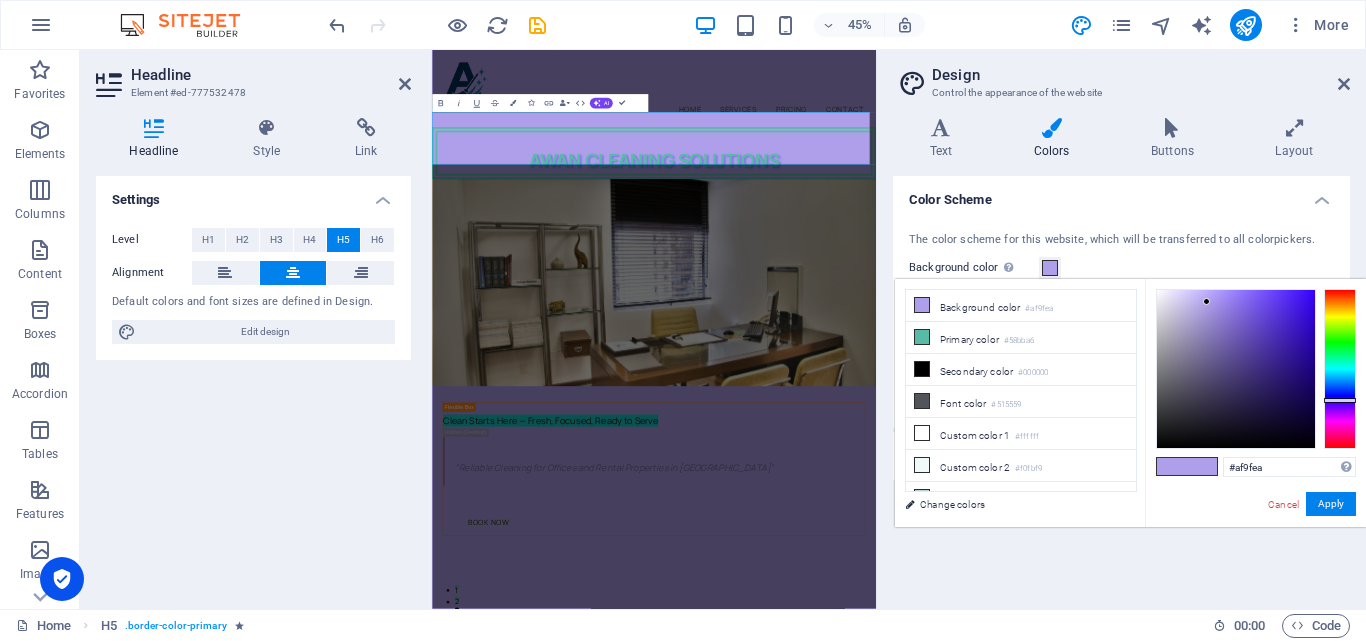 click at bounding box center [922, 433] 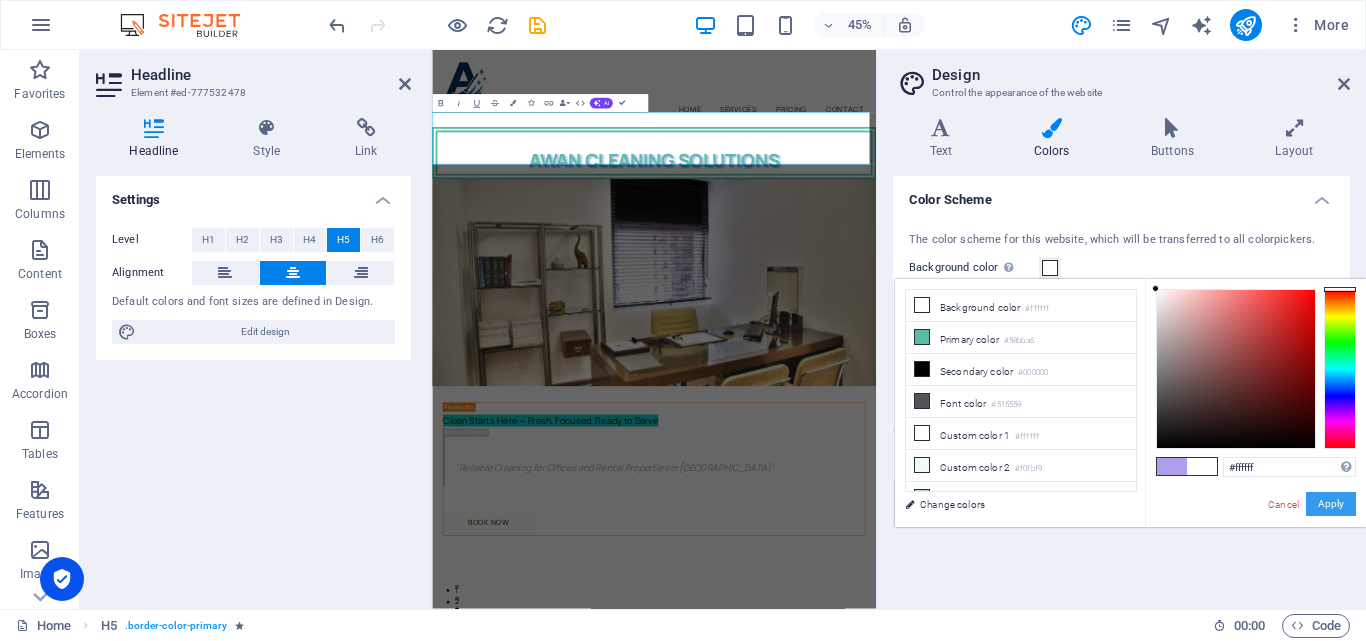 click on "Apply" at bounding box center (1331, 504) 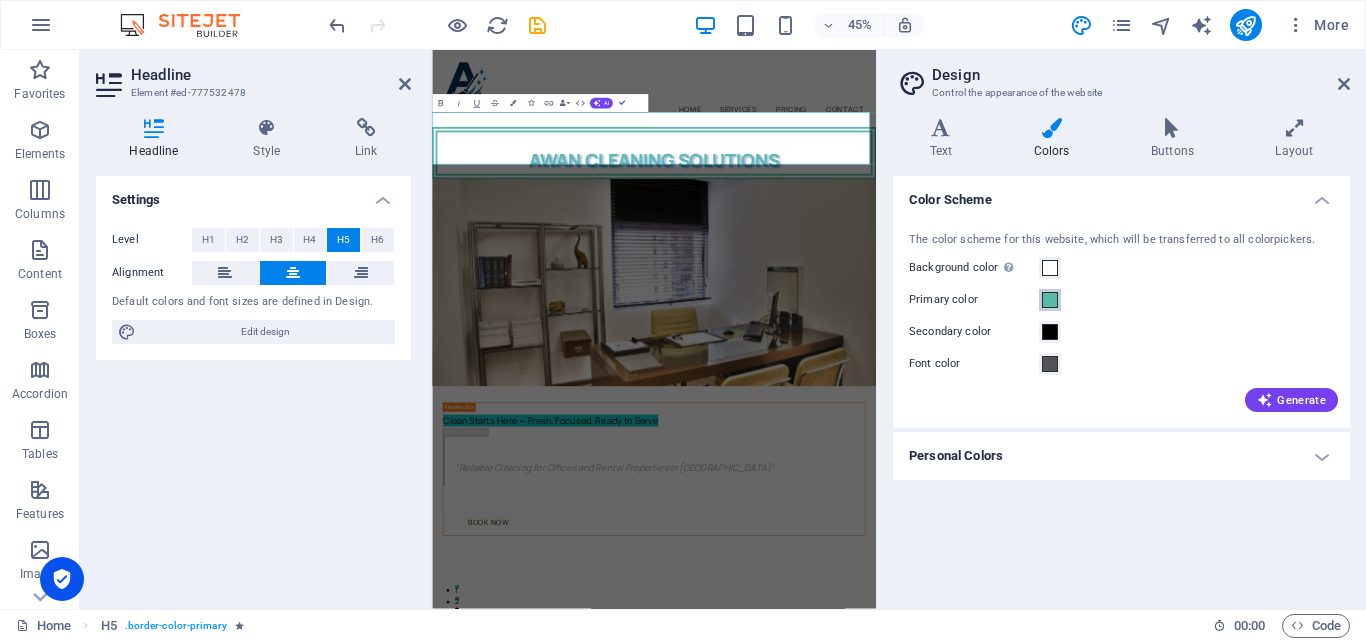 click at bounding box center (1050, 300) 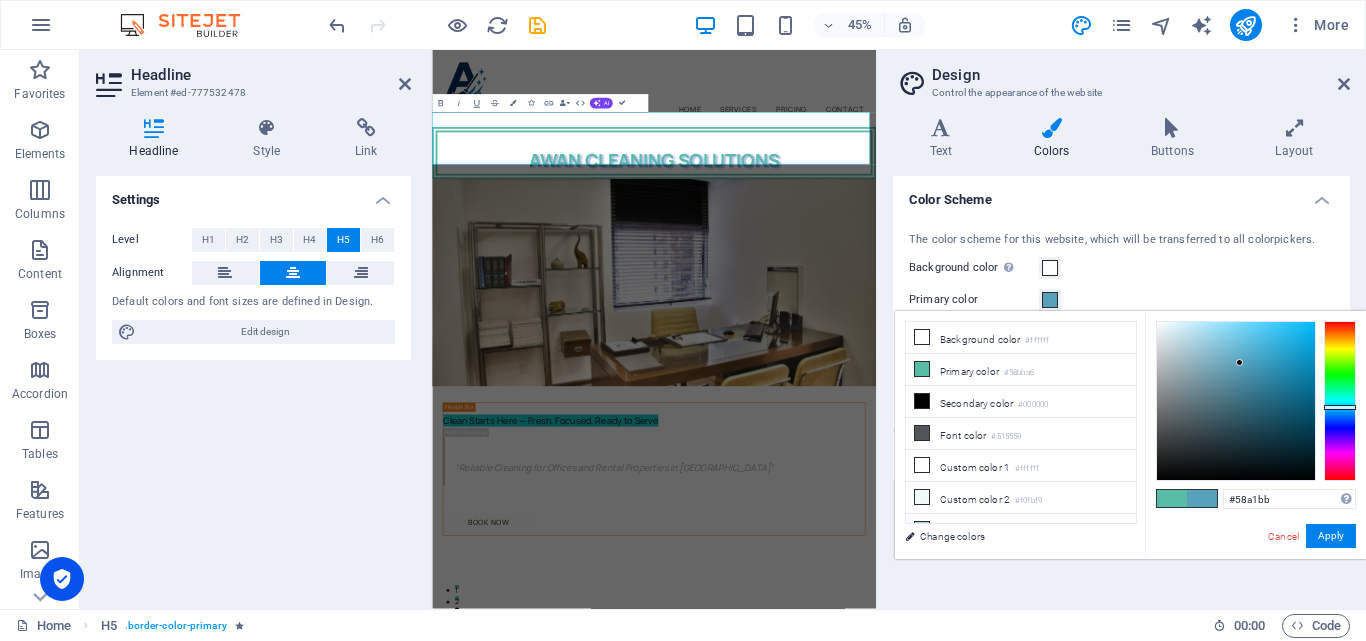 drag, startPoint x: 1337, startPoint y: 393, endPoint x: 1340, endPoint y: 407, distance: 14.3178215 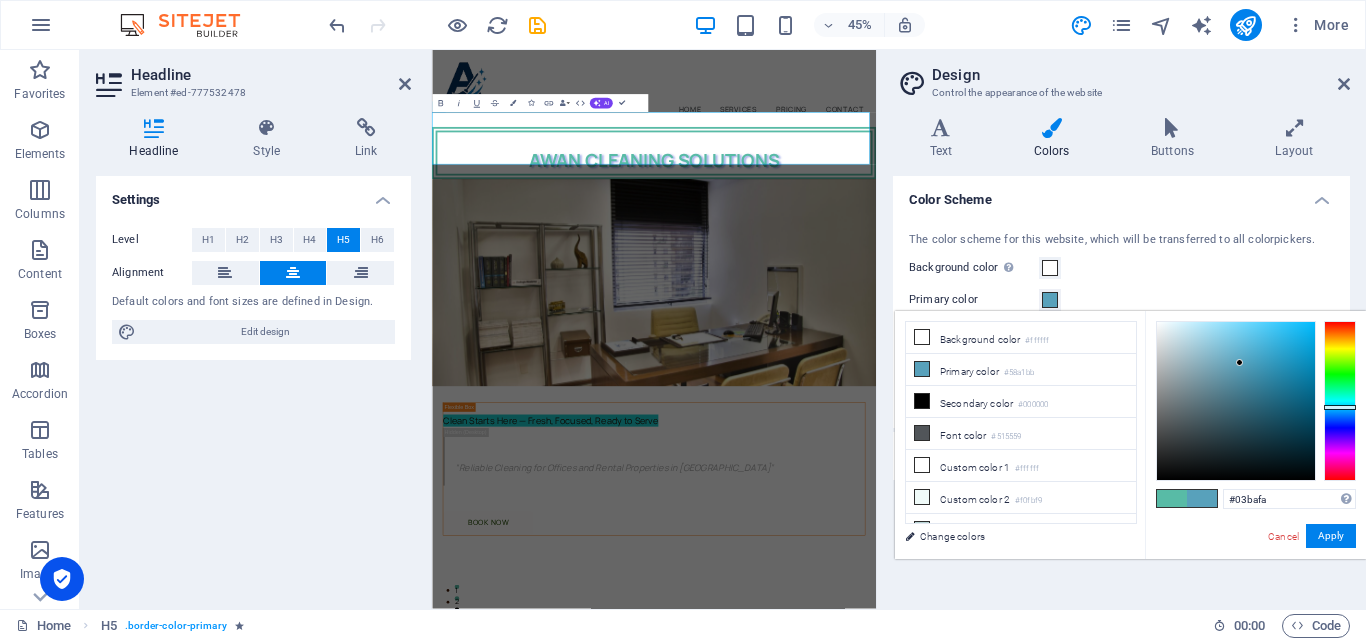 click at bounding box center (1236, 401) 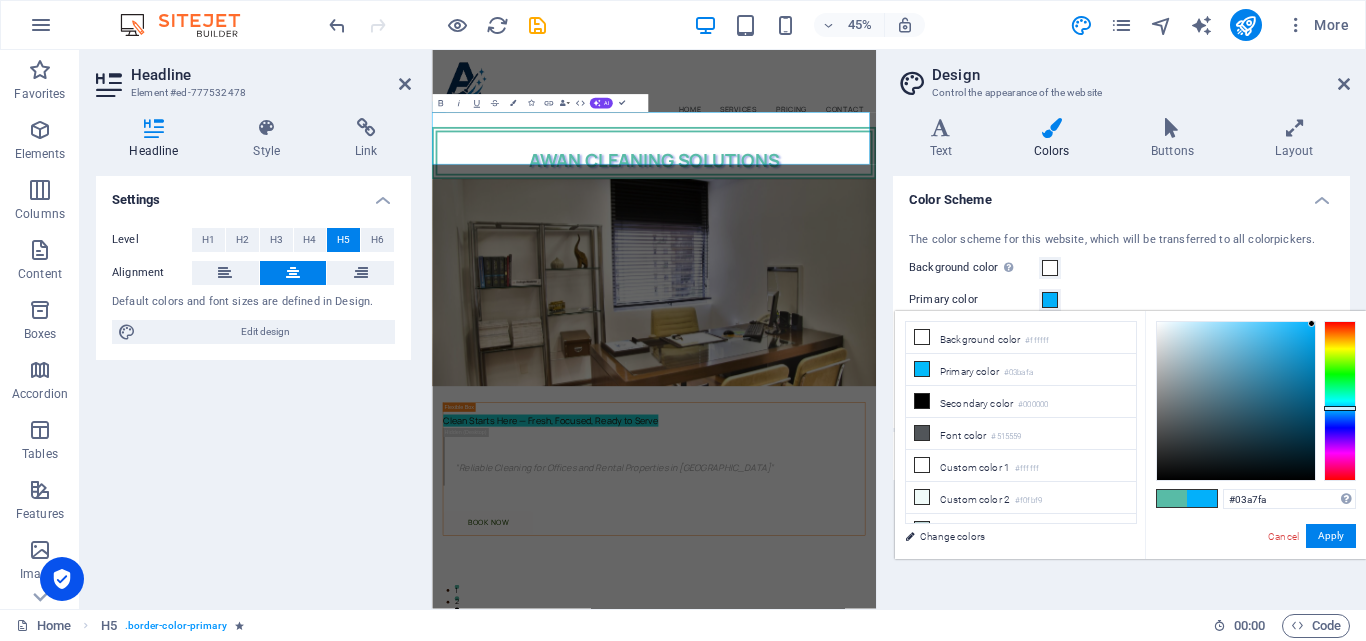 type on "#039dfa" 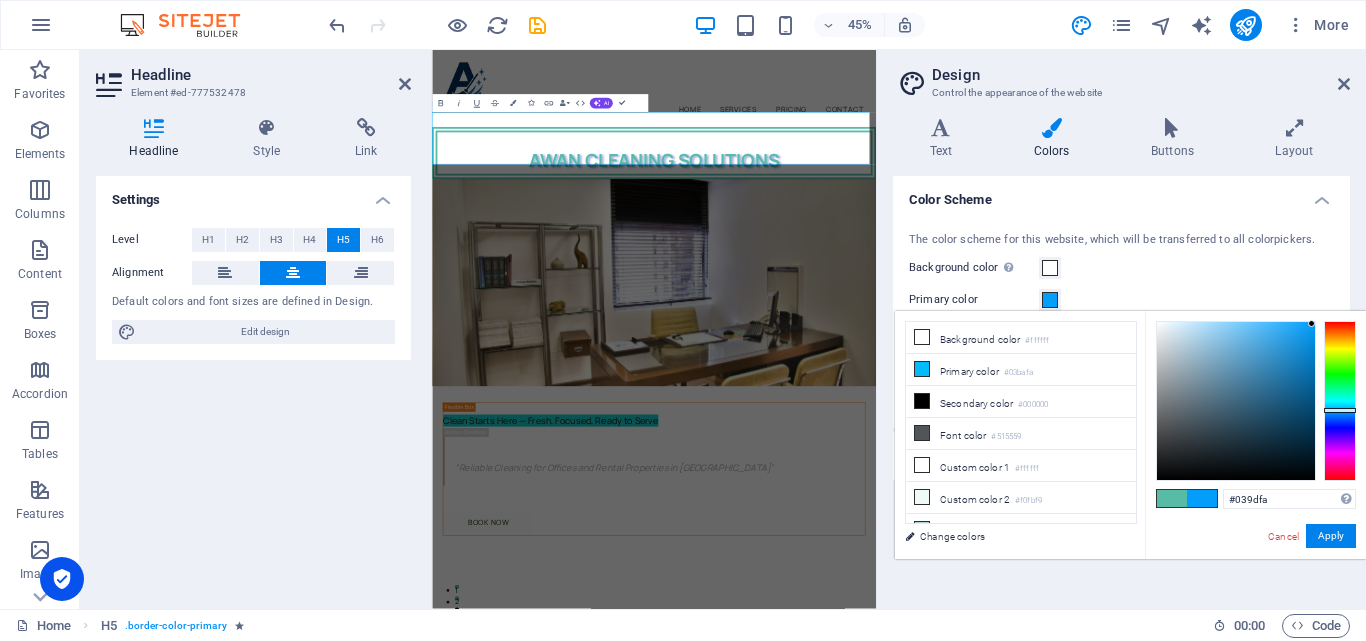click at bounding box center [1340, 410] 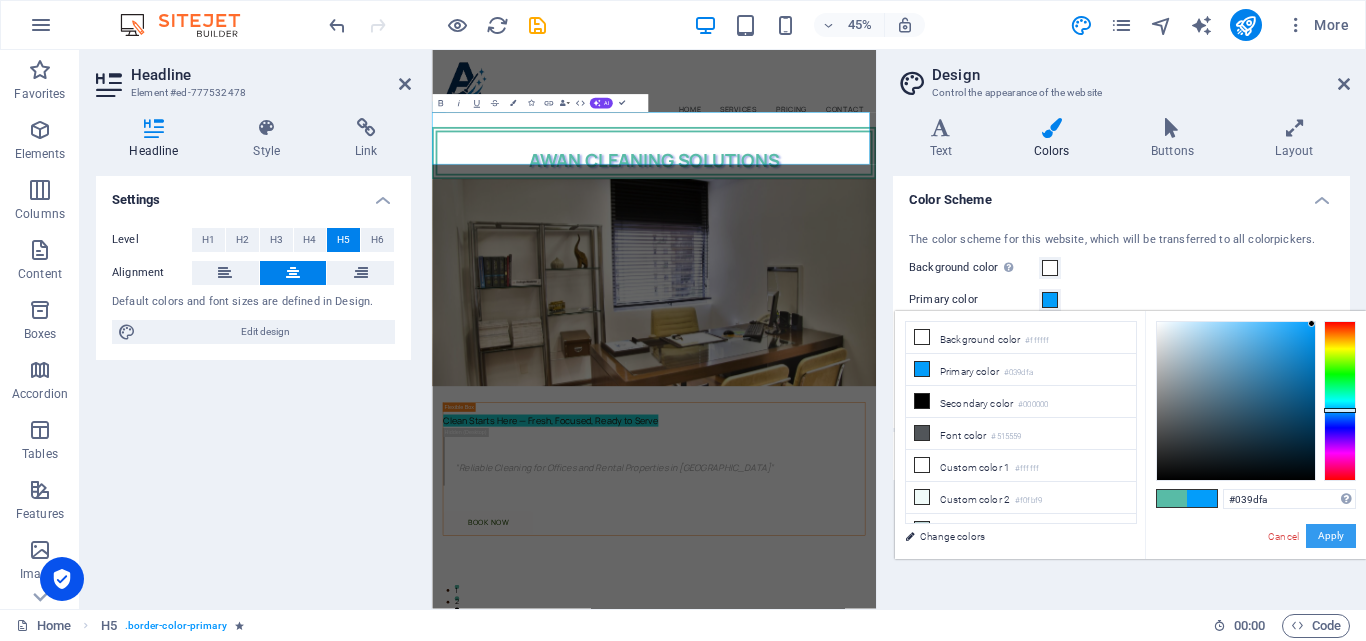 click on "Apply" at bounding box center (1331, 536) 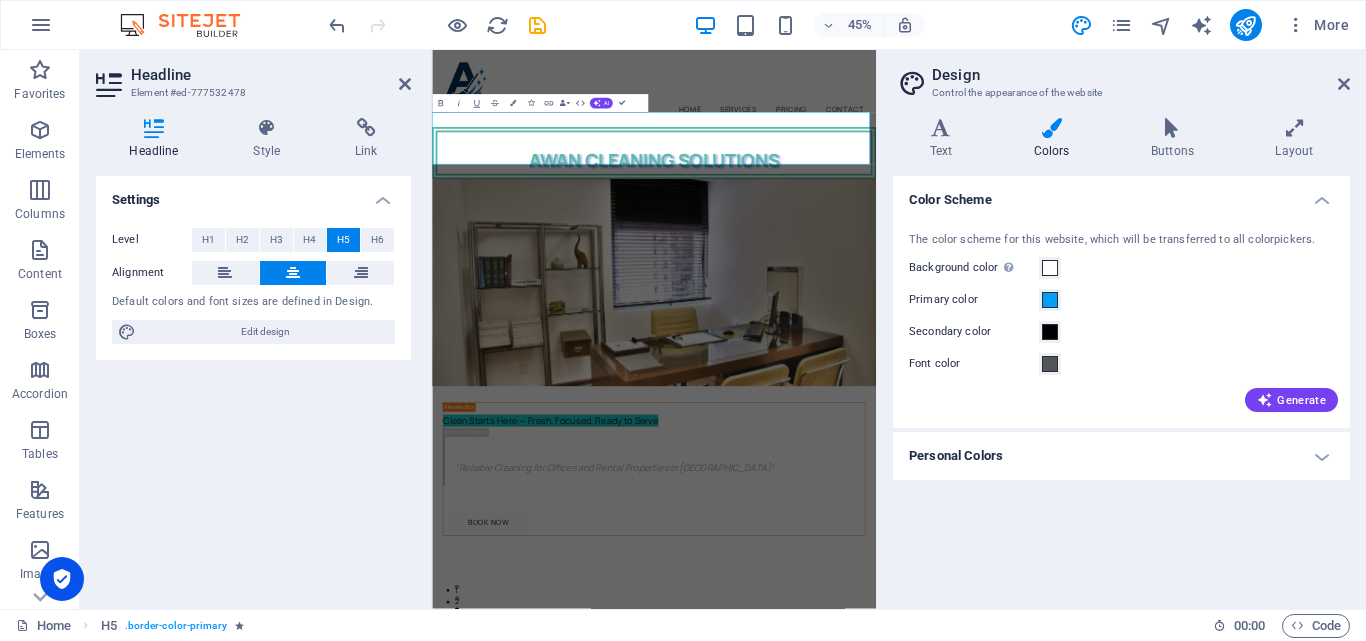 click on "Generate" at bounding box center [1291, 400] 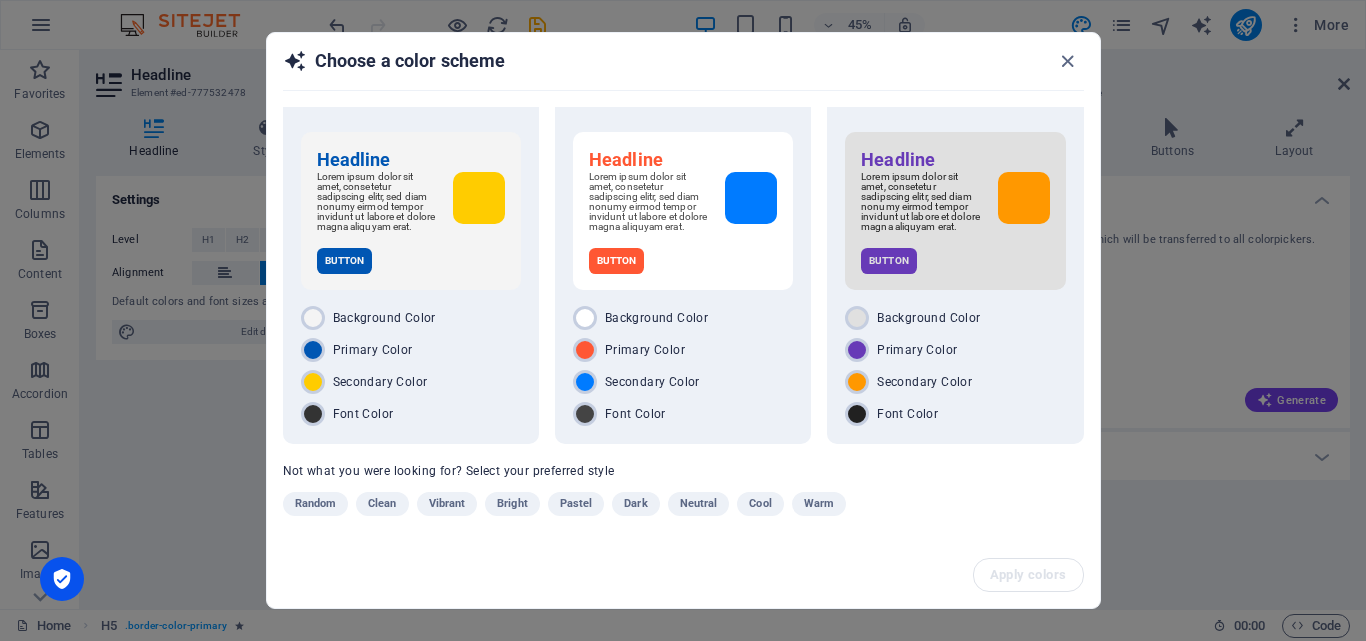 scroll, scrollTop: 0, scrollLeft: 0, axis: both 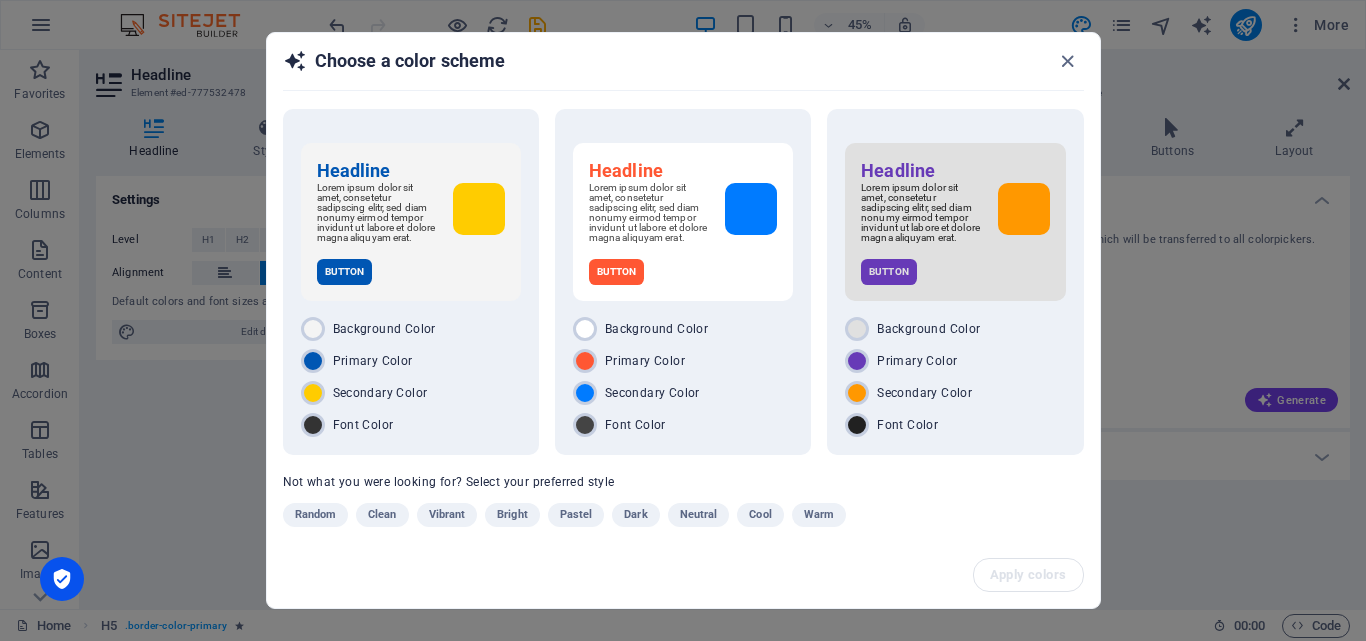 click on "Choose a color scheme Headline Lorem ipsum dolor sit amet, consetetur sadipscing elitr, sed diam nonumy eirmod tempor invidunt ut labore et dolore magna aliquyam erat. Button Background Color Primary Color Secondary Color Font Color Headline Lorem ipsum dolor sit amet, consetetur sadipscing elitr, sed diam nonumy eirmod tempor invidunt ut labore et dolore magna aliquyam erat. Button Background Color Primary Color Secondary Color Font Color Headline Lorem ipsum dolor sit amet, consetetur sadipscing elitr, sed diam nonumy eirmod tempor invidunt ut labore et dolore magna aliquyam erat. Button Background Color Primary Color Secondary Color Font Color Not what you were looking for? Select your preferred style Random Clean Vibrant Bright Pastel Dark Neutral Cool Warm Apply colors" at bounding box center (683, 320) 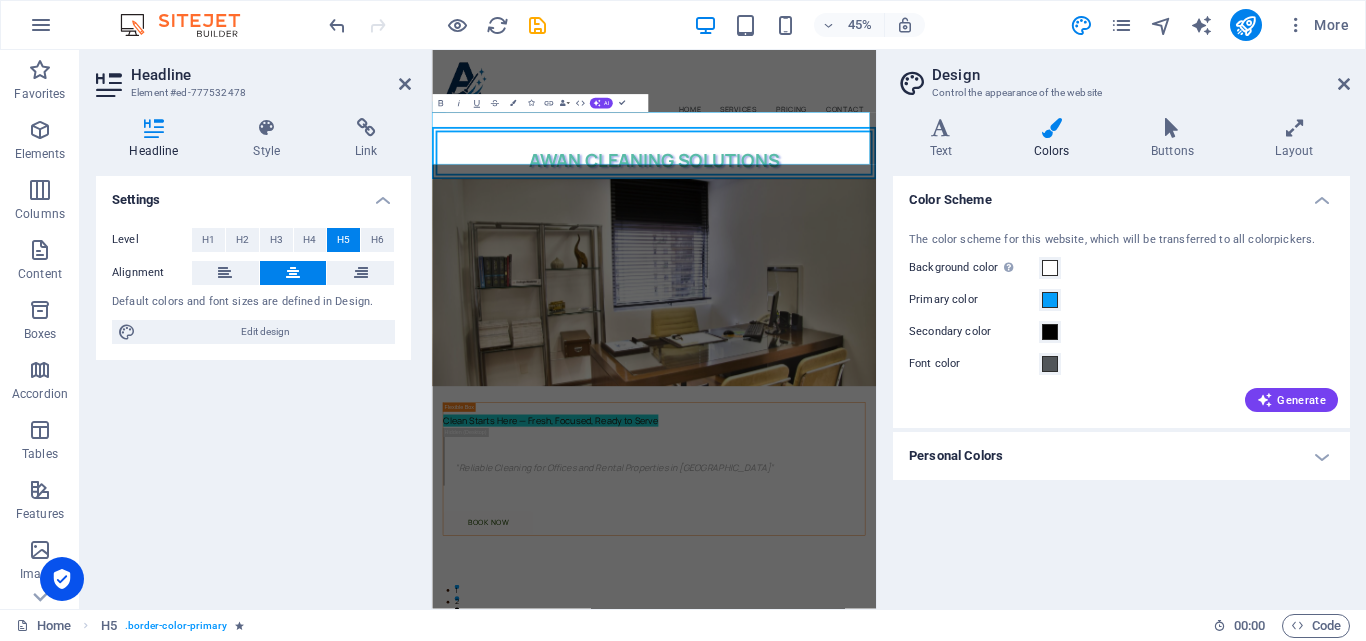 click at bounding box center [1172, 128] 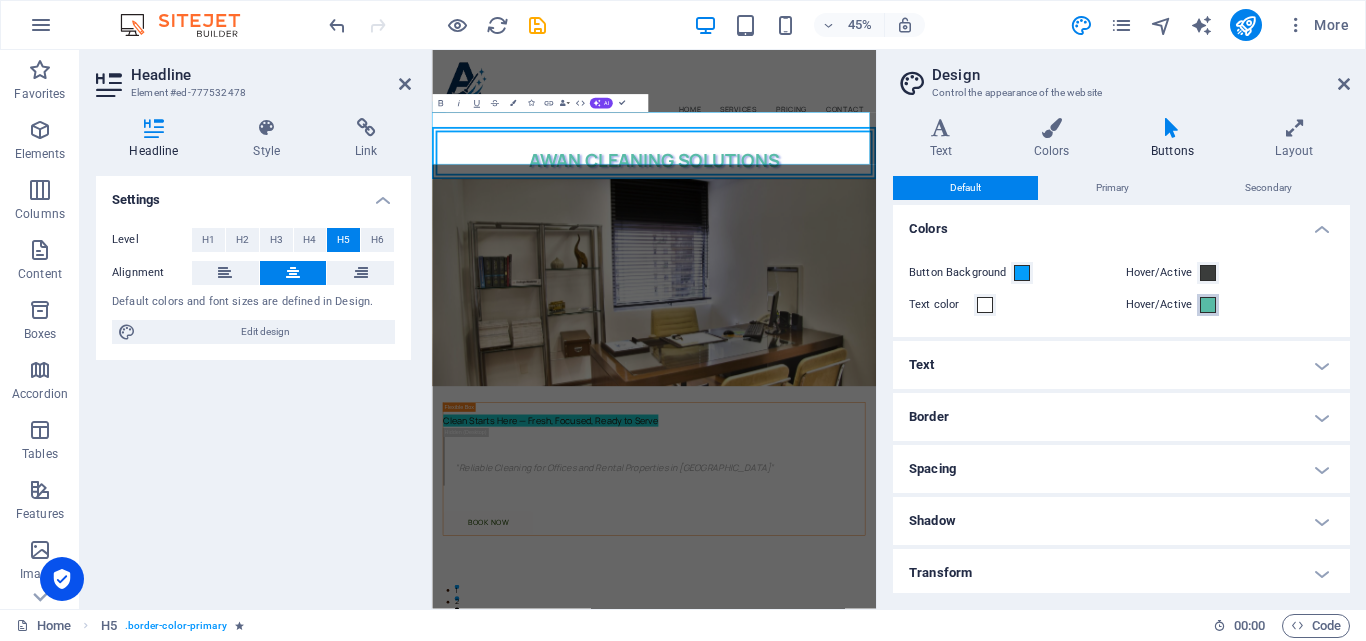 click at bounding box center (1208, 305) 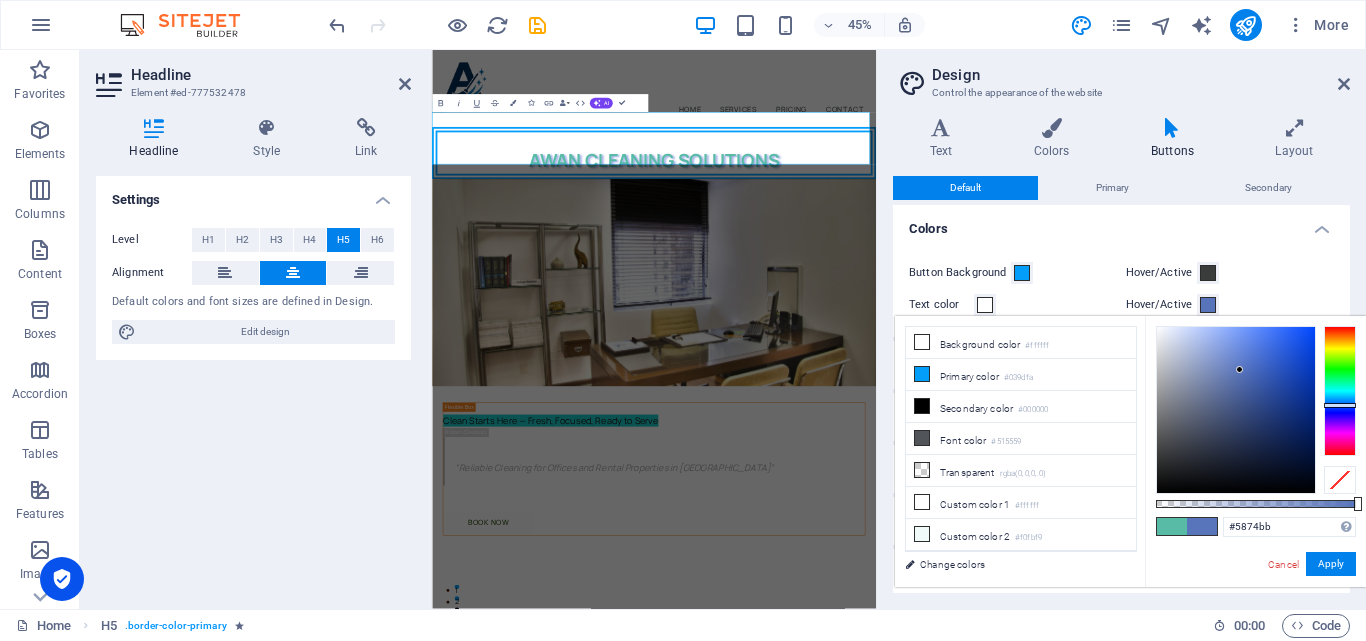 drag, startPoint x: 1339, startPoint y: 386, endPoint x: 1340, endPoint y: 405, distance: 19.026299 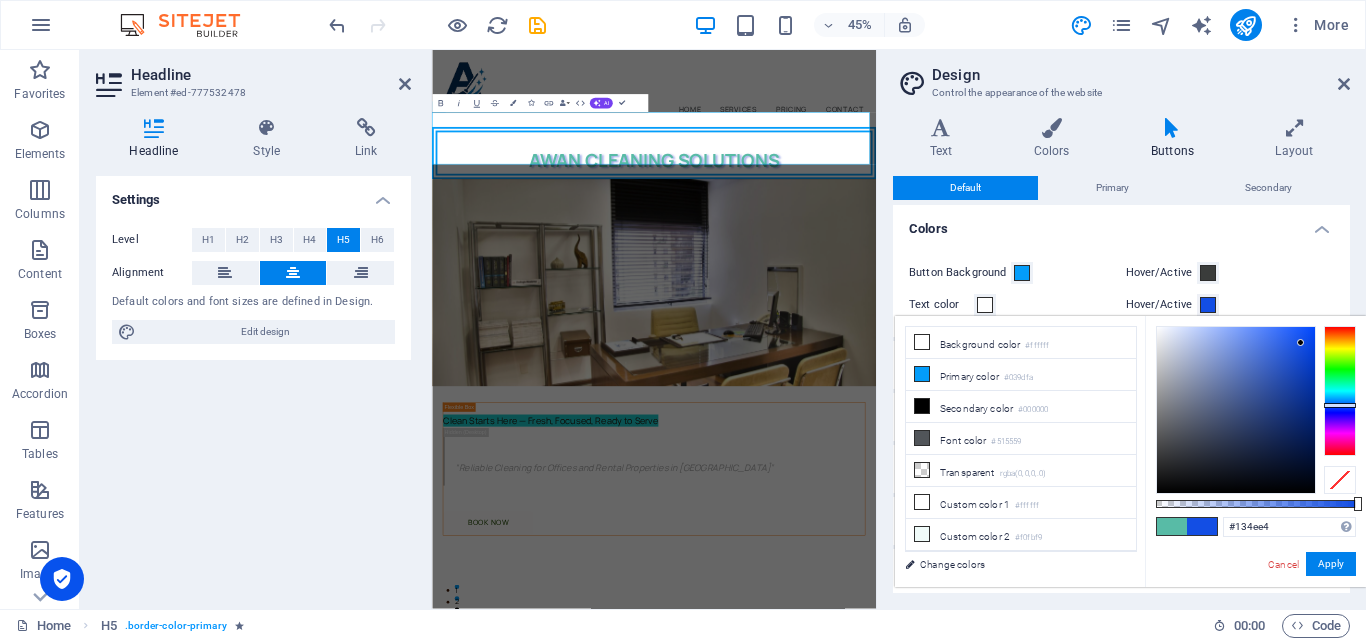 click at bounding box center (1236, 410) 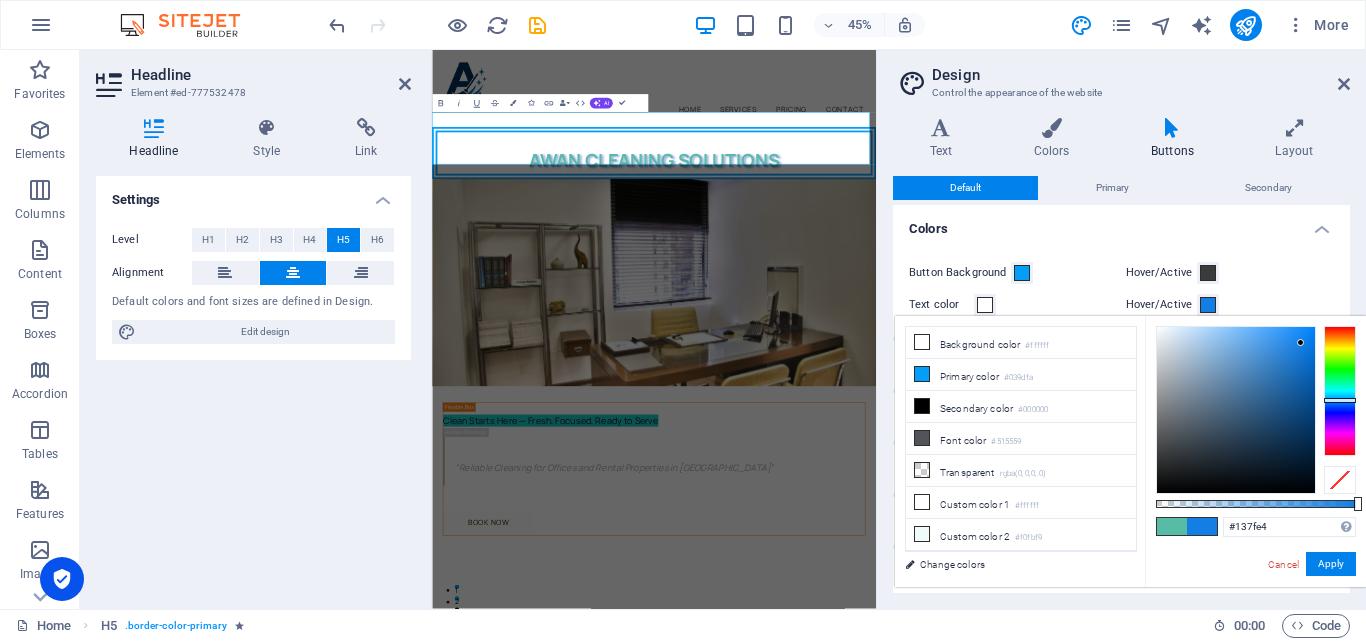 click at bounding box center (1340, 391) 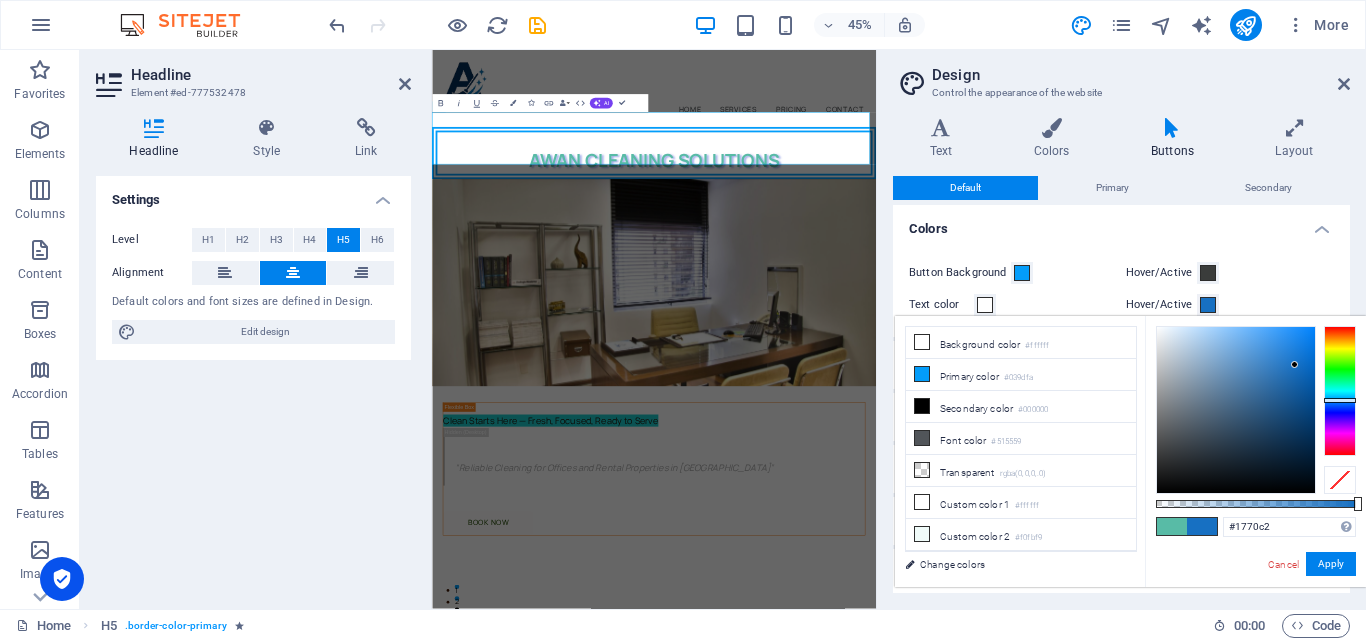 click at bounding box center (1236, 410) 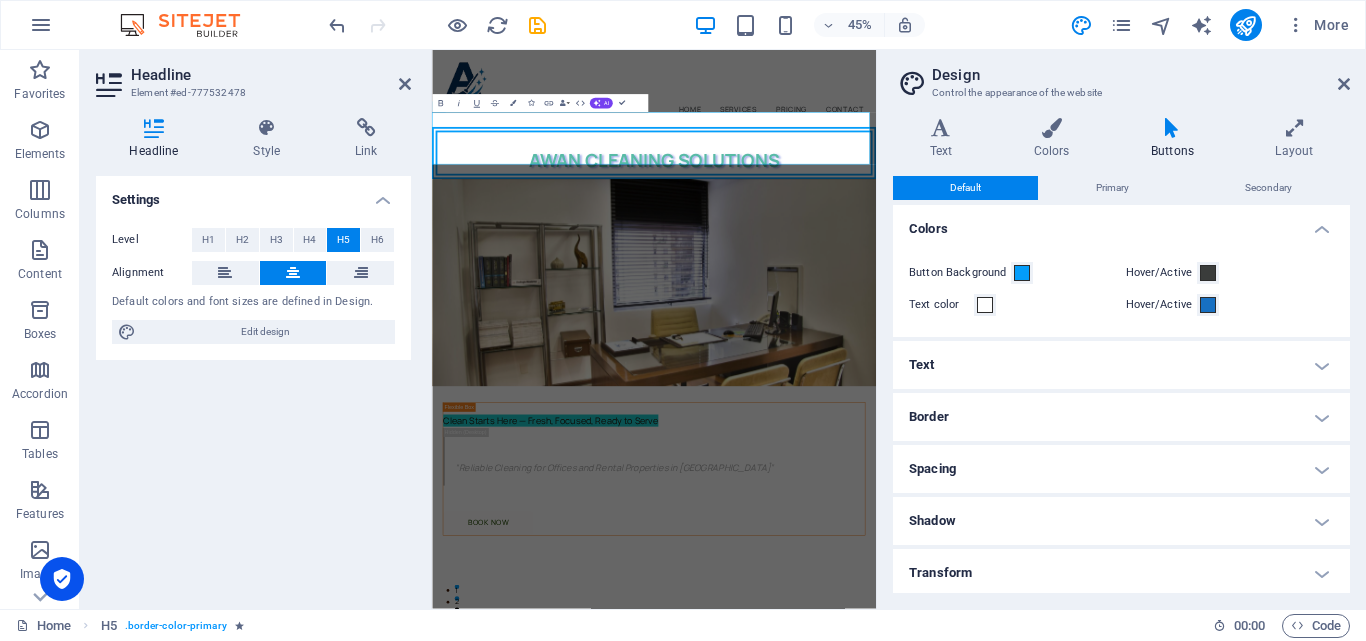 click on "Text" at bounding box center [1121, 365] 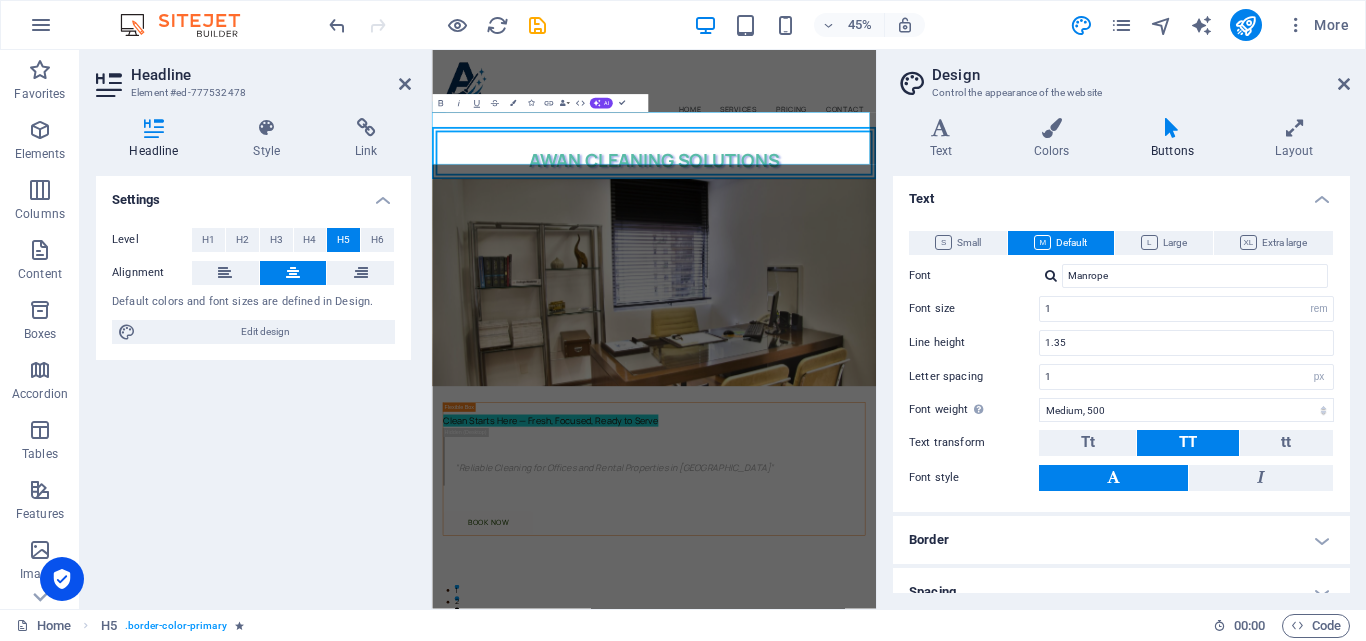 scroll, scrollTop: 101, scrollLeft: 0, axis: vertical 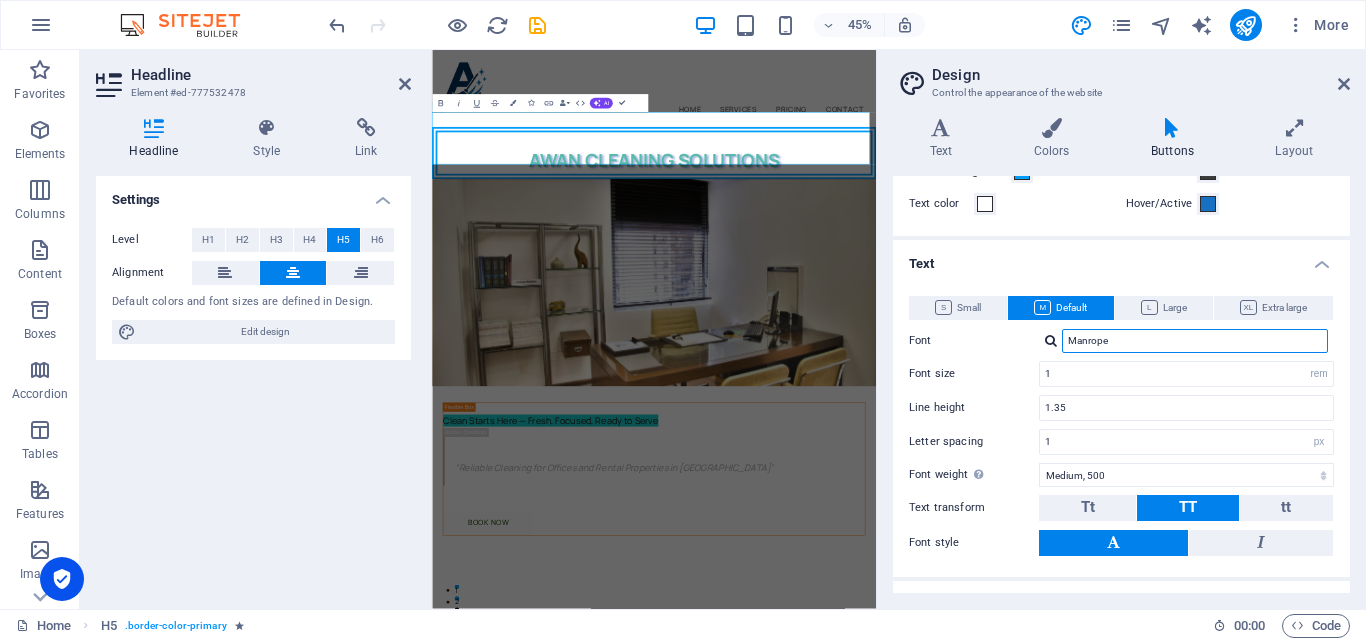 click on "Manrope" at bounding box center (1195, 341) 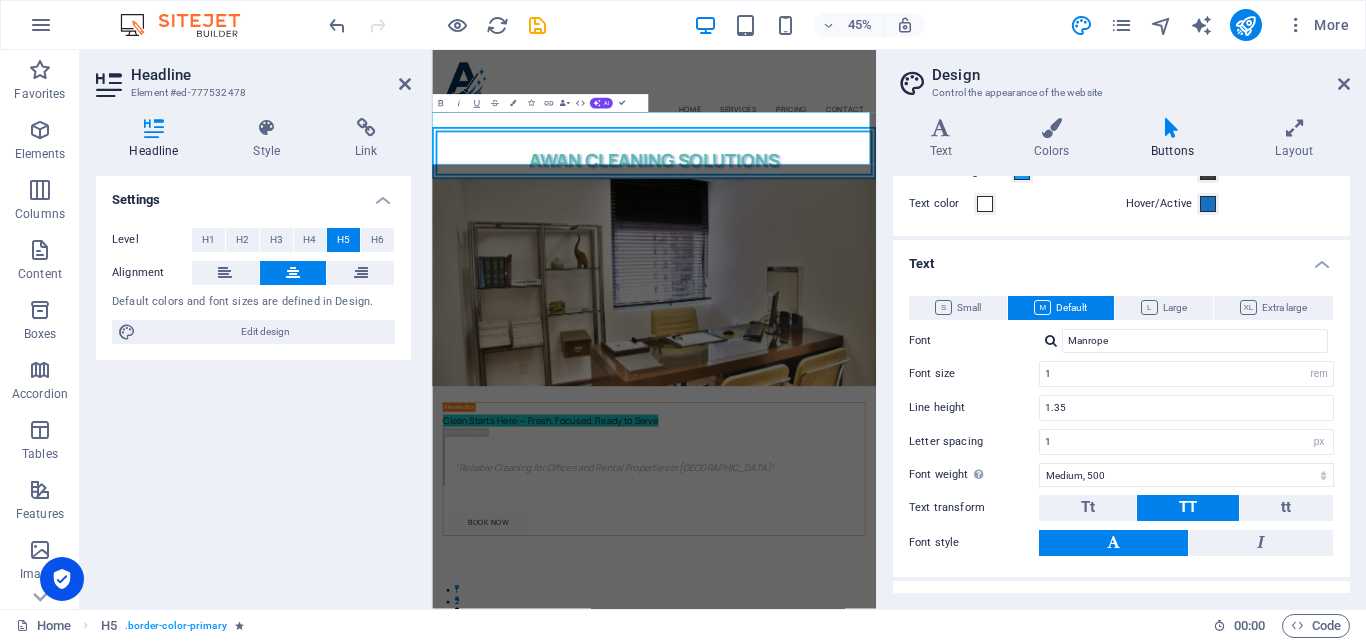 click on "Text" at bounding box center (1121, 258) 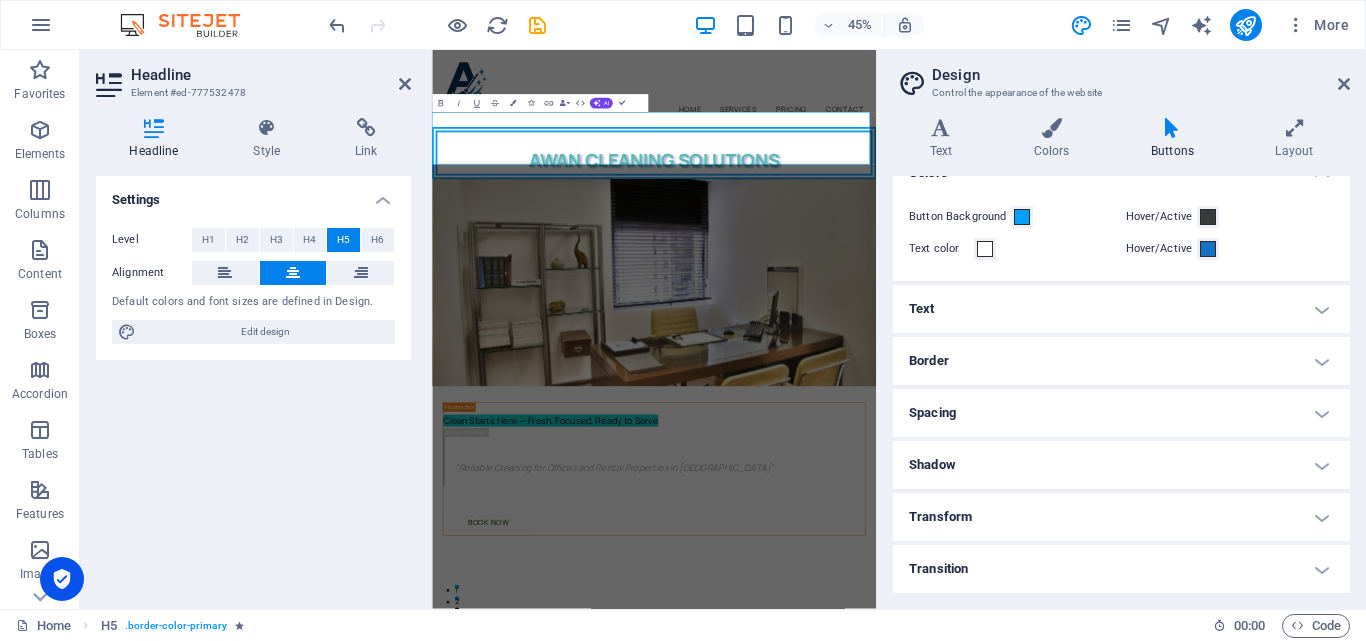 scroll, scrollTop: 56, scrollLeft: 0, axis: vertical 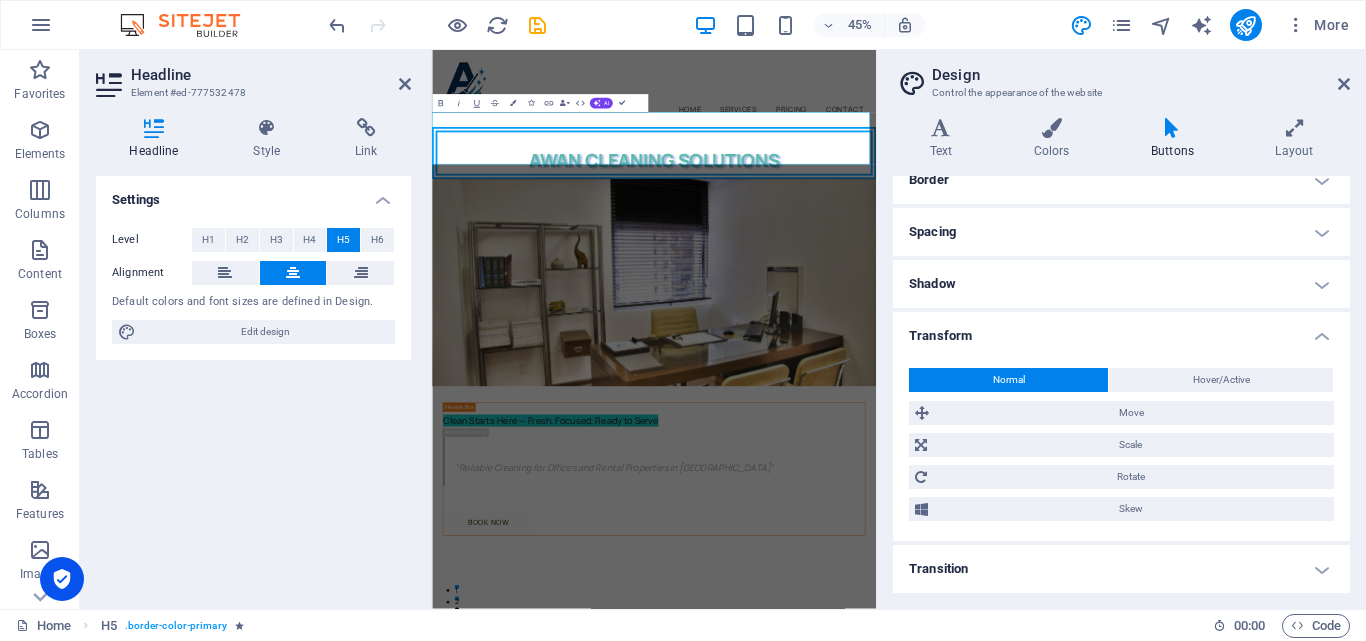 click on "Hover/Active" at bounding box center (1221, 380) 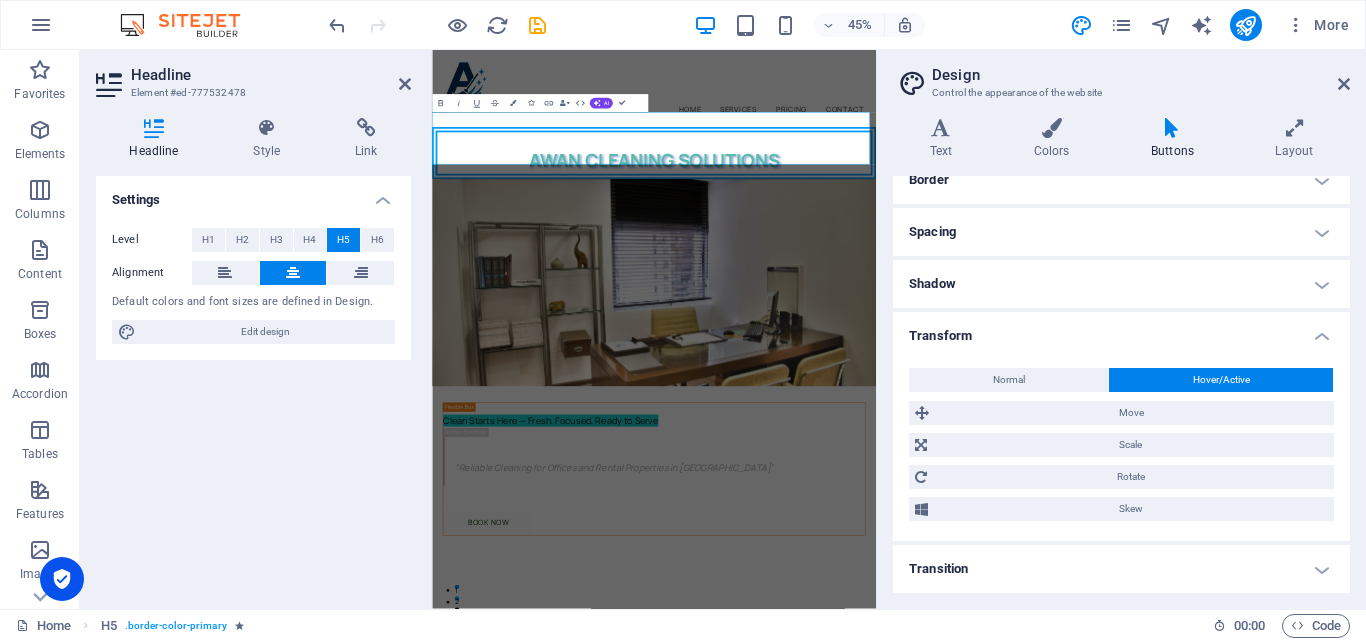 click on "Normal" at bounding box center [1008, 380] 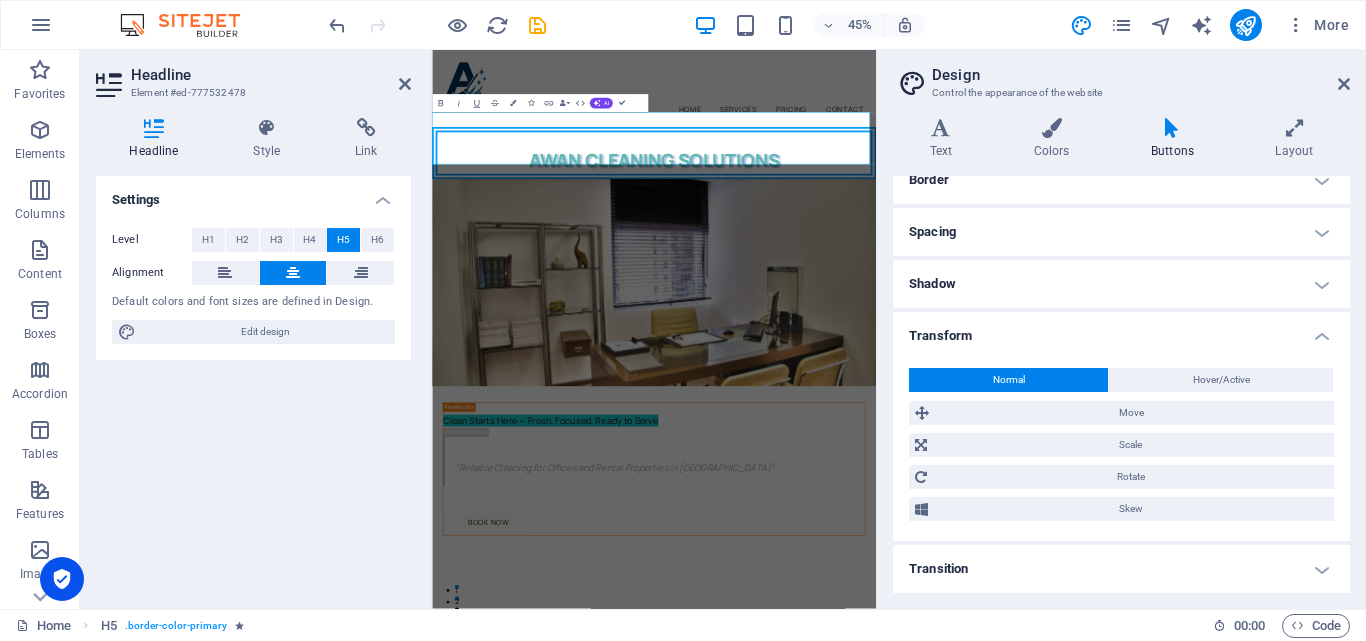click on "Hover/Active" at bounding box center [1221, 380] 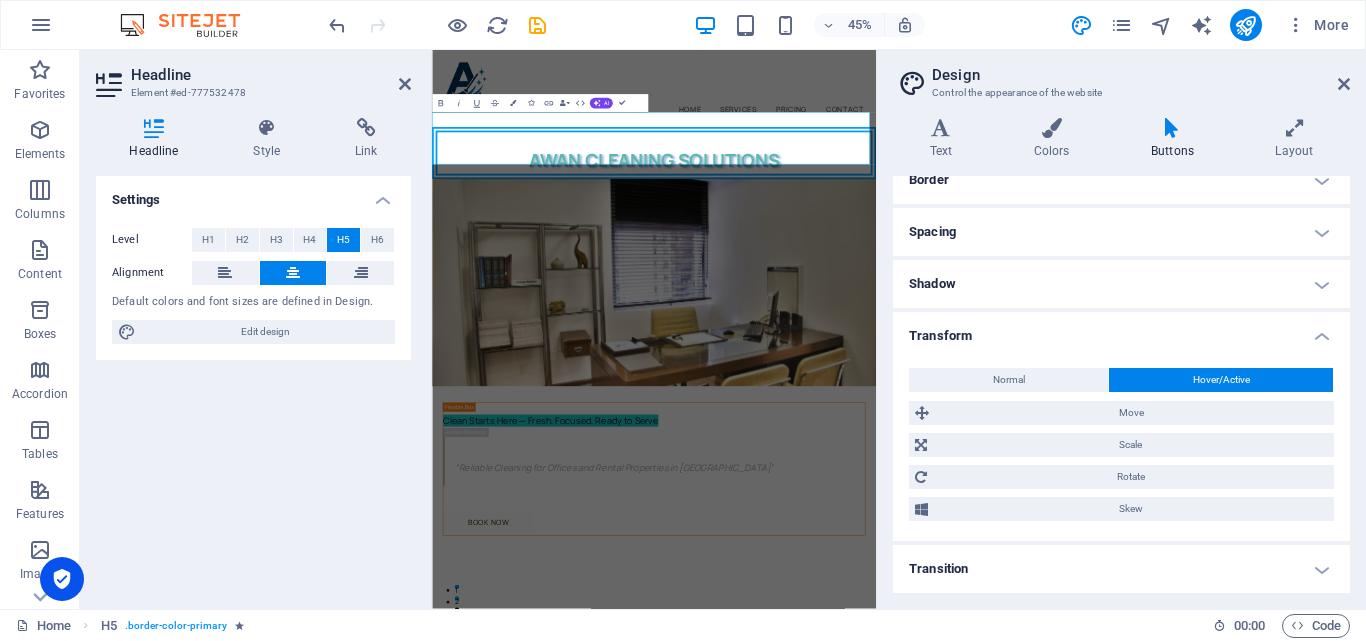 click on "Scale" at bounding box center [1130, 445] 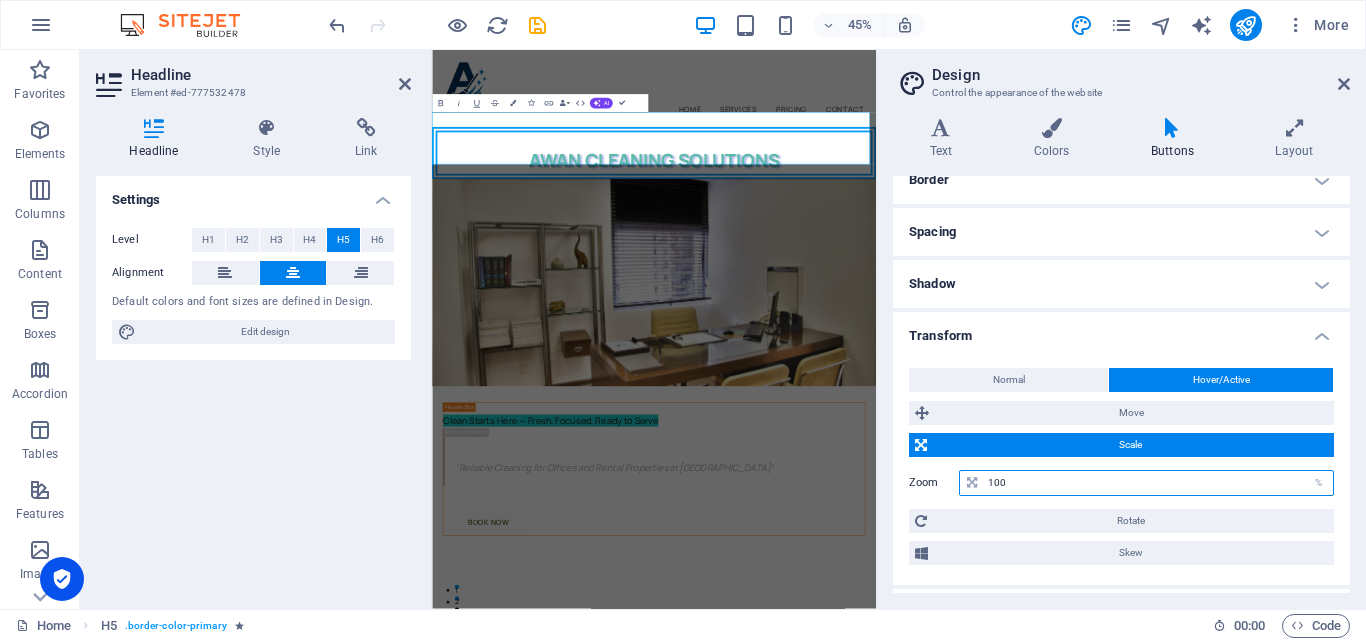 drag, startPoint x: 1024, startPoint y: 477, endPoint x: 986, endPoint y: 481, distance: 38.209946 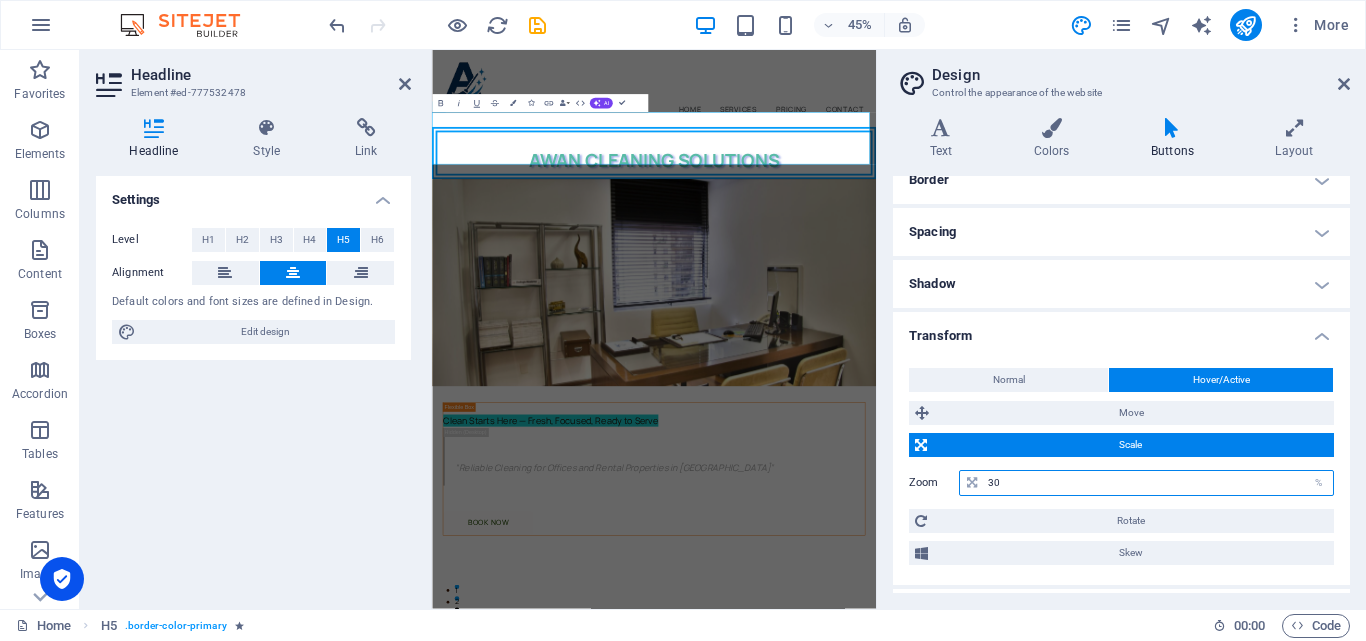 type on "30" 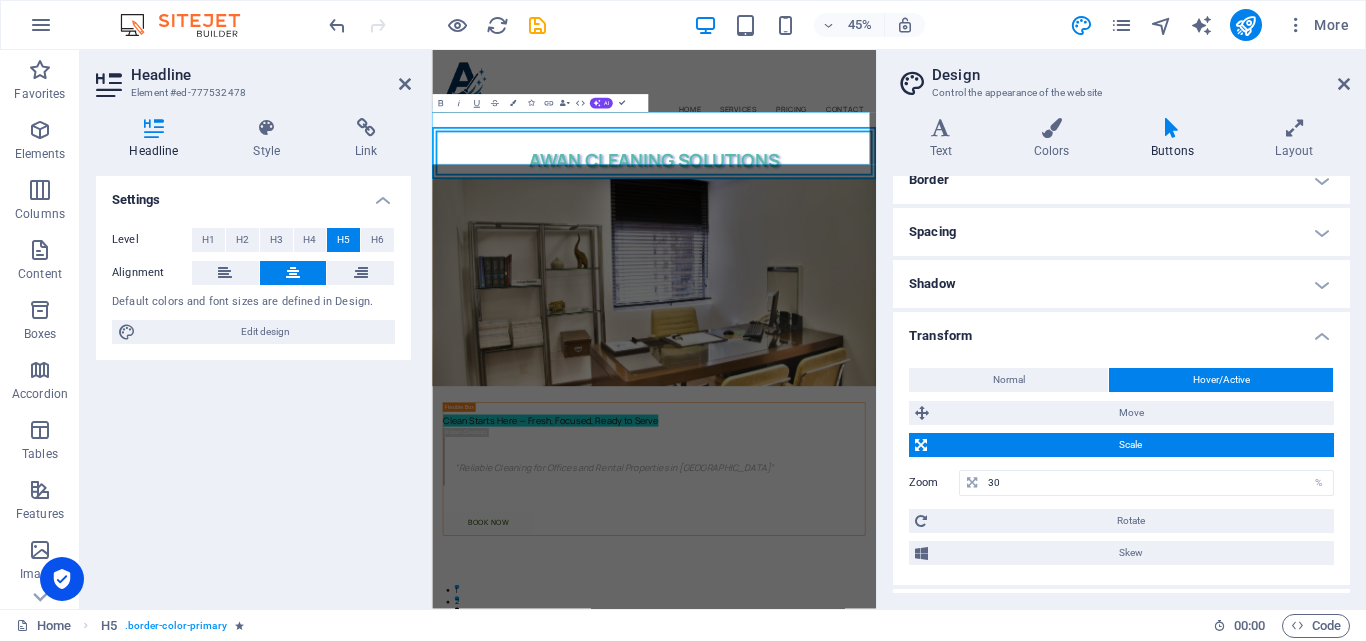 click on "Transform" at bounding box center (1121, 330) 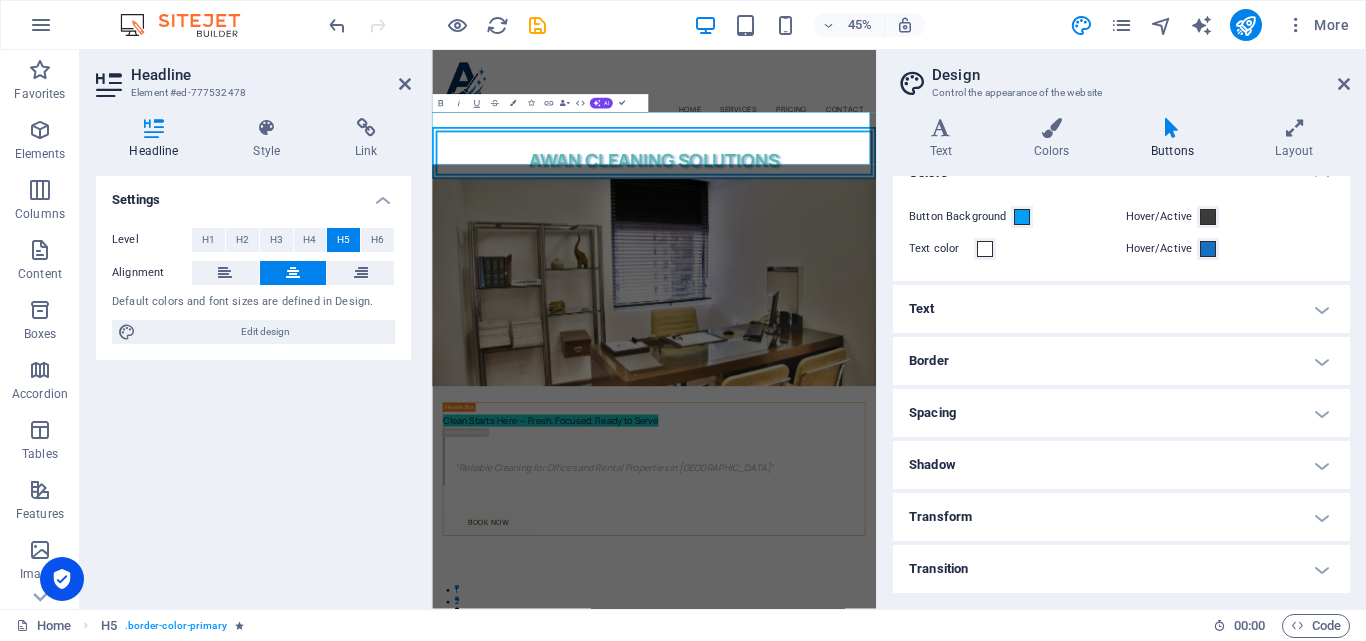 click on "Transform" at bounding box center [1121, 517] 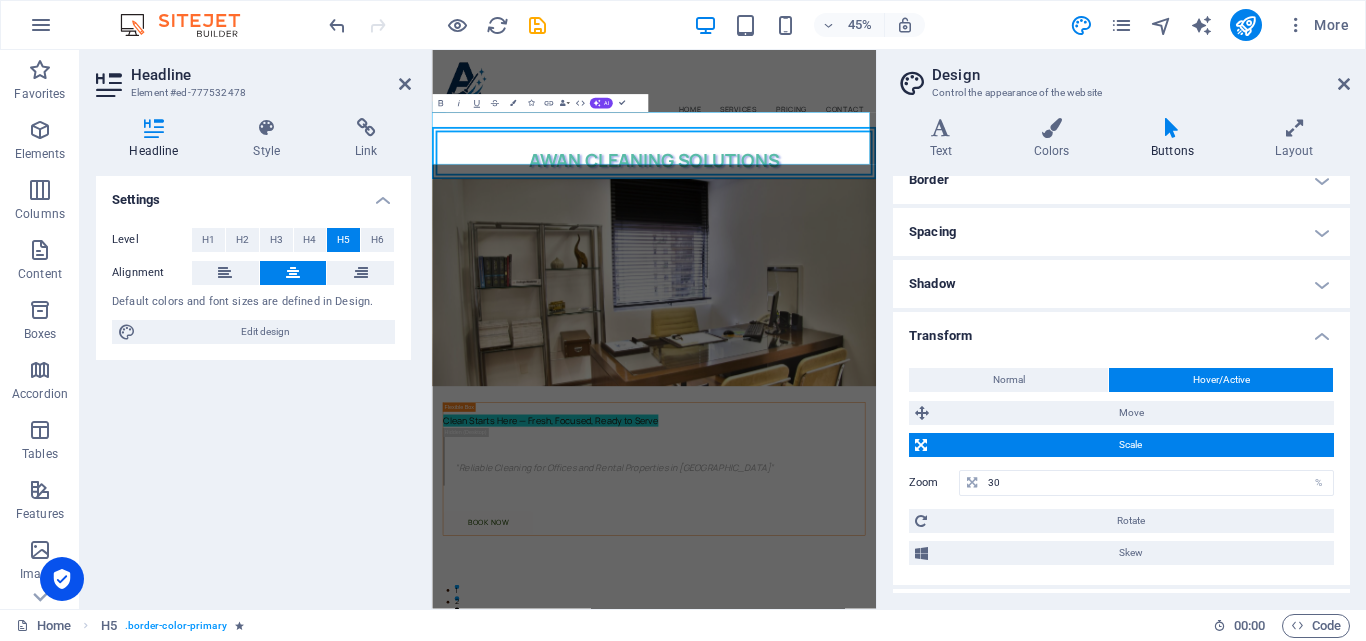 scroll, scrollTop: 281, scrollLeft: 0, axis: vertical 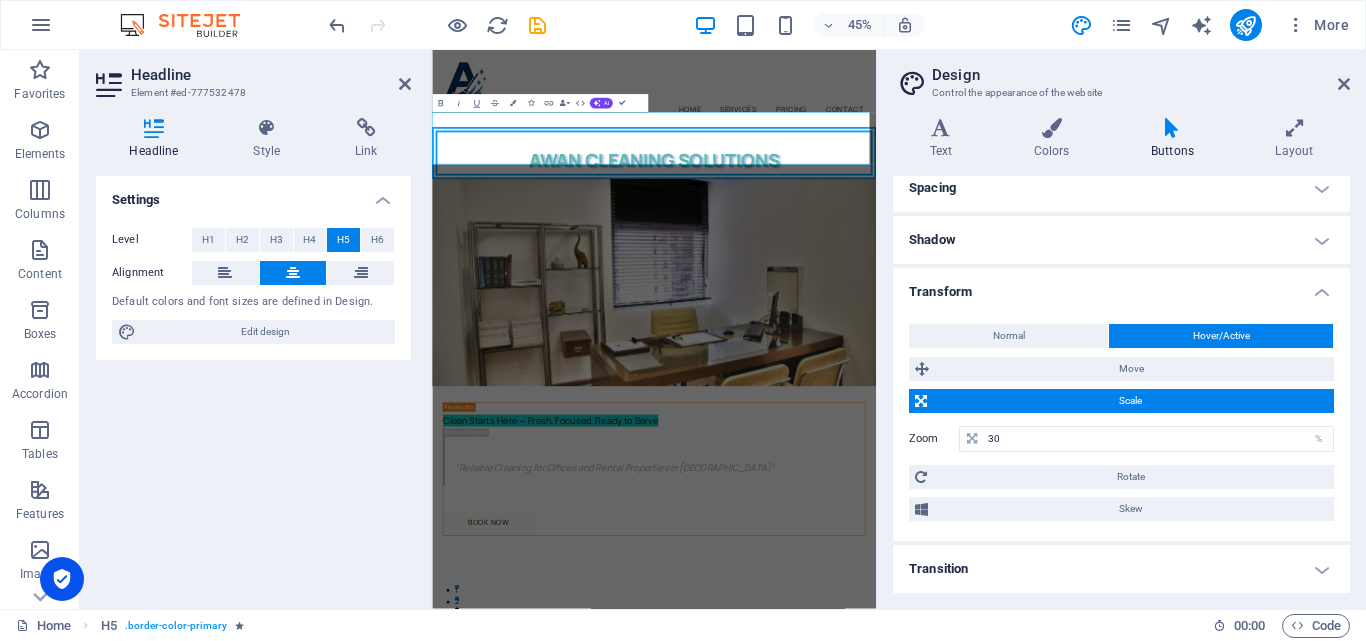 click on "Transition" at bounding box center (1121, 569) 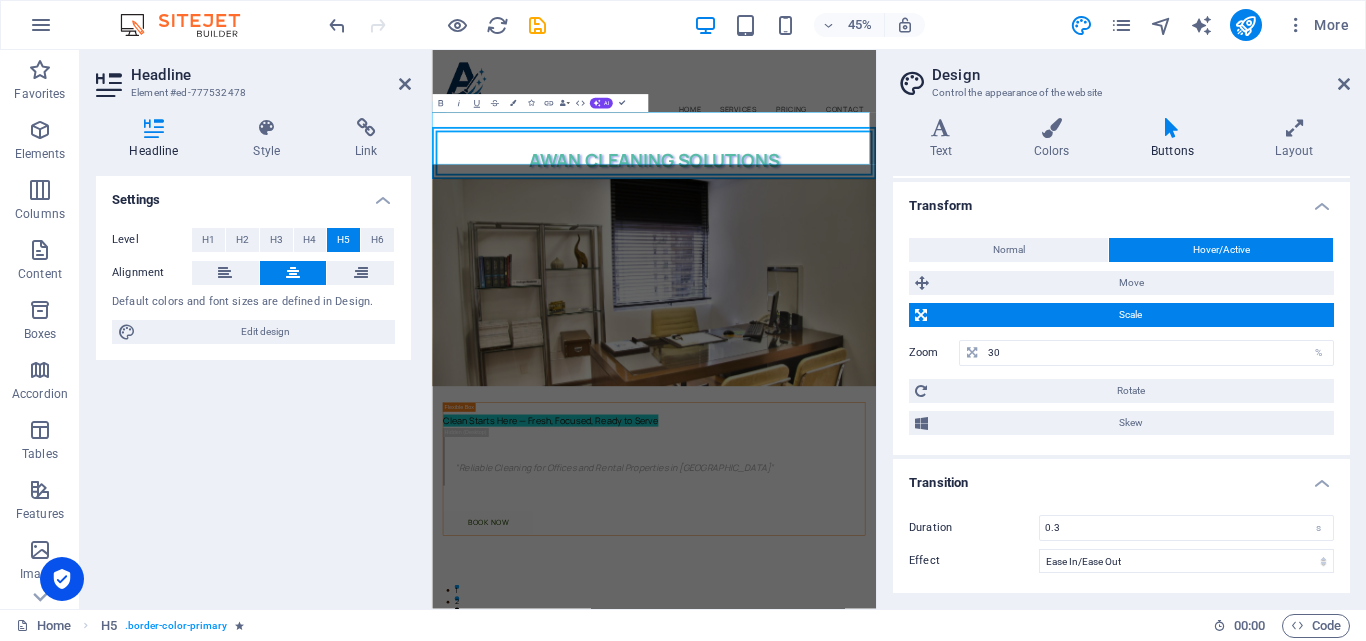 scroll, scrollTop: 0, scrollLeft: 0, axis: both 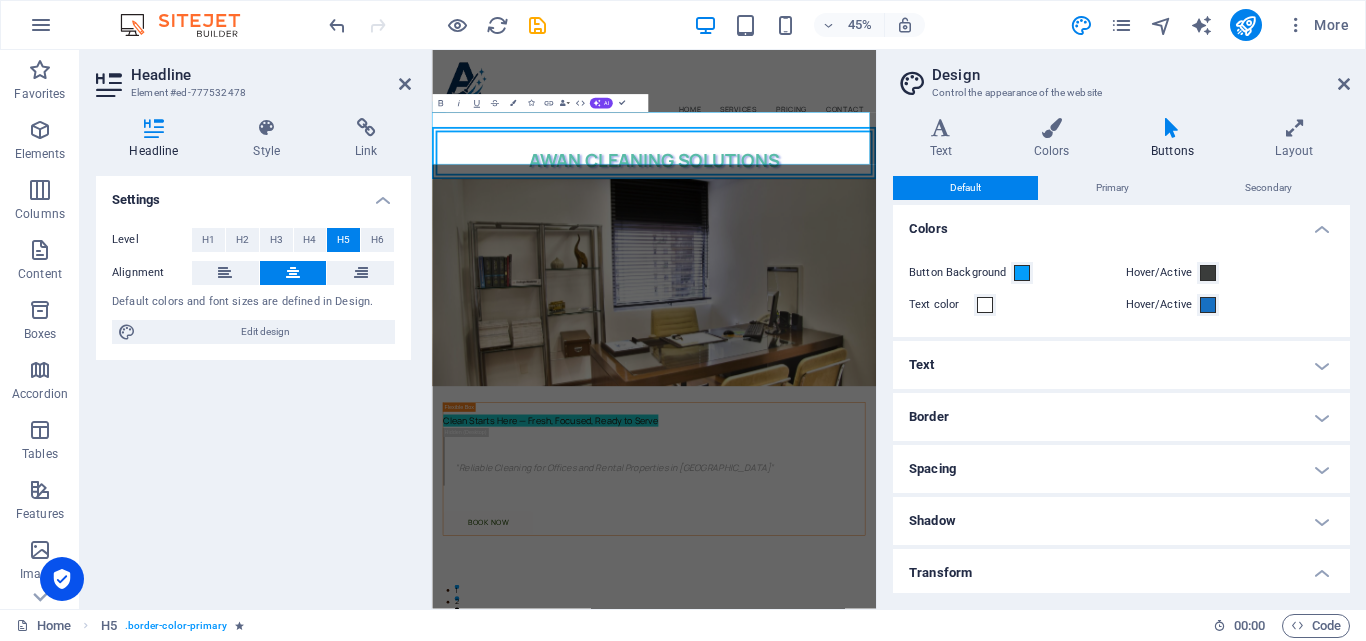 click on "Layout" at bounding box center (1294, 139) 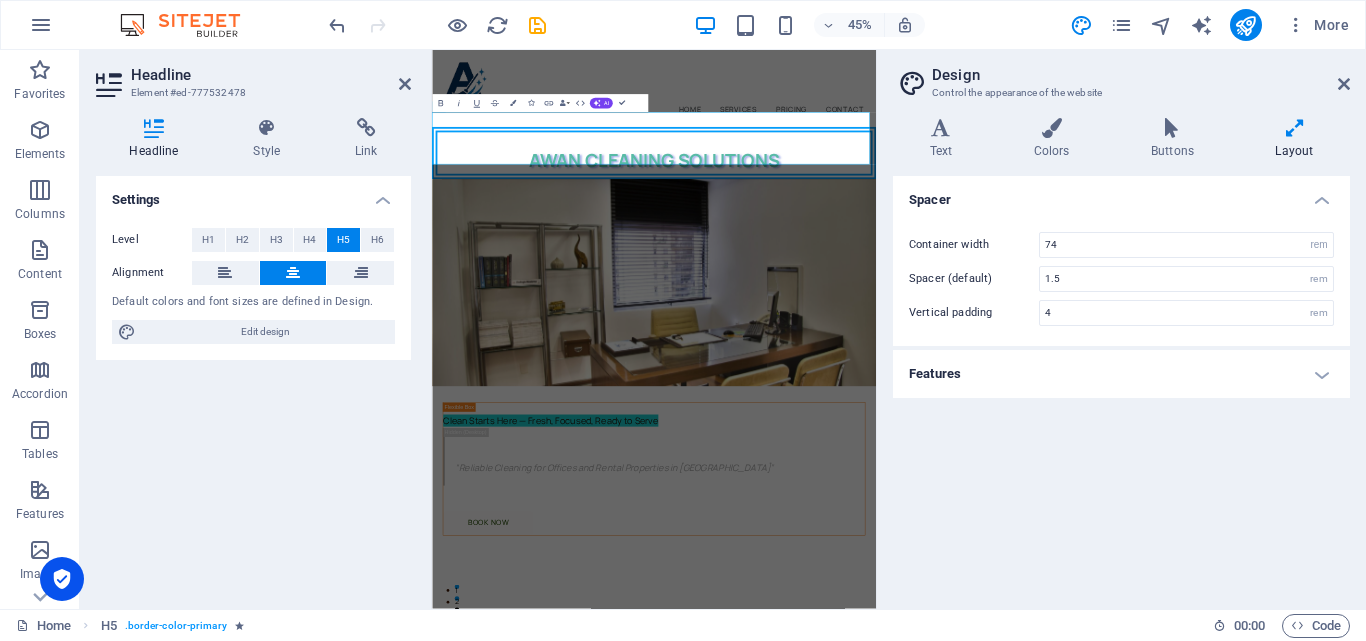 click at bounding box center (941, 128) 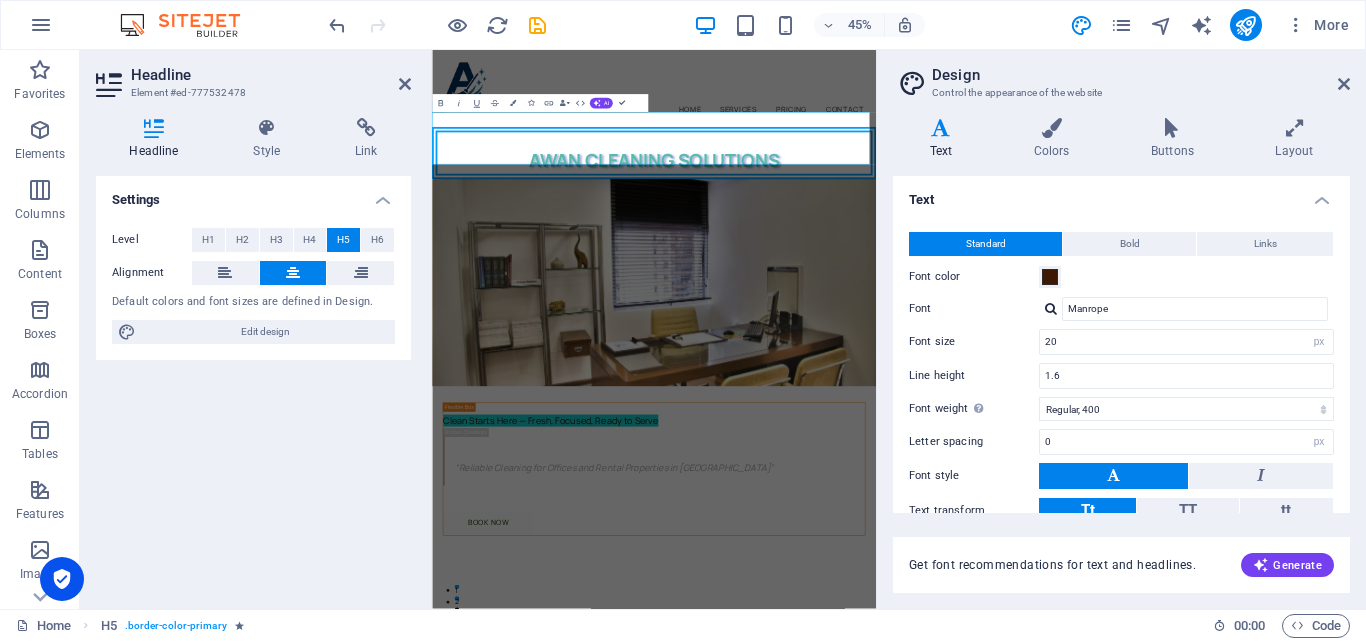 click on "Text" at bounding box center (1121, 194) 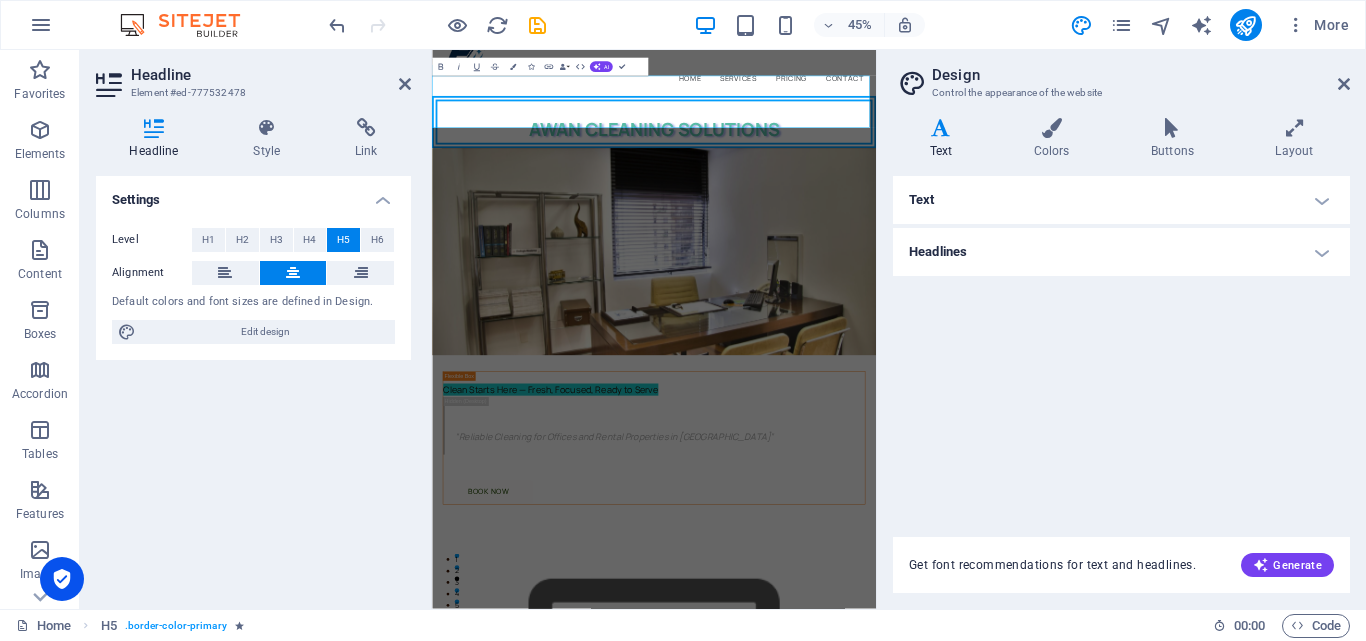 scroll, scrollTop: 89, scrollLeft: 0, axis: vertical 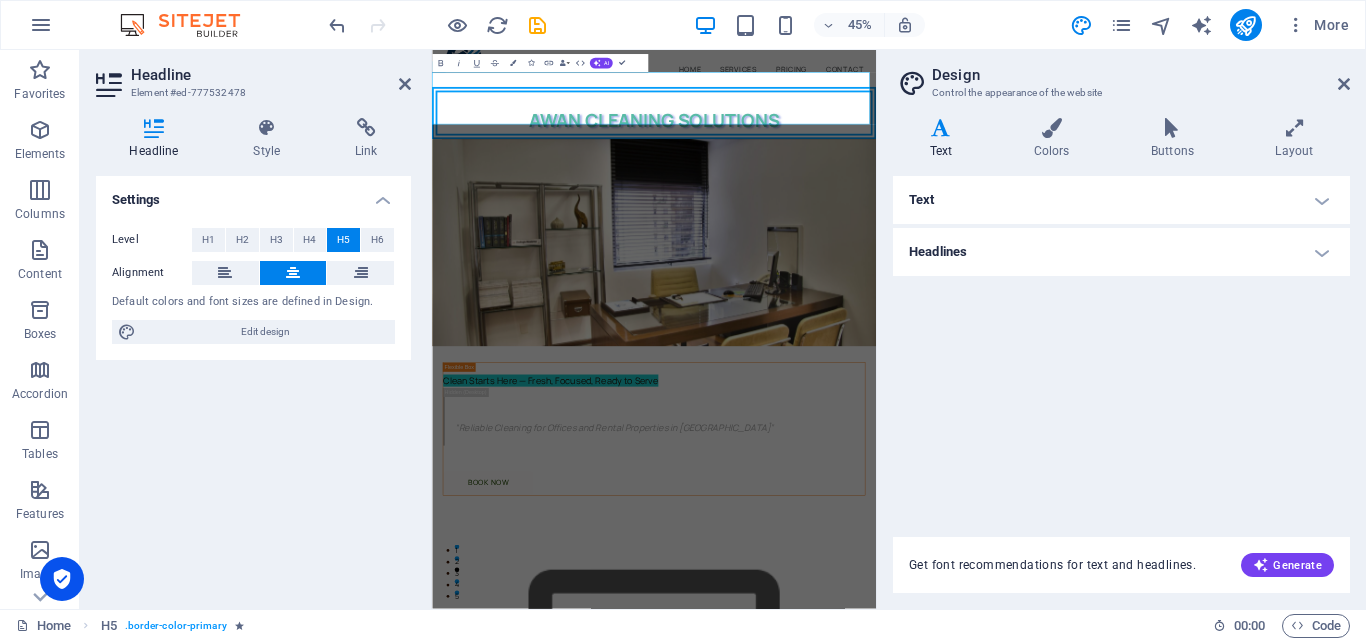 click at bounding box center (1344, 84) 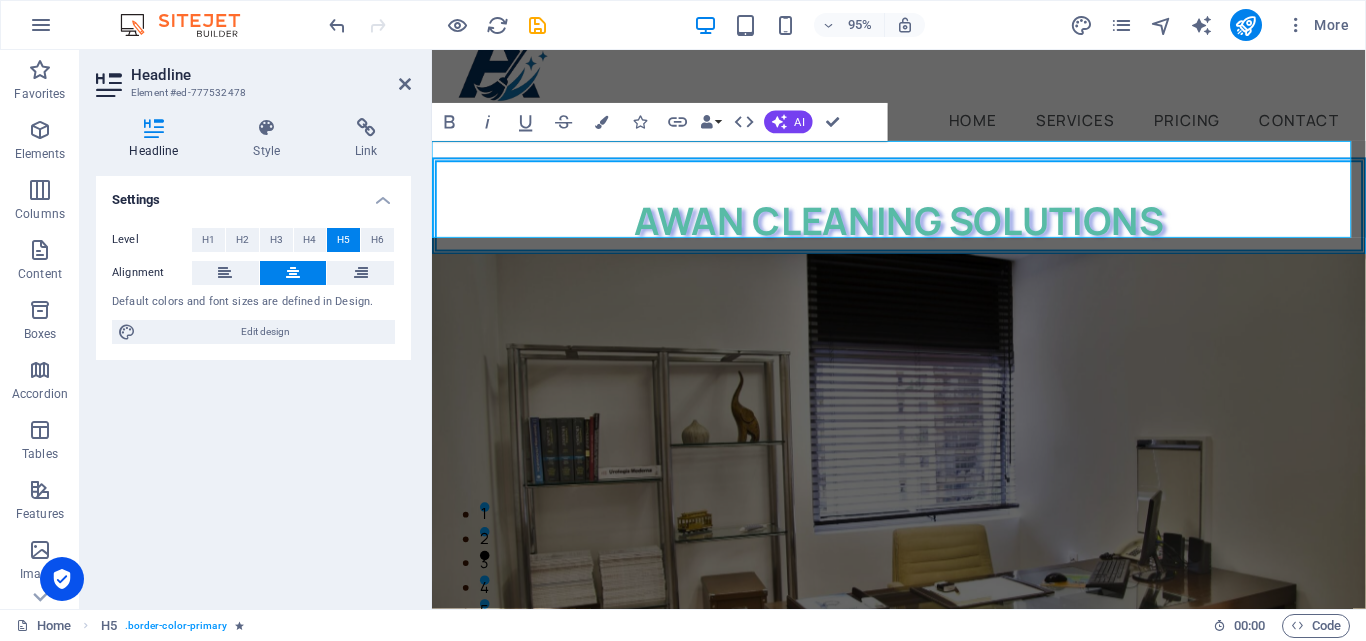 scroll, scrollTop: 0, scrollLeft: 0, axis: both 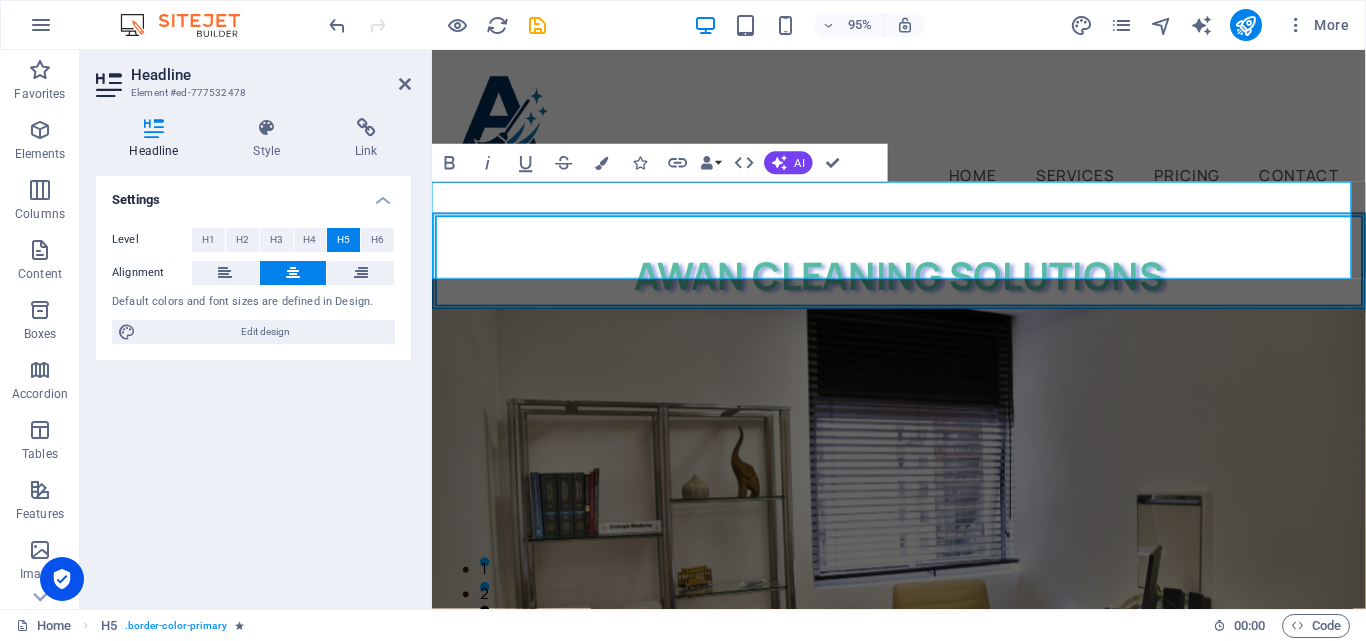 click on "AWAN CLEANING SOLUTIONS" at bounding box center (923, 288) 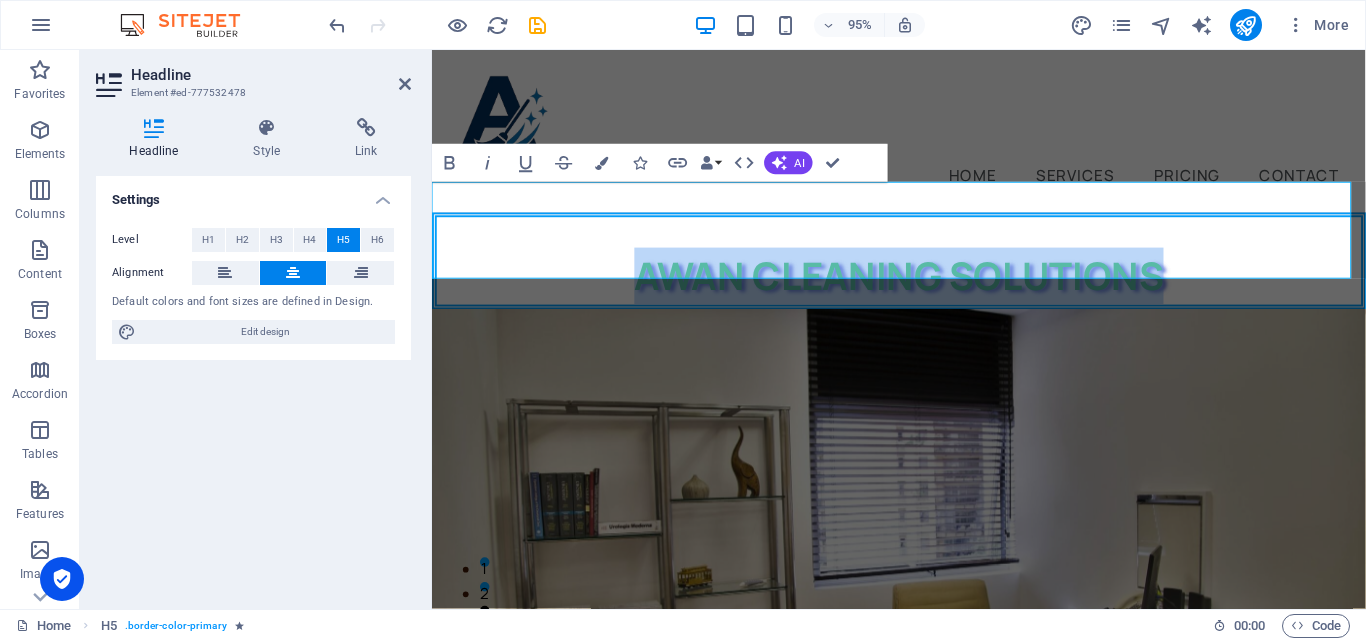 drag, startPoint x: 1263, startPoint y: 246, endPoint x: 634, endPoint y: 251, distance: 629.0199 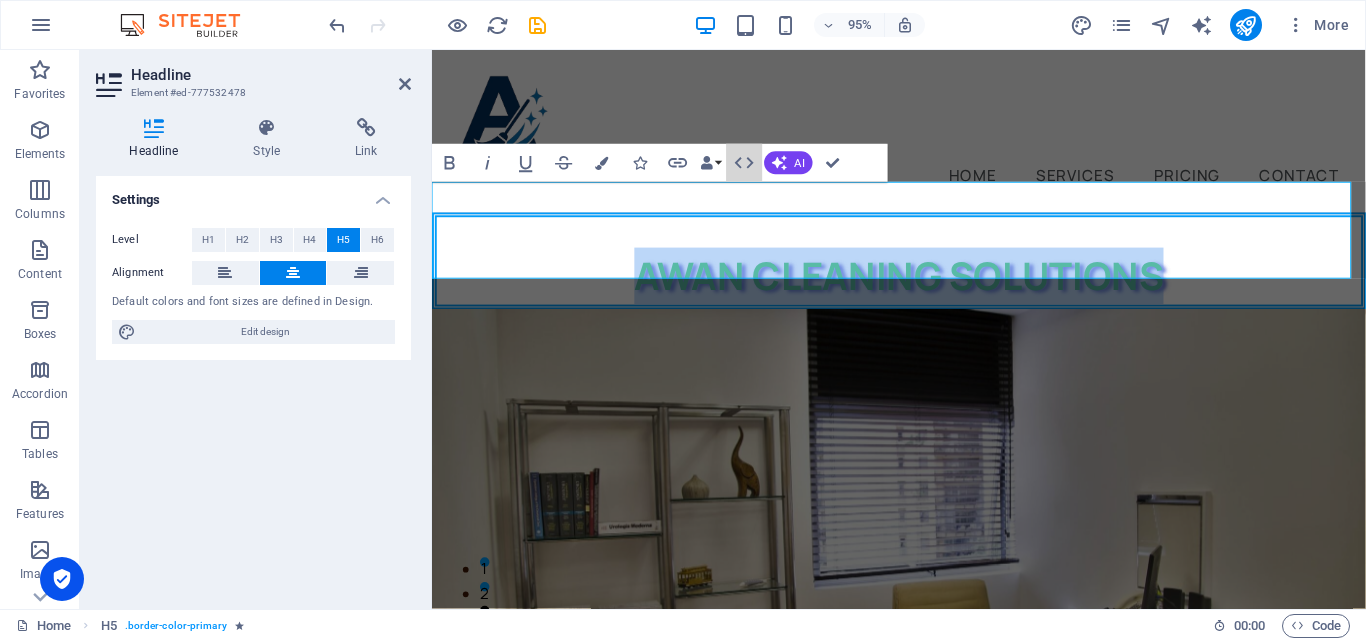 click 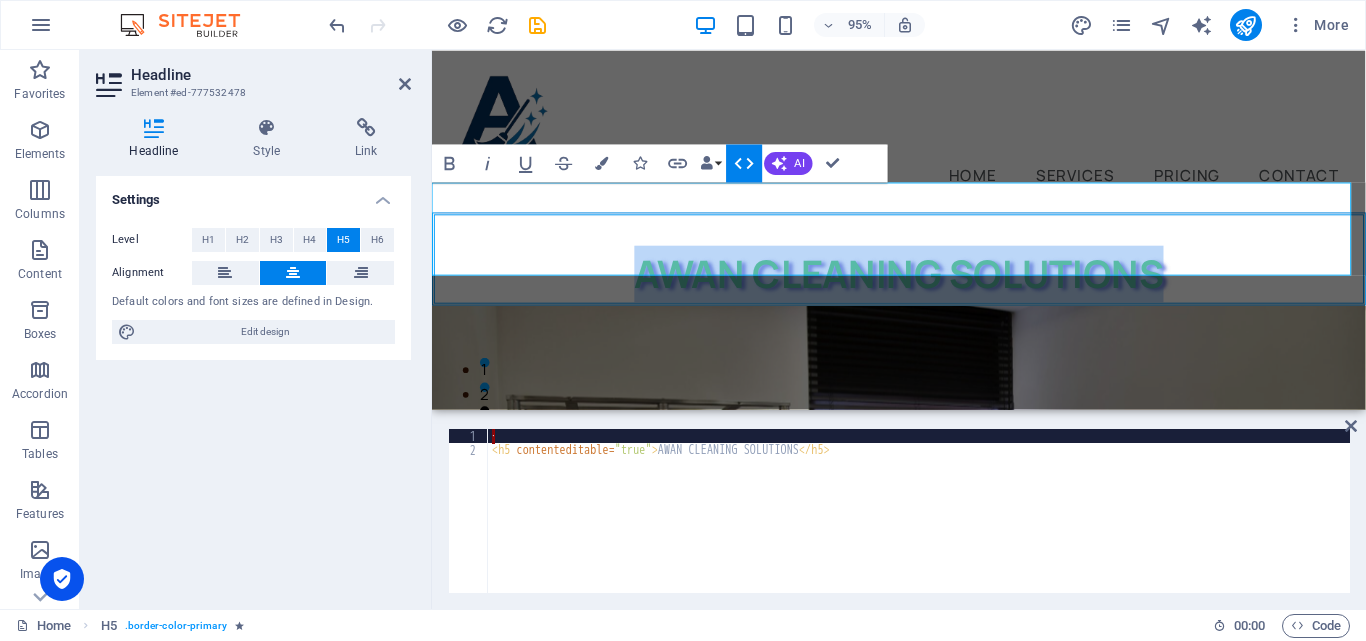 click 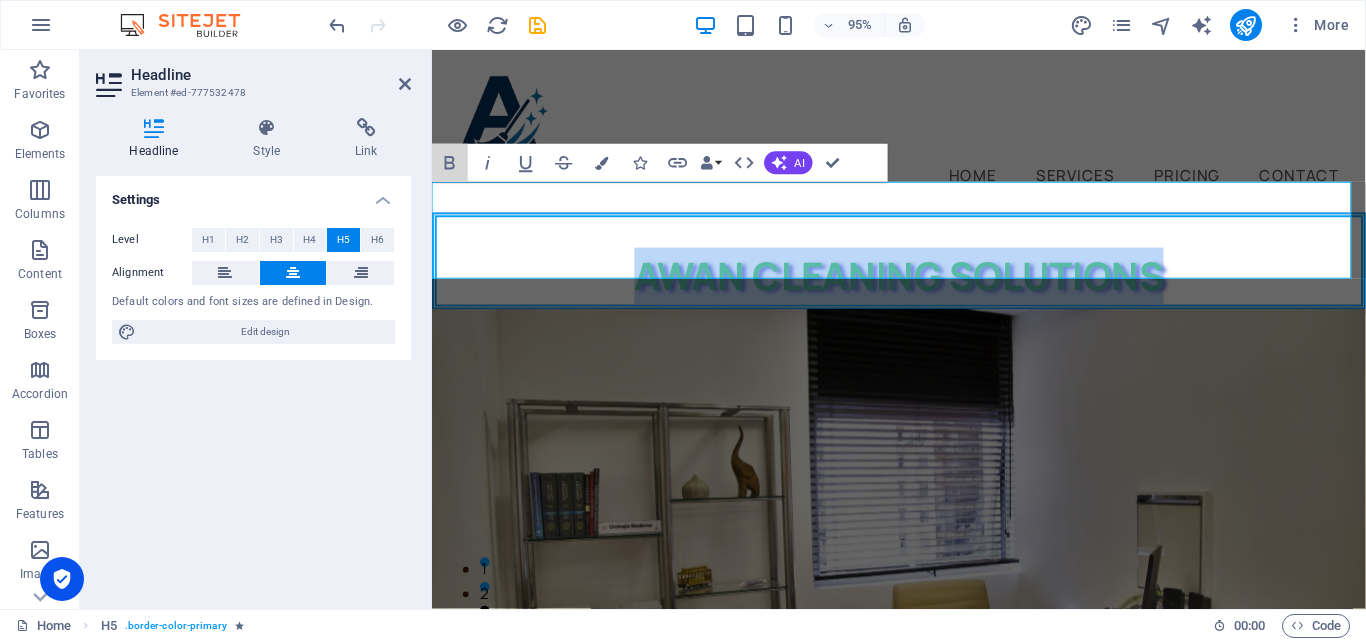click 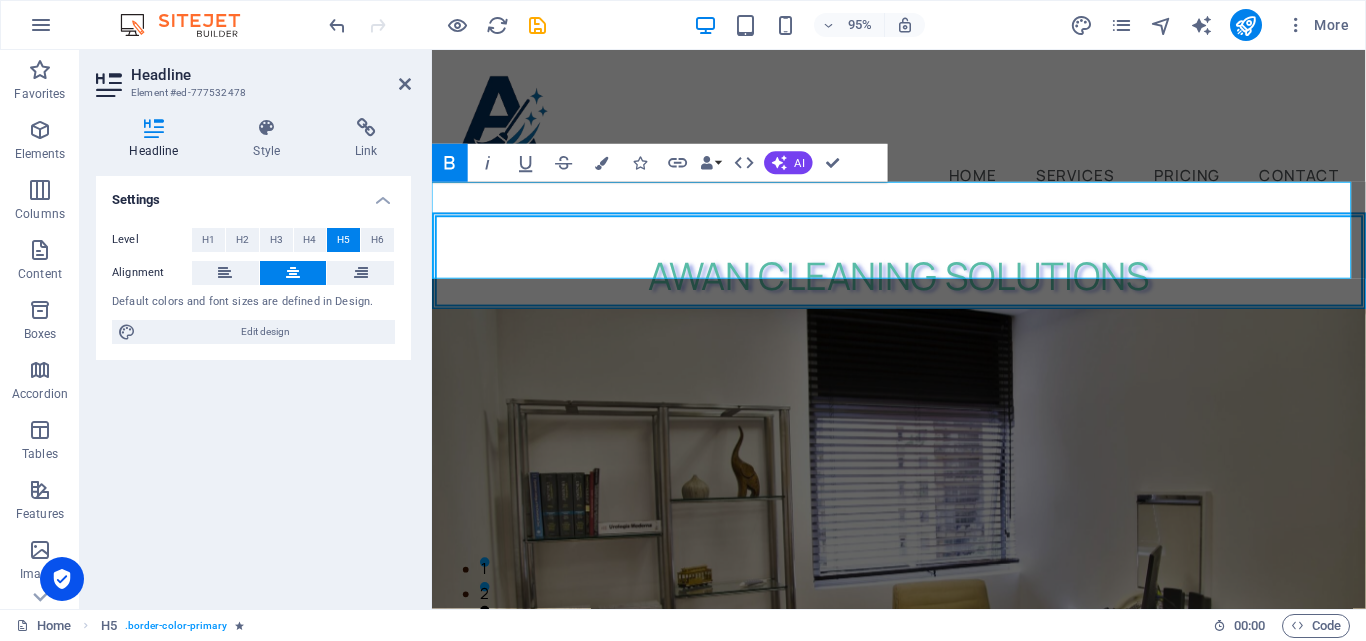click 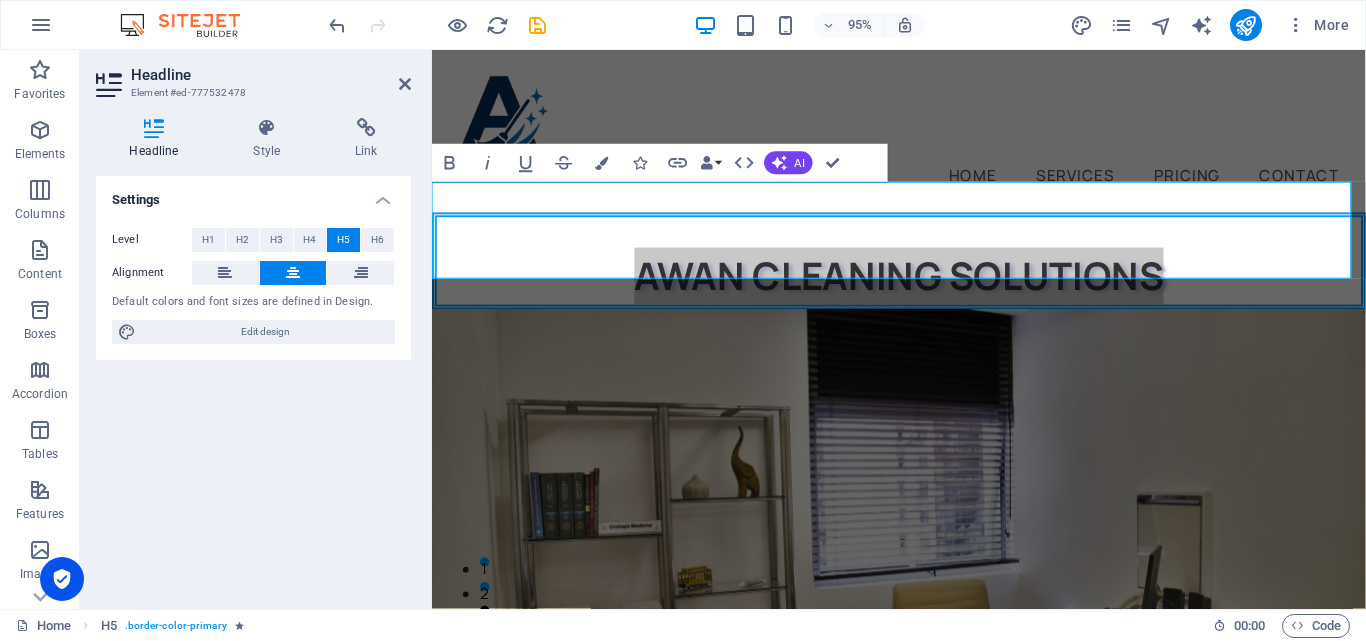 click on "Style" at bounding box center (271, 139) 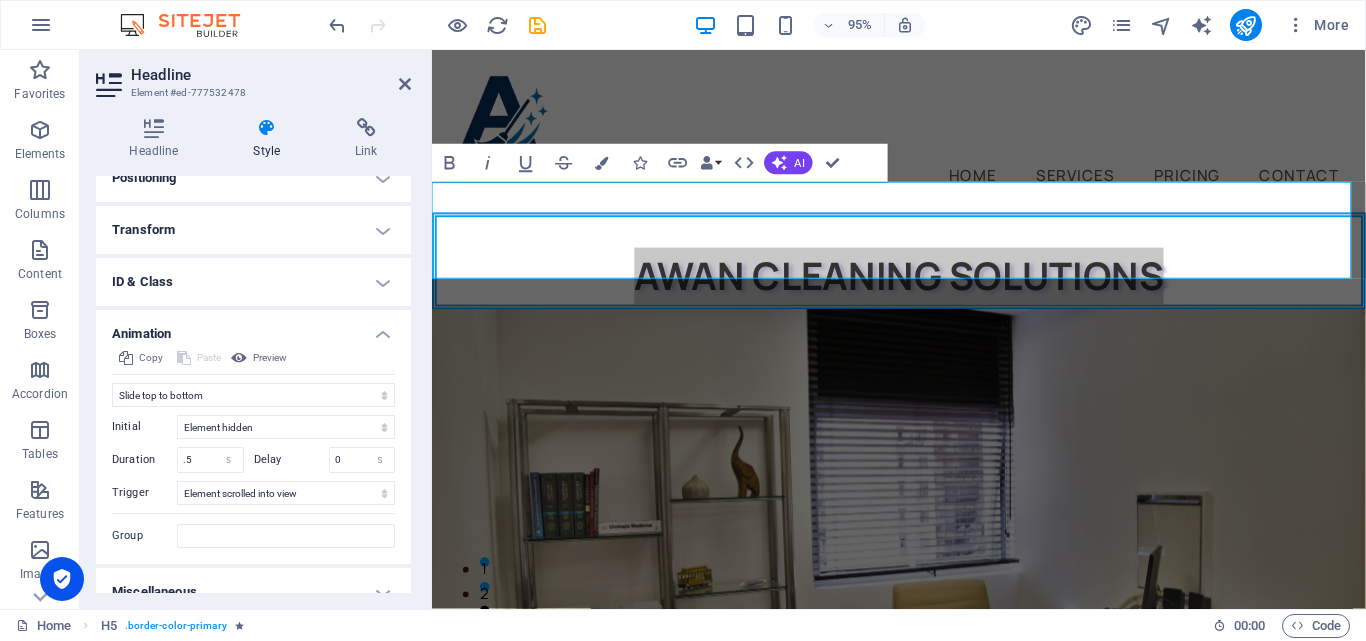 scroll, scrollTop: 518, scrollLeft: 0, axis: vertical 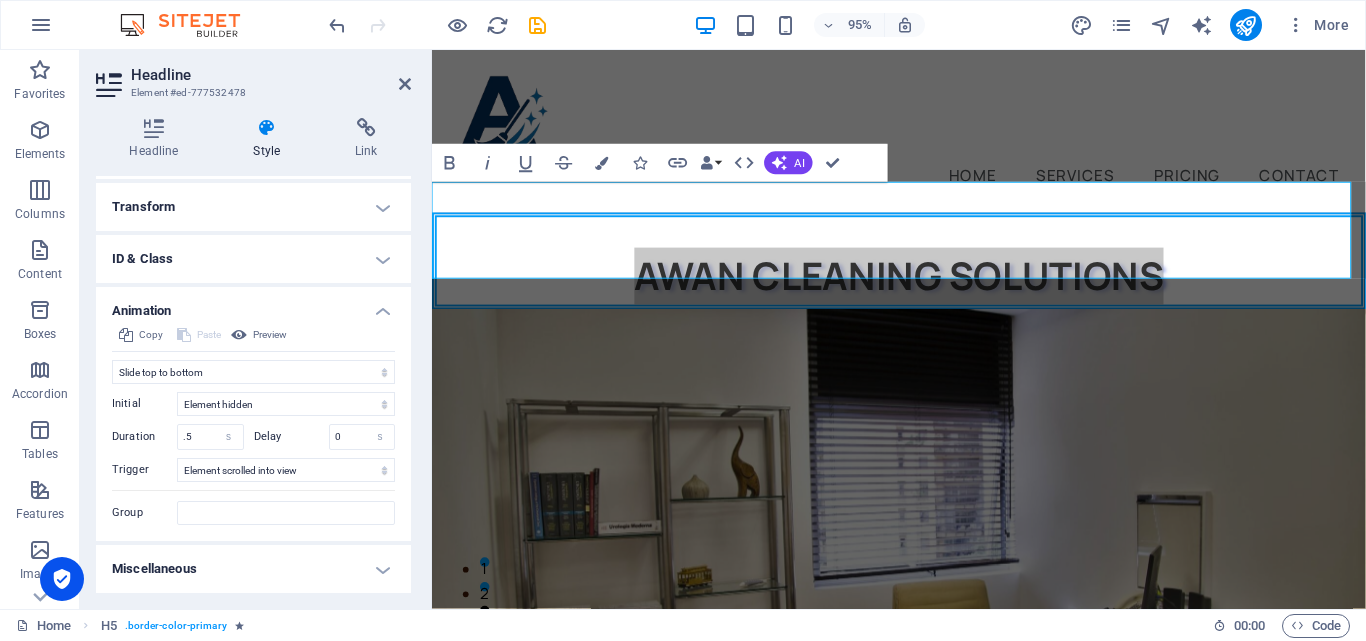 click on "Miscellaneous" at bounding box center (253, 569) 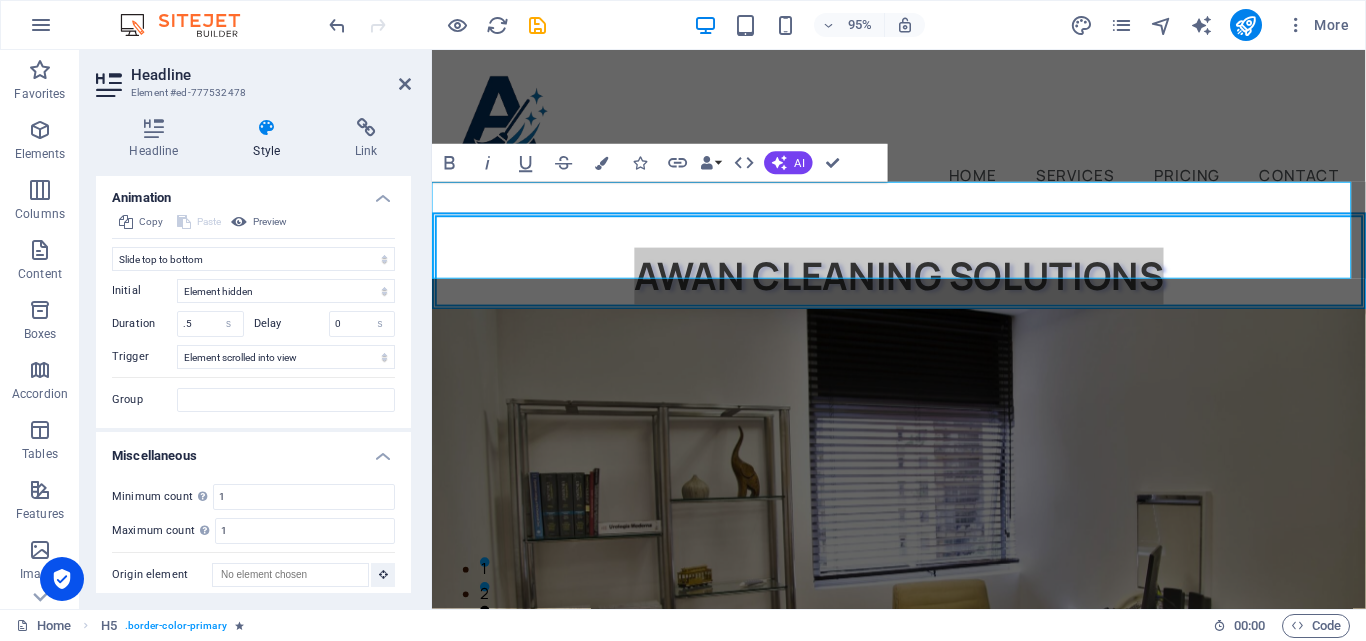 scroll, scrollTop: 0, scrollLeft: 0, axis: both 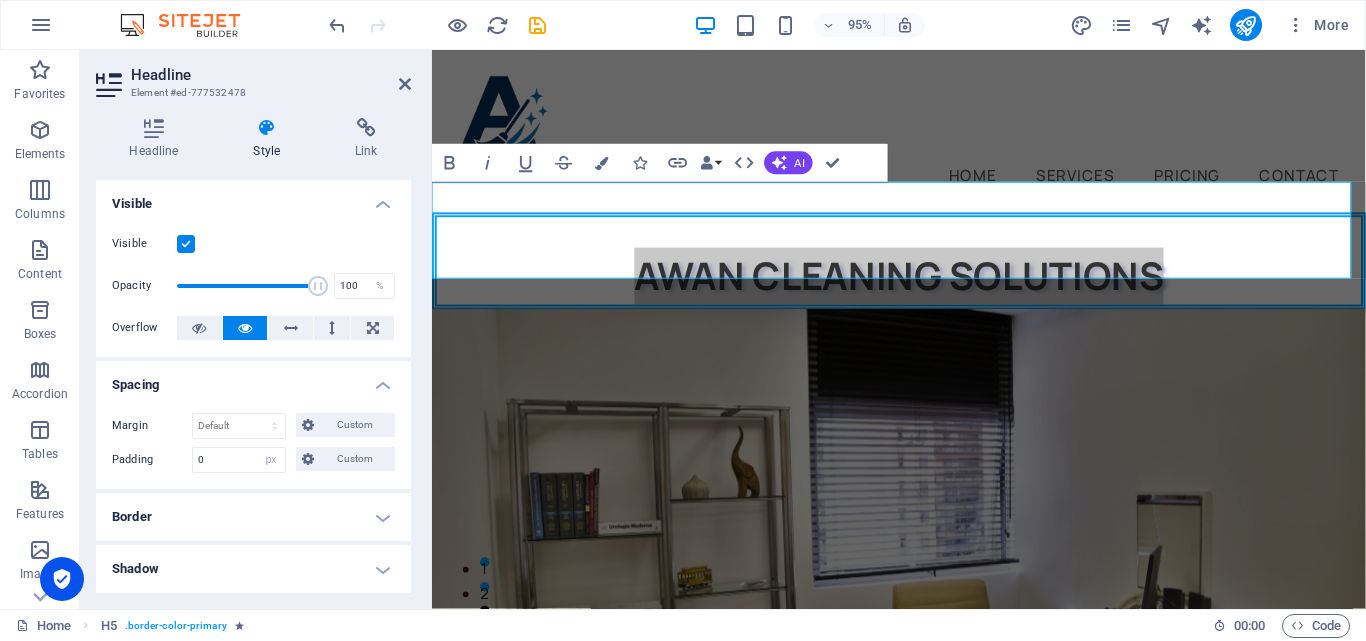 click on "Headline" at bounding box center (158, 139) 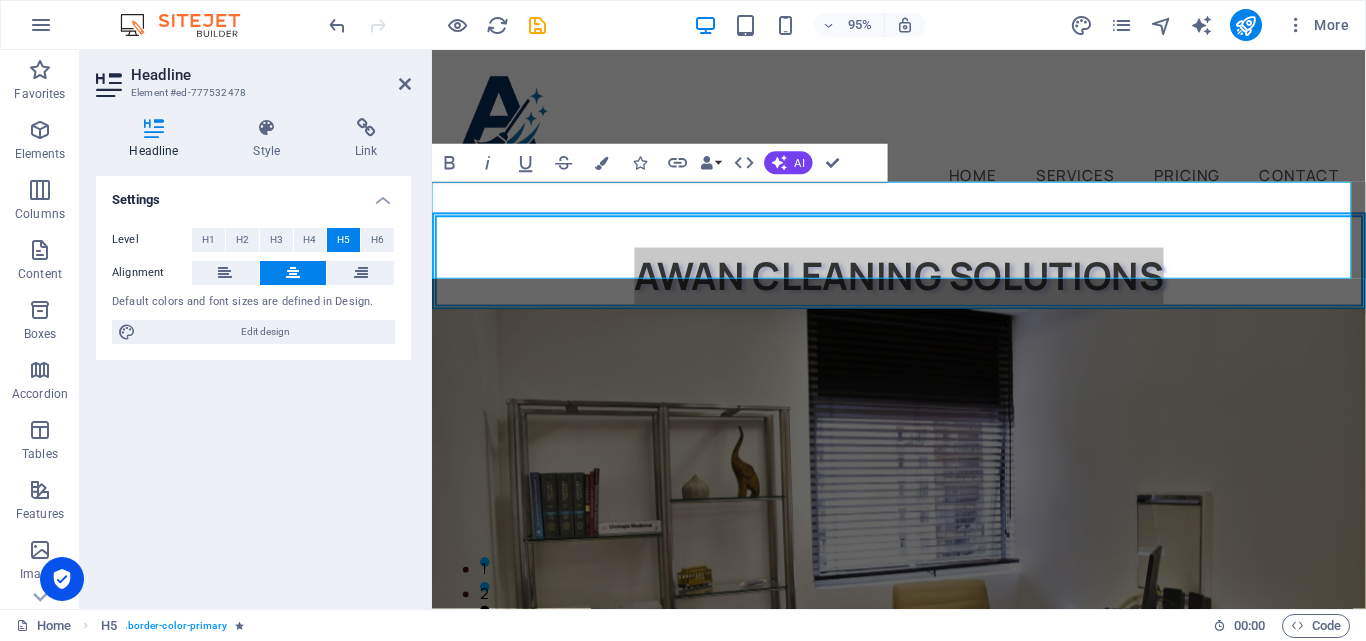 click on "Edit design" at bounding box center (265, 332) 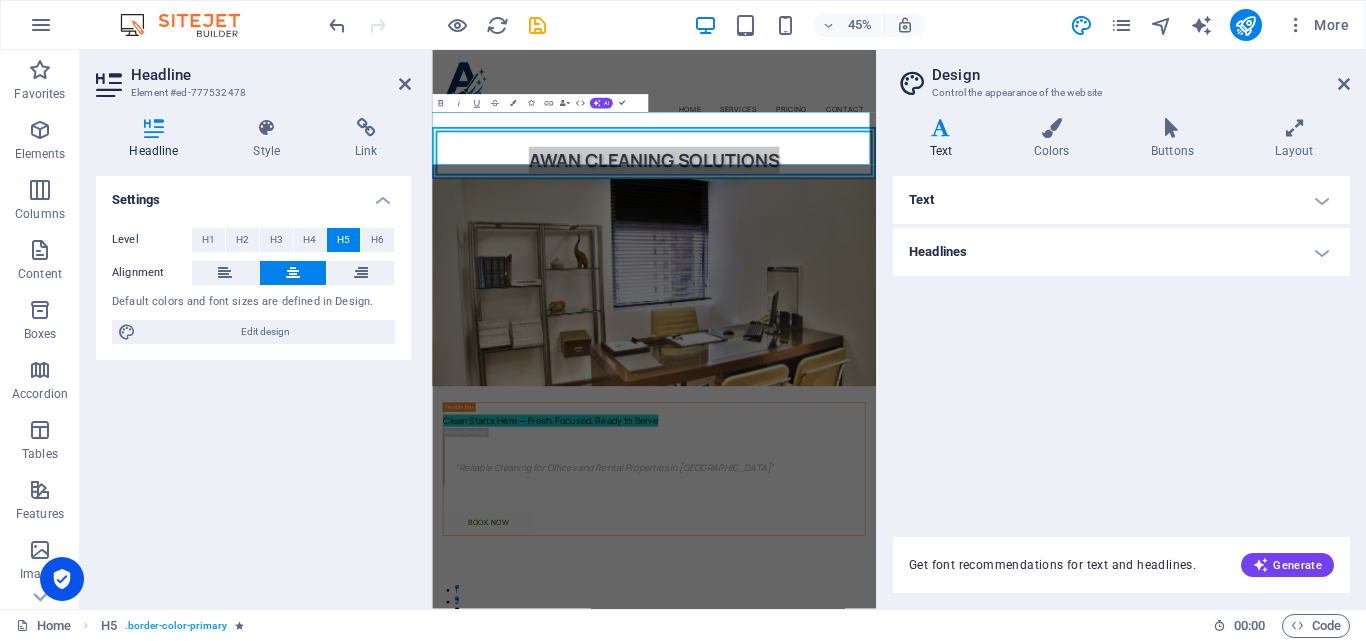 click on "Text" at bounding box center (1121, 200) 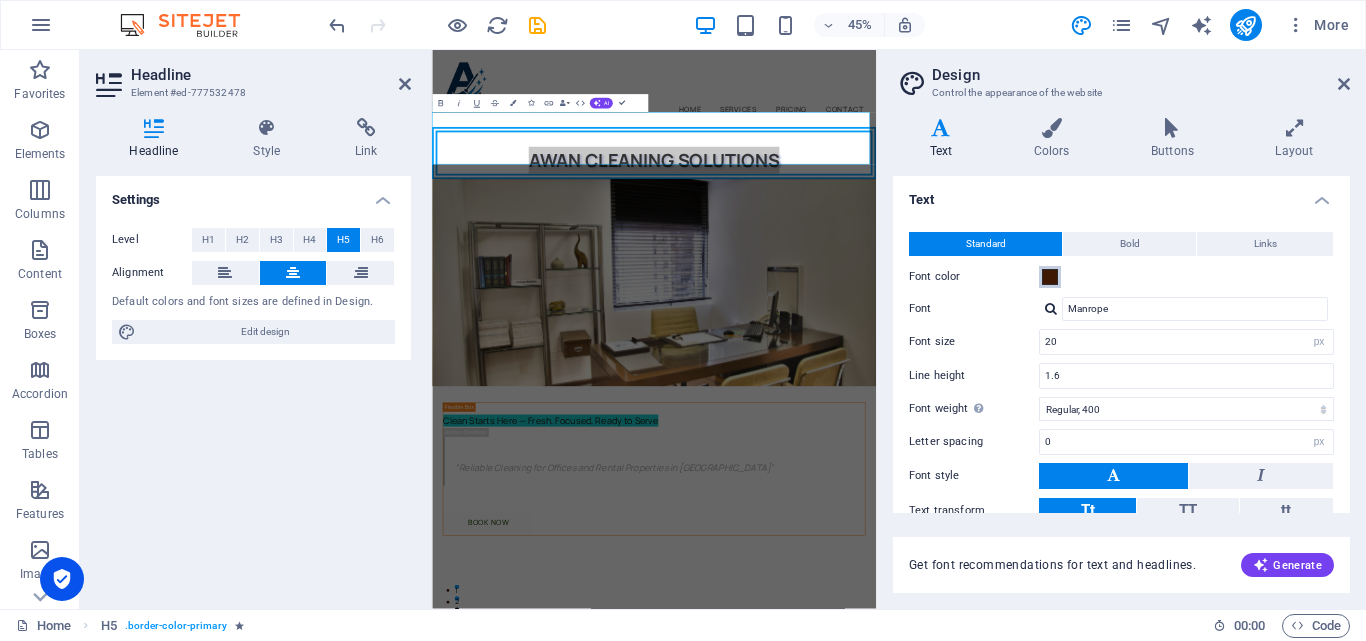 click at bounding box center (1050, 277) 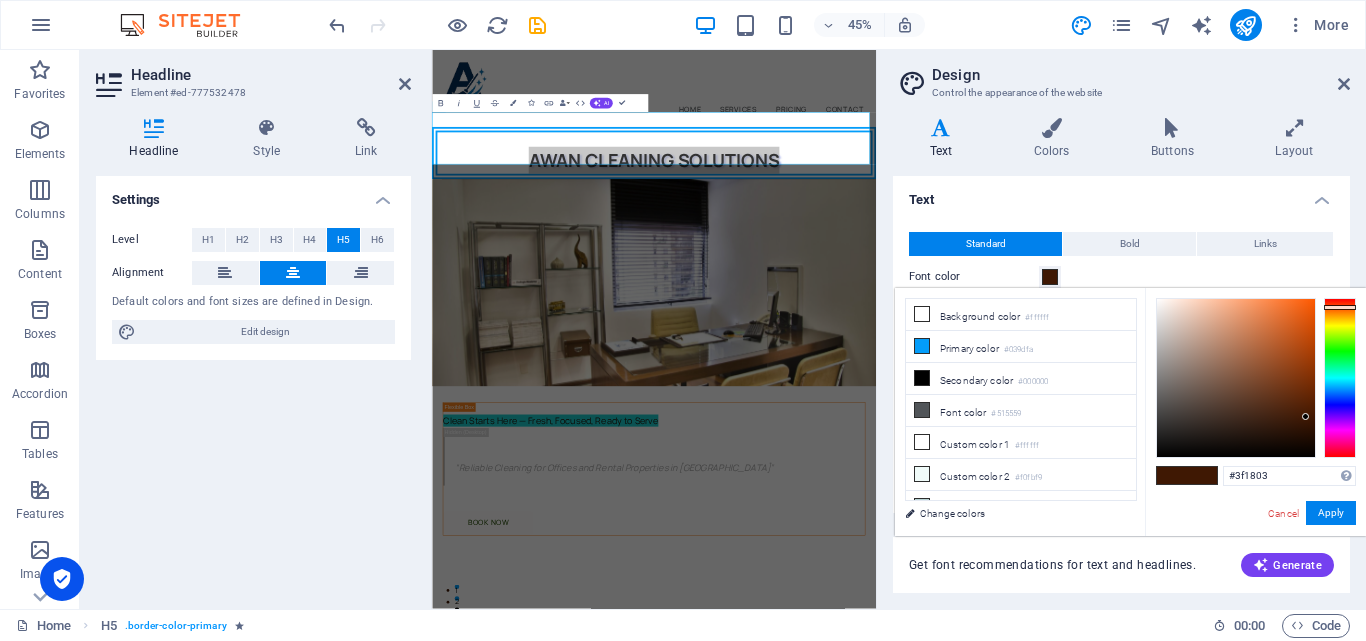 click on "Primary color
#039dfa" at bounding box center (1021, 347) 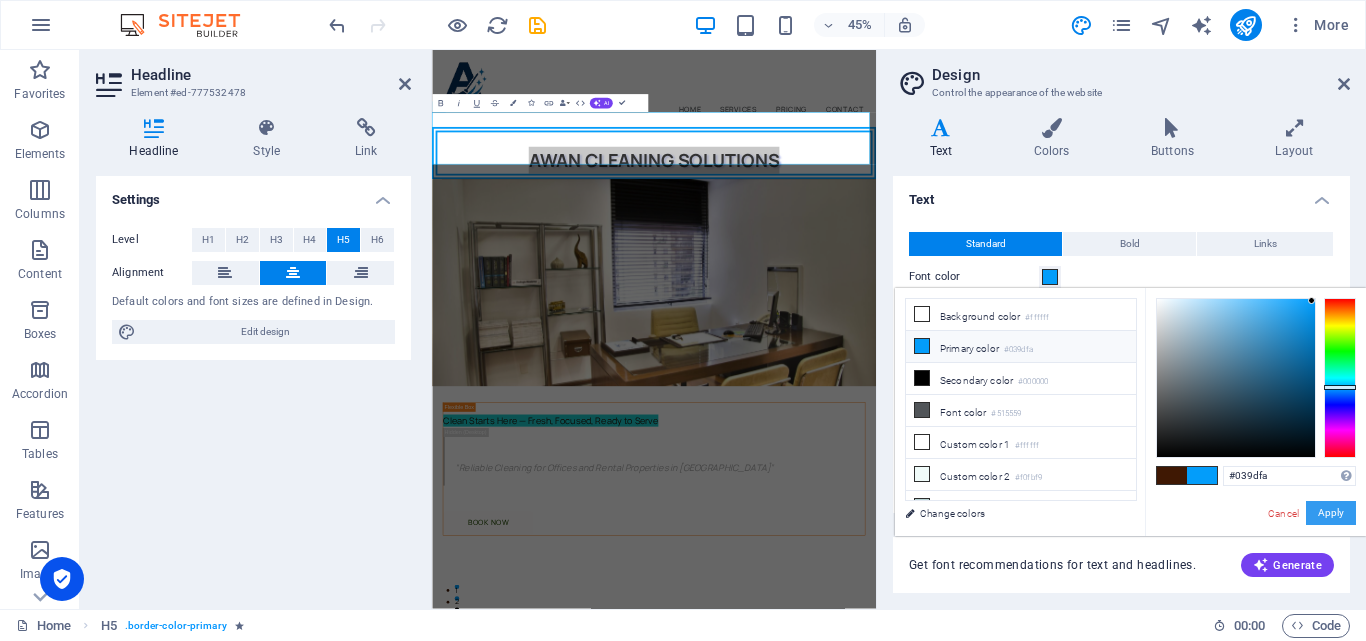 click on "Apply" at bounding box center (1331, 513) 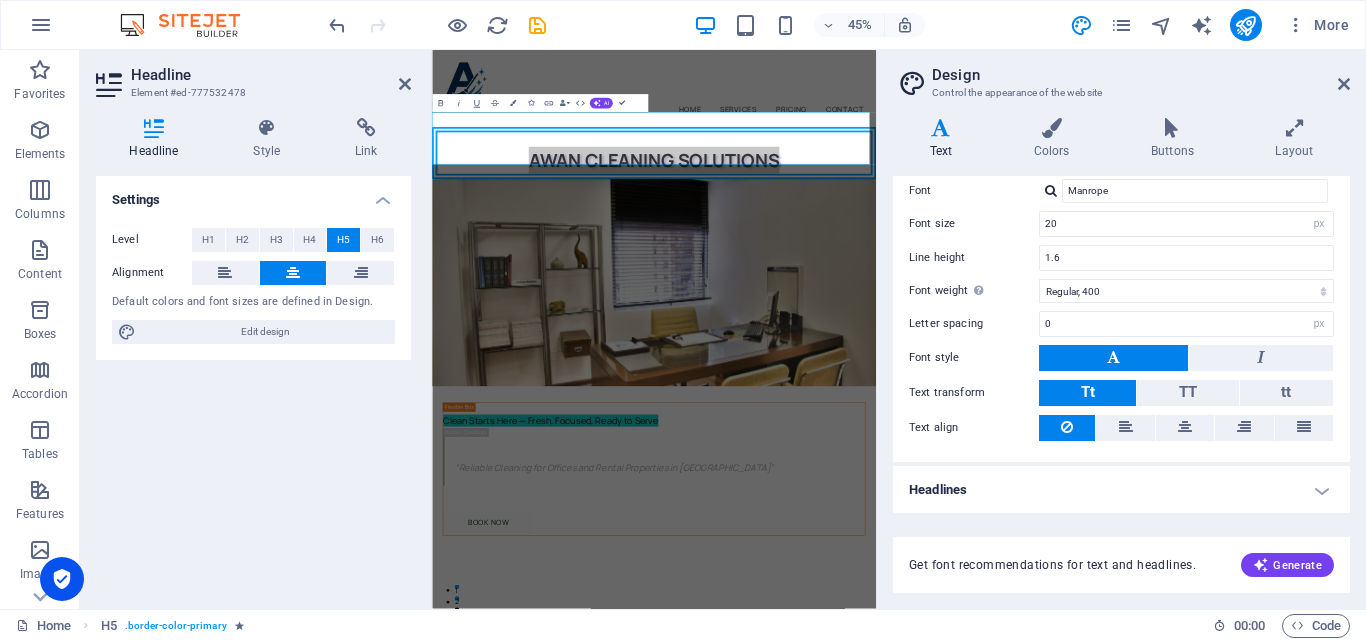 scroll, scrollTop: 119, scrollLeft: 0, axis: vertical 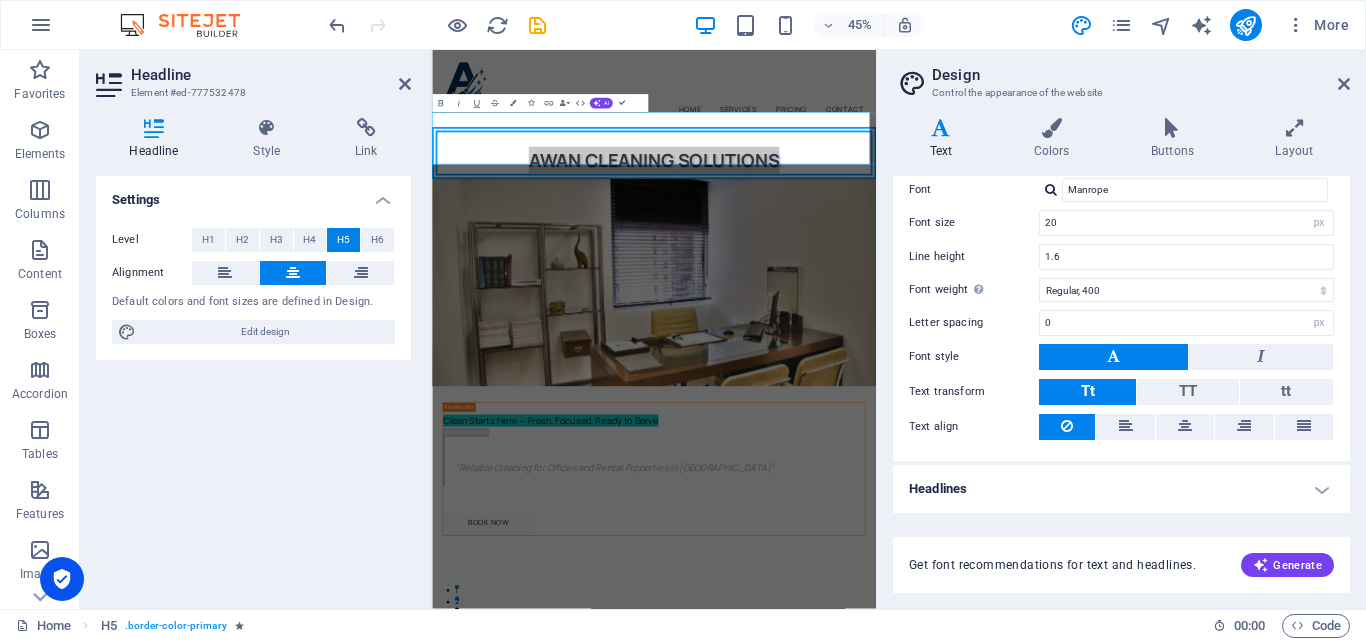 click at bounding box center [1344, 84] 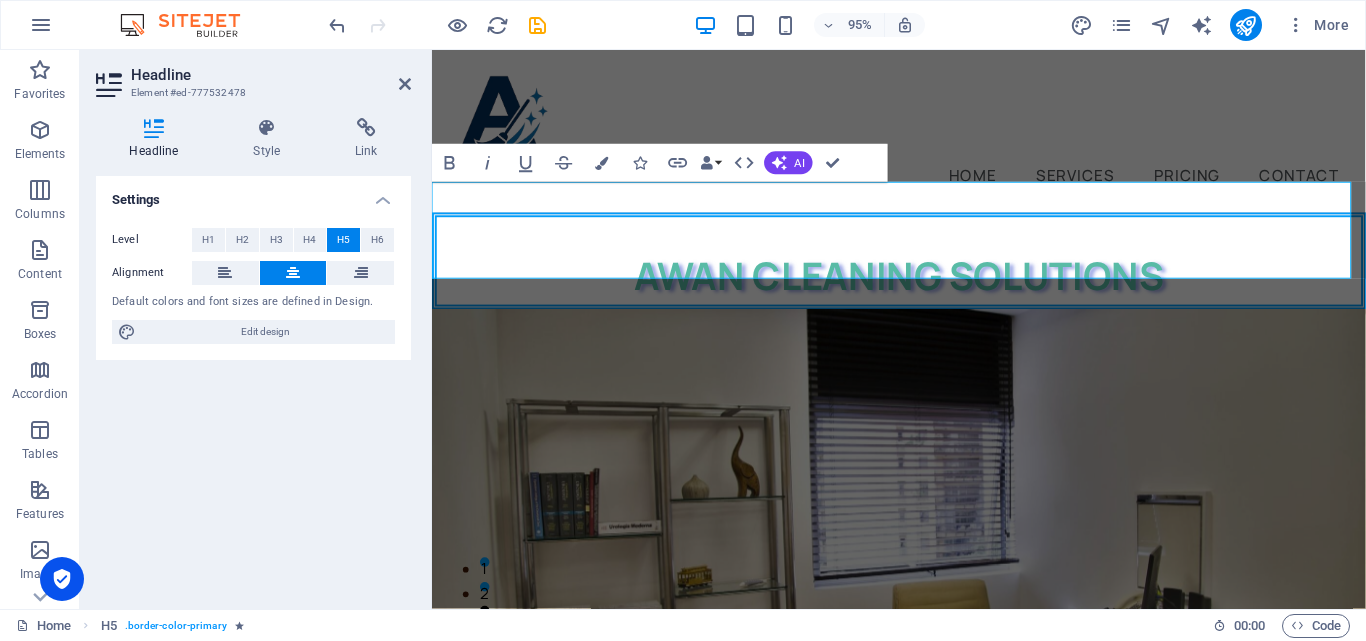 click on "​ AWAN CLEANING SOLUTIONS" at bounding box center [923, 272] 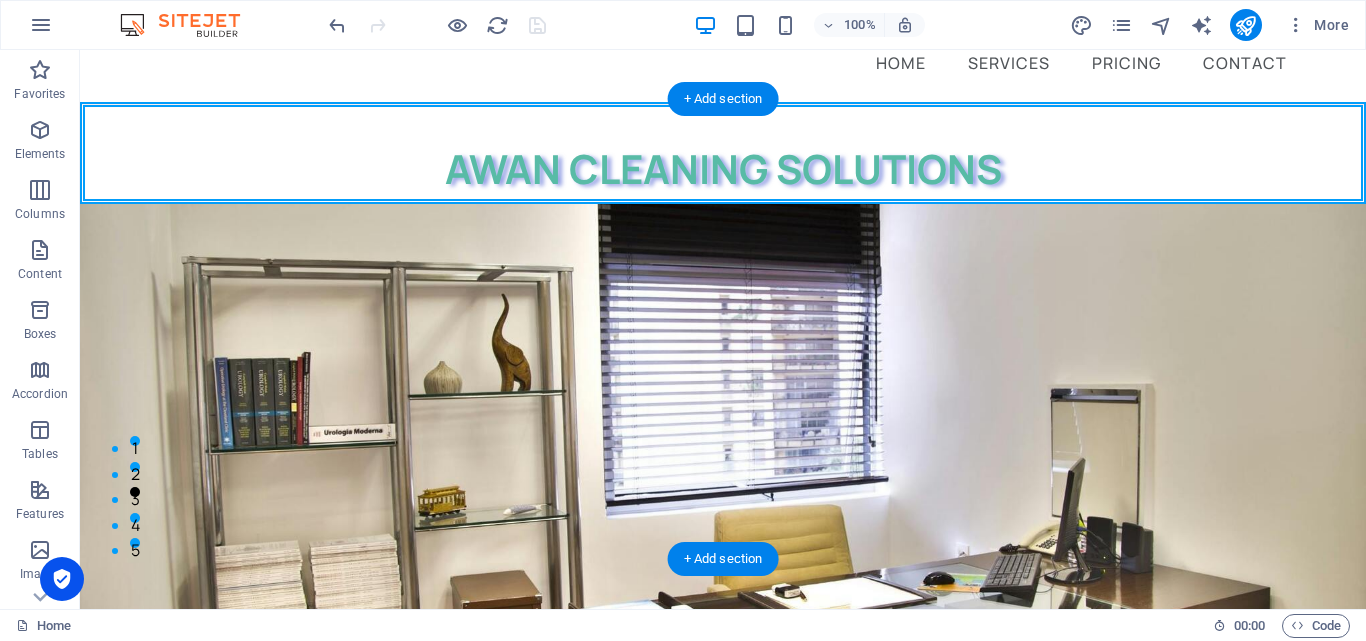 scroll, scrollTop: 22, scrollLeft: 0, axis: vertical 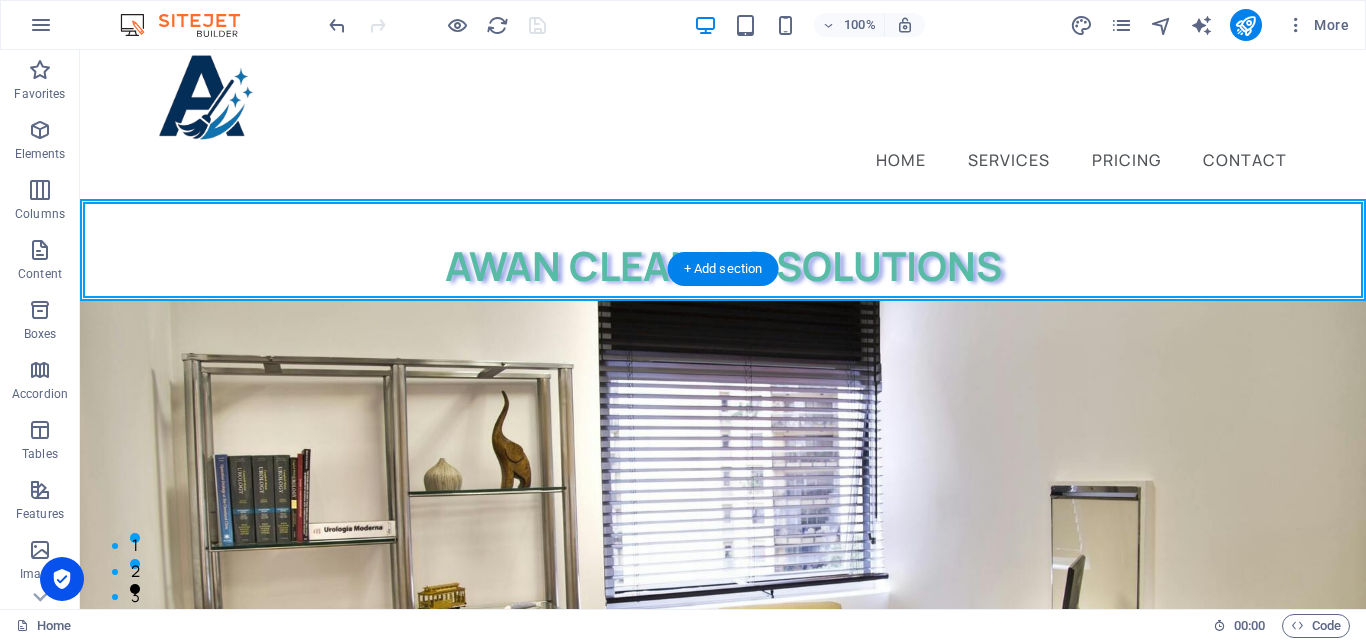 click at bounding box center [723, 531] 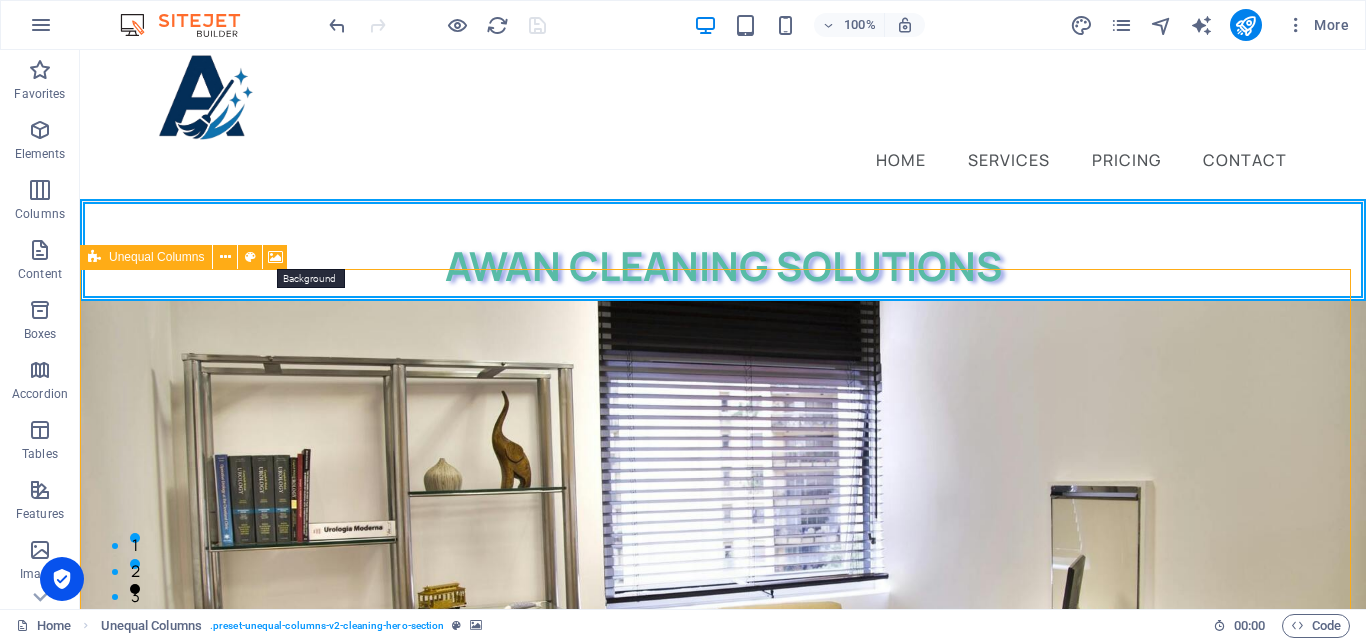 click at bounding box center (275, 257) 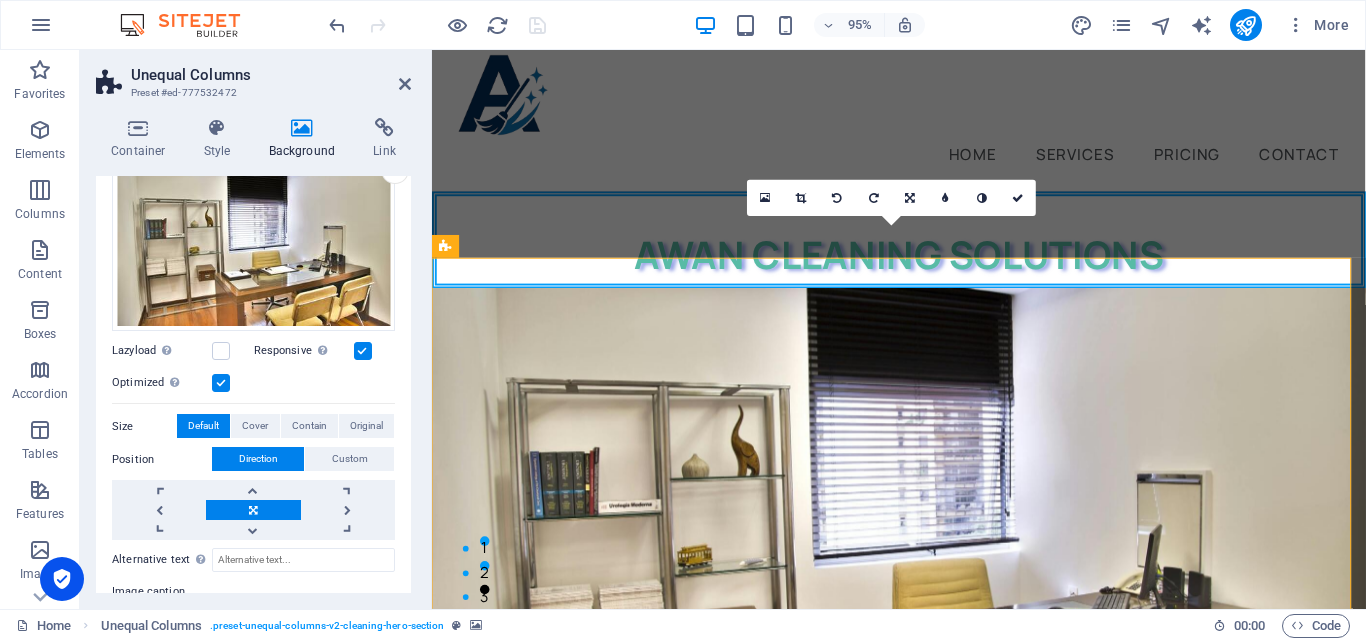 scroll, scrollTop: 0, scrollLeft: 0, axis: both 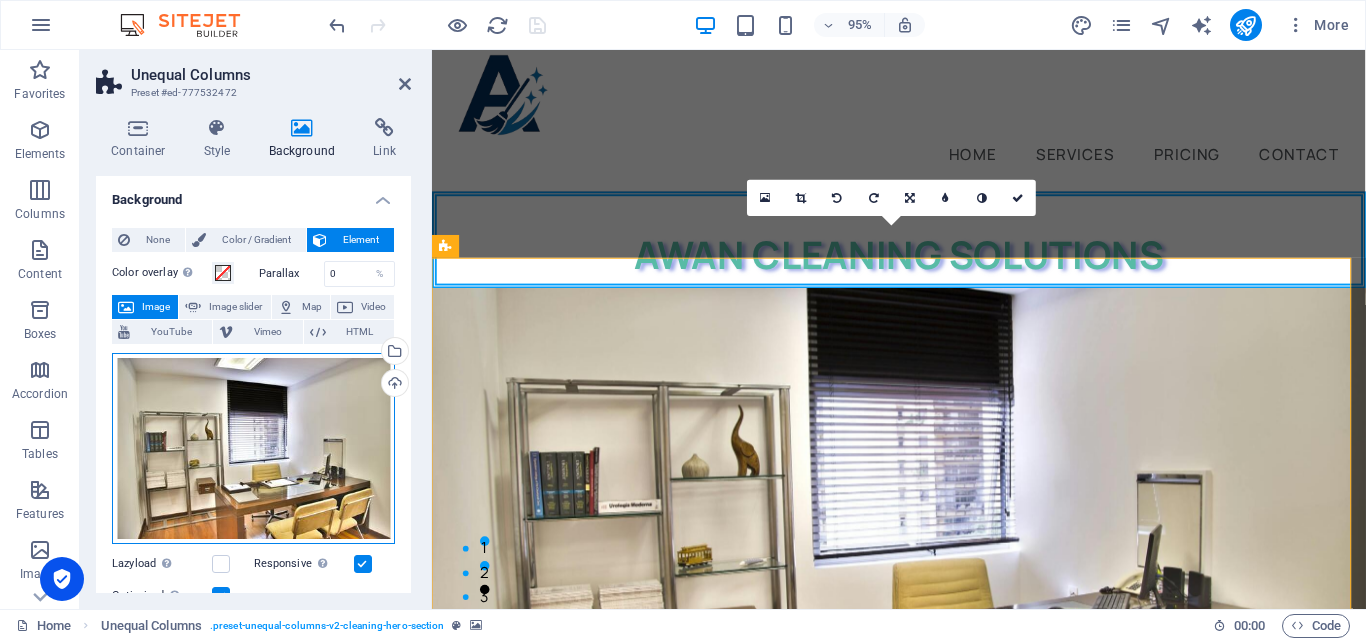 click on "Drag files here, click to choose files or select files from Files or our free stock photos & videos" at bounding box center (253, 449) 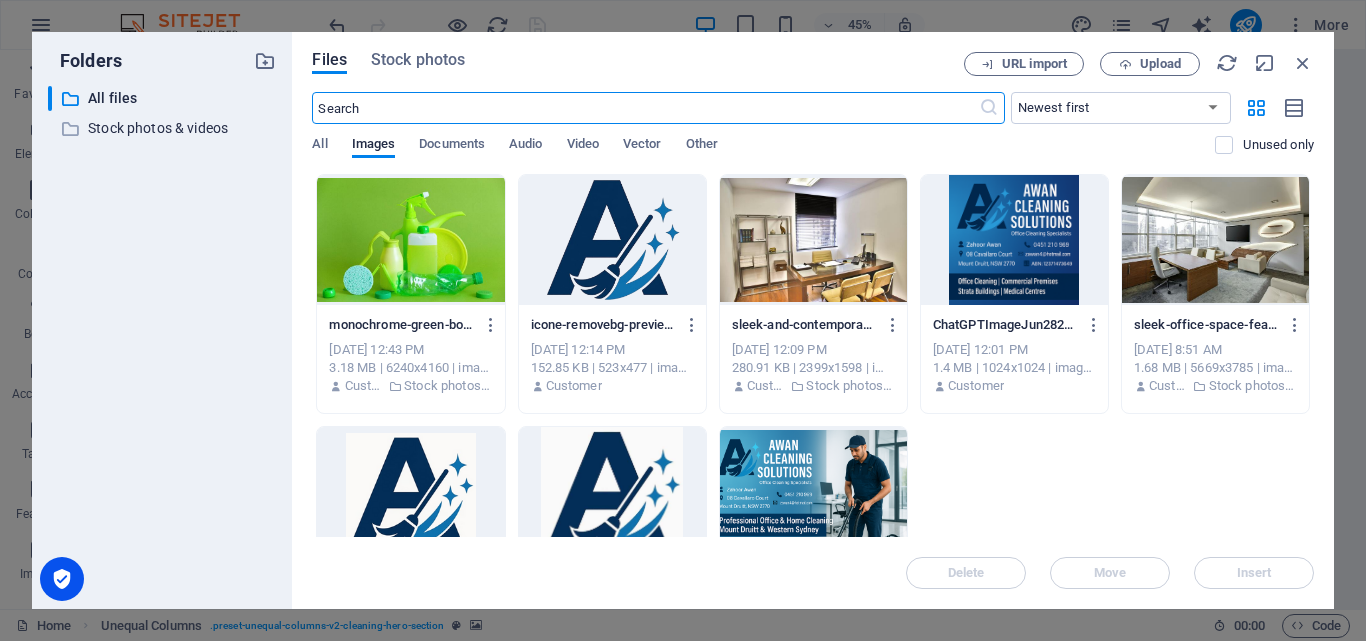click on "All Images Documents Audio Video Vector Other" at bounding box center [763, 155] 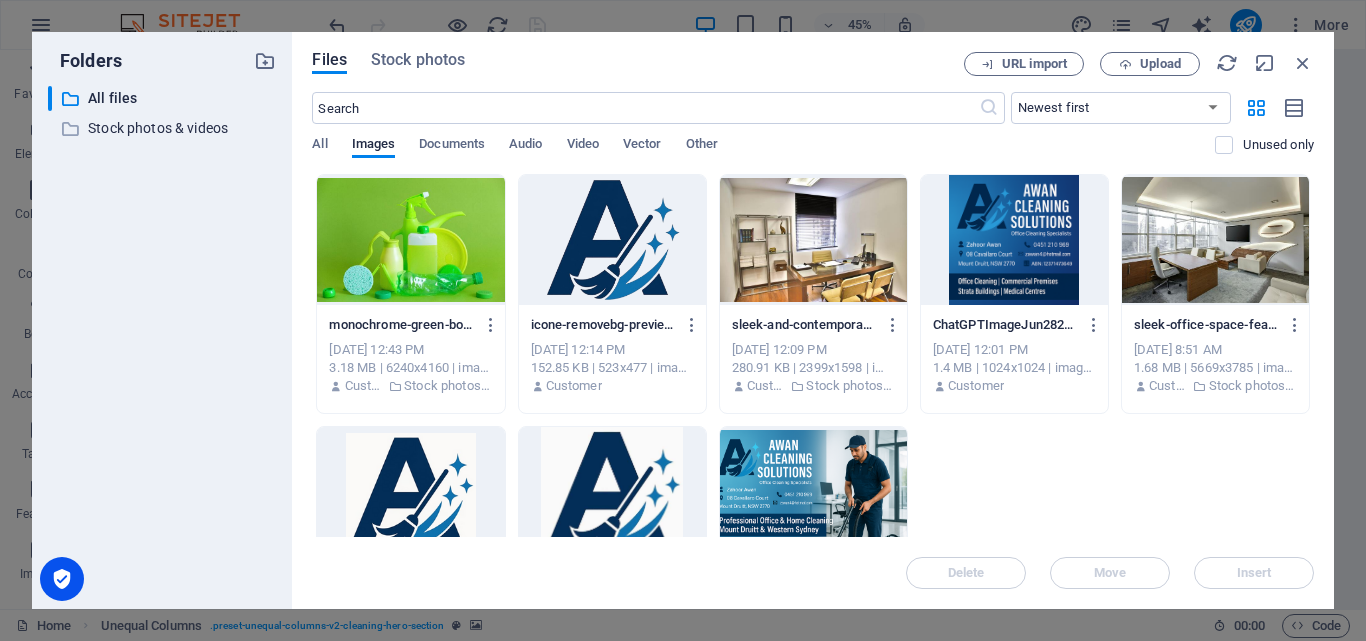 click on "All" at bounding box center (319, 146) 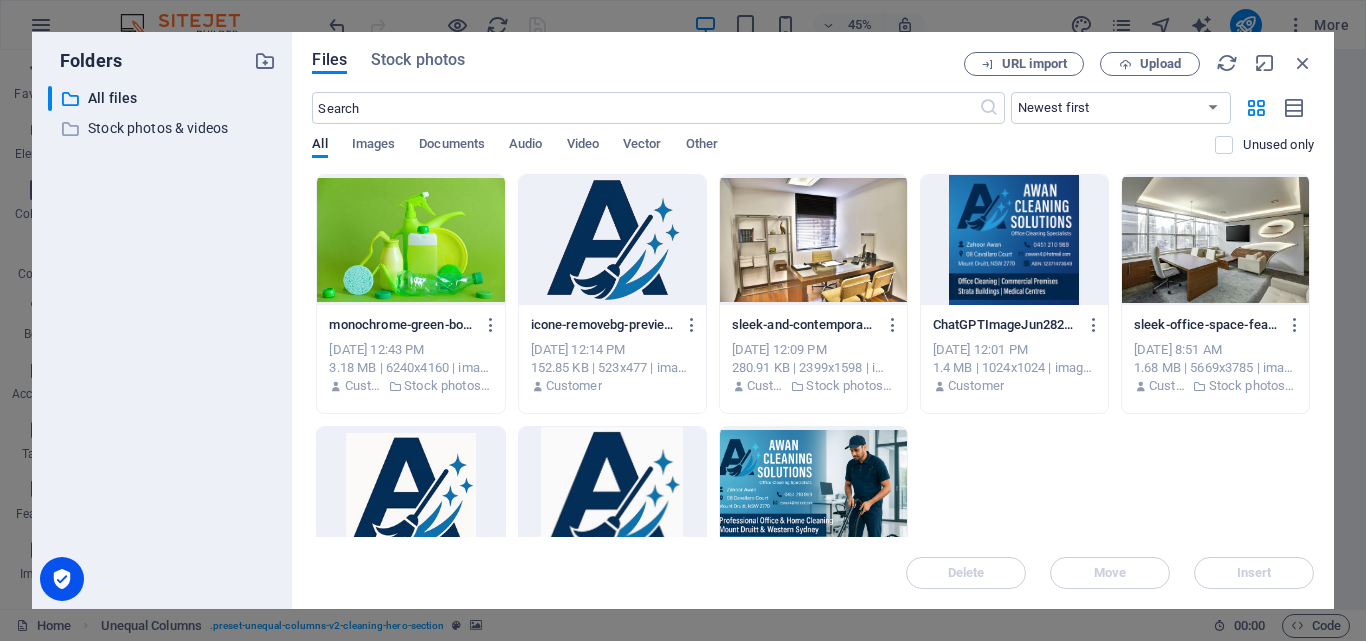 click on "Images" at bounding box center (374, 146) 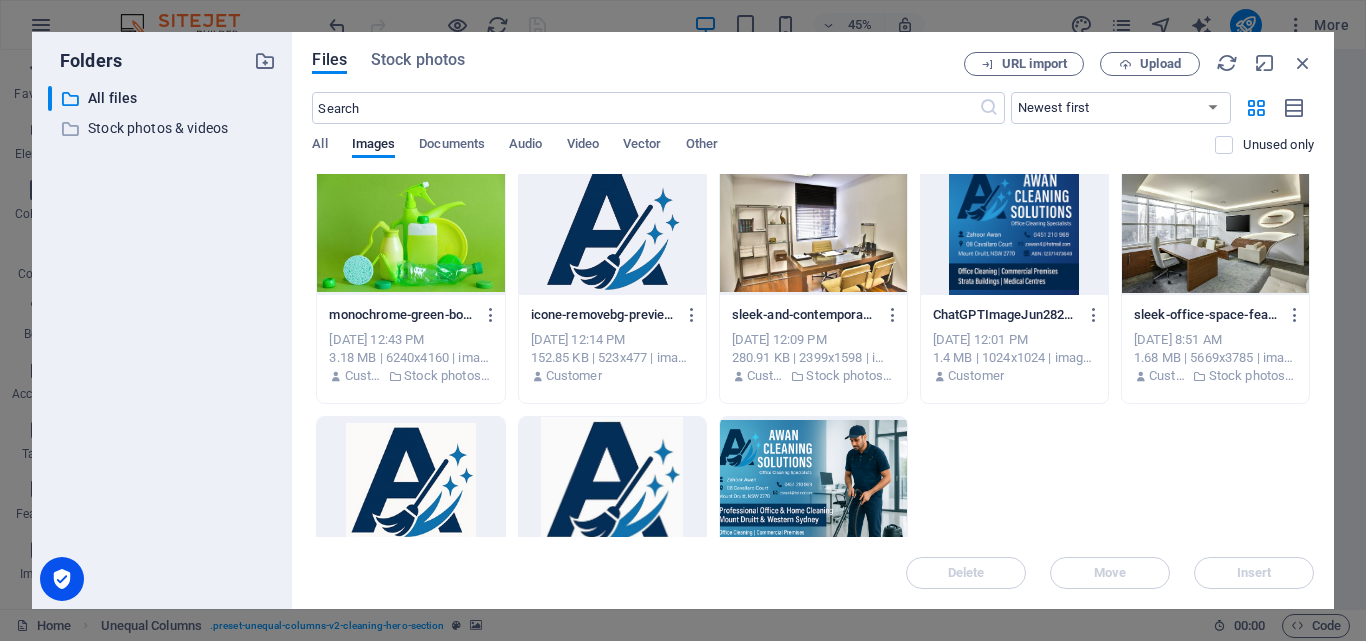 scroll, scrollTop: 0, scrollLeft: 0, axis: both 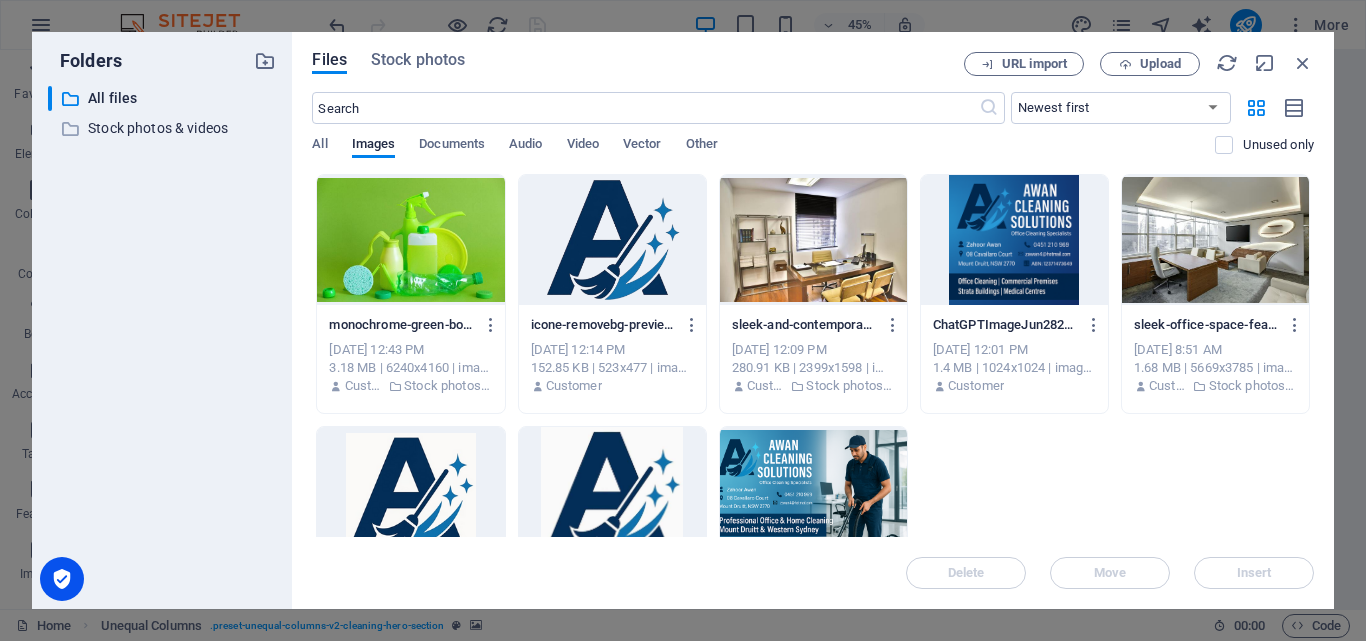 click on "Upload" at bounding box center [1150, 64] 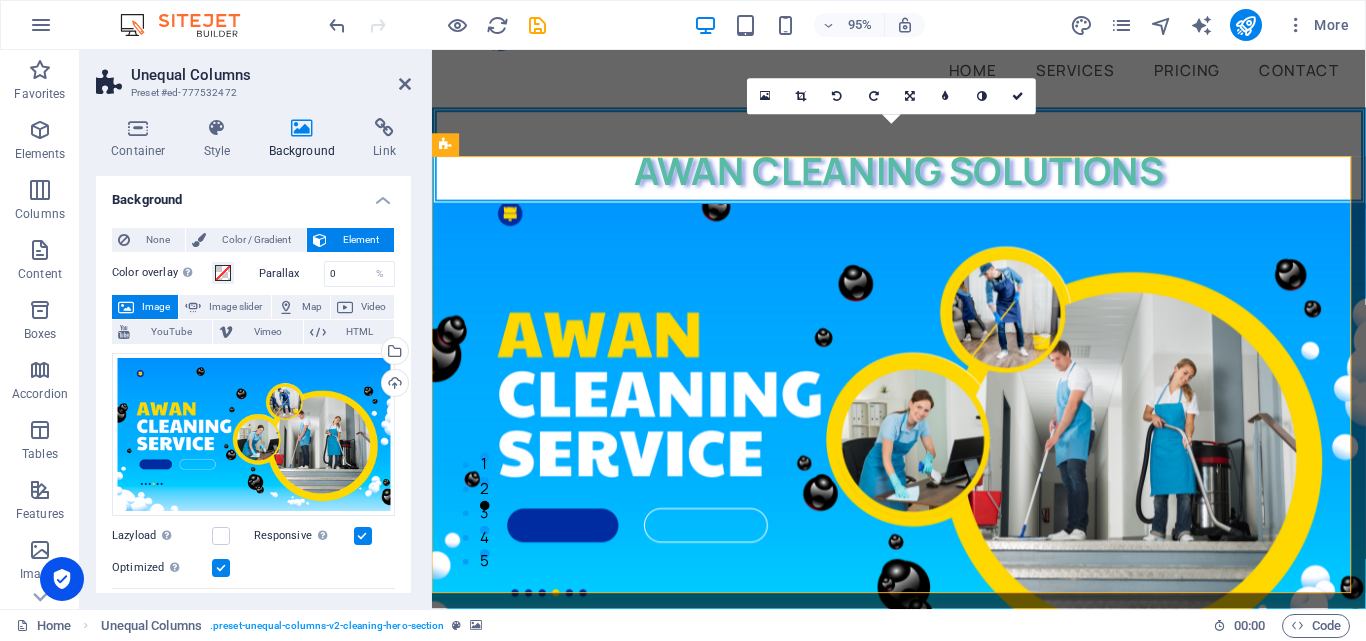 scroll, scrollTop: 133, scrollLeft: 0, axis: vertical 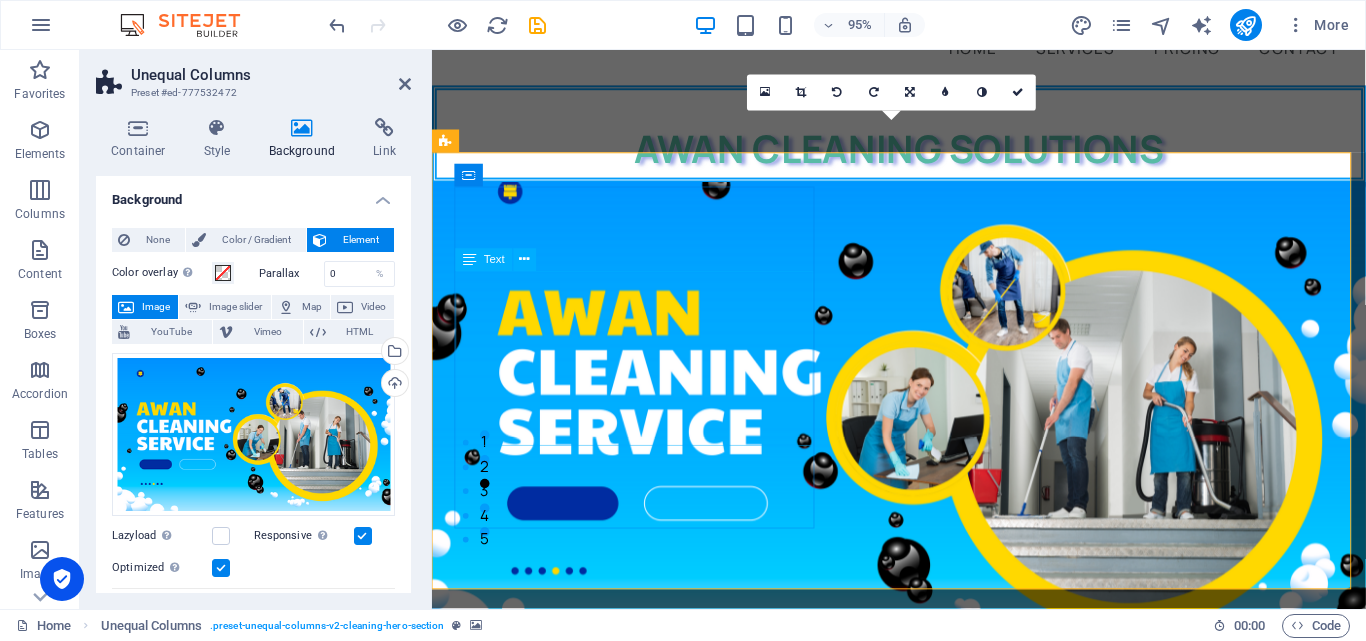 click on "“Reliable Cleaning for Offices and Rental Properties in [GEOGRAPHIC_DATA]”" at bounding box center (923, 807) 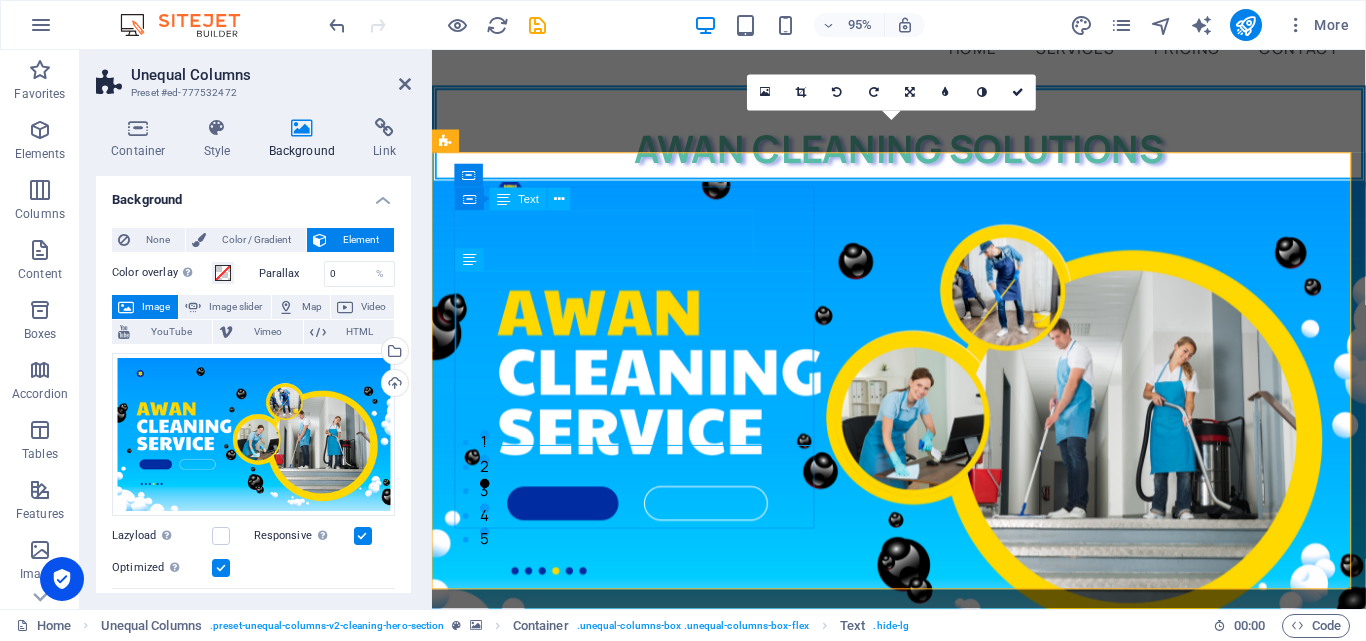 click on "Clean Starts Here — Fresh, Focused, Ready to Serve" at bounding box center (923, 727) 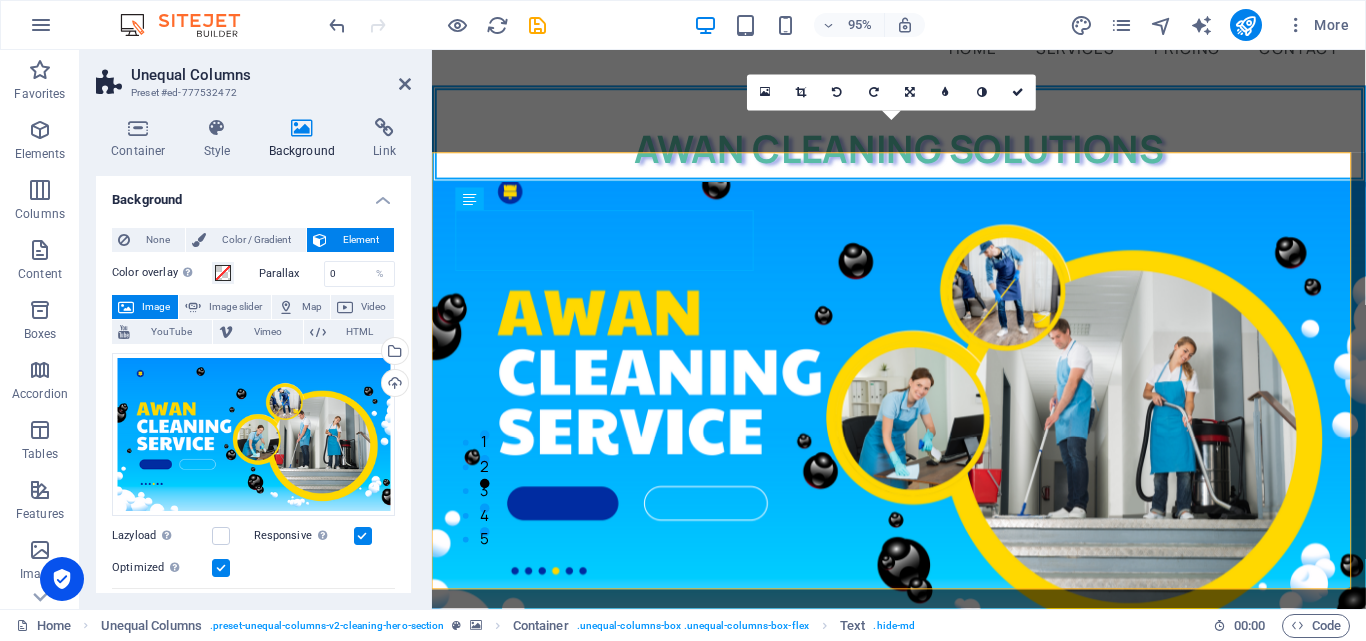 click on "Container" at bounding box center (142, 139) 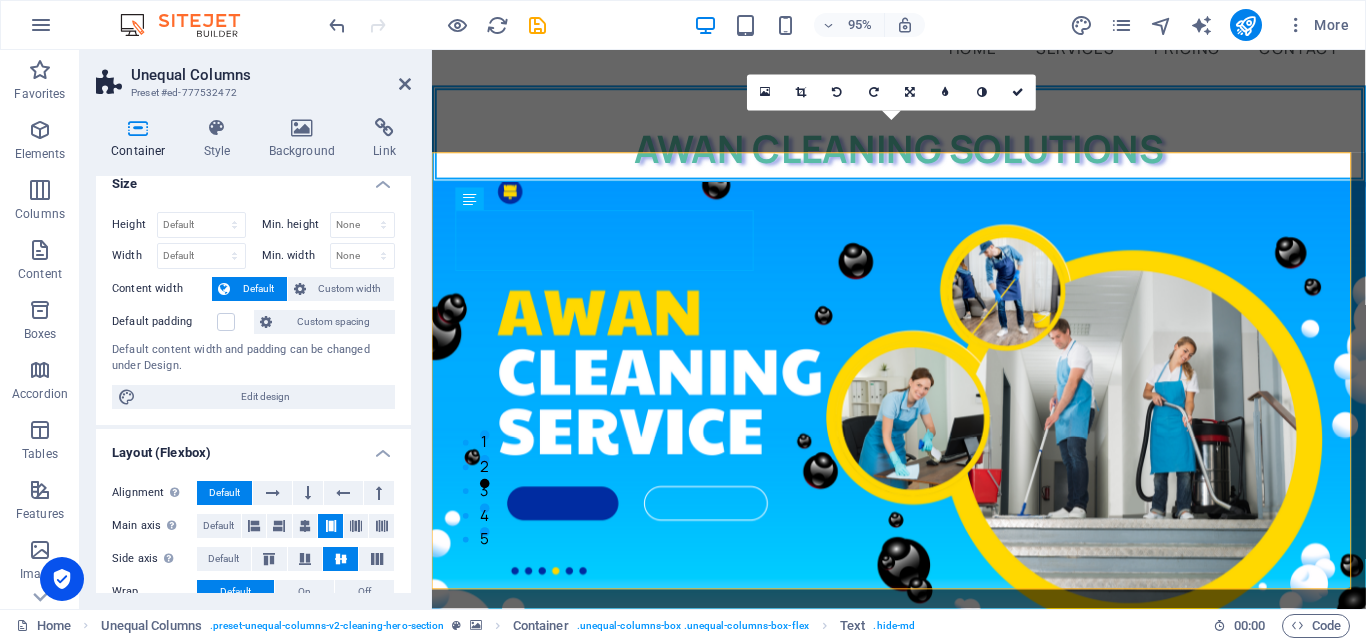 scroll, scrollTop: 0, scrollLeft: 0, axis: both 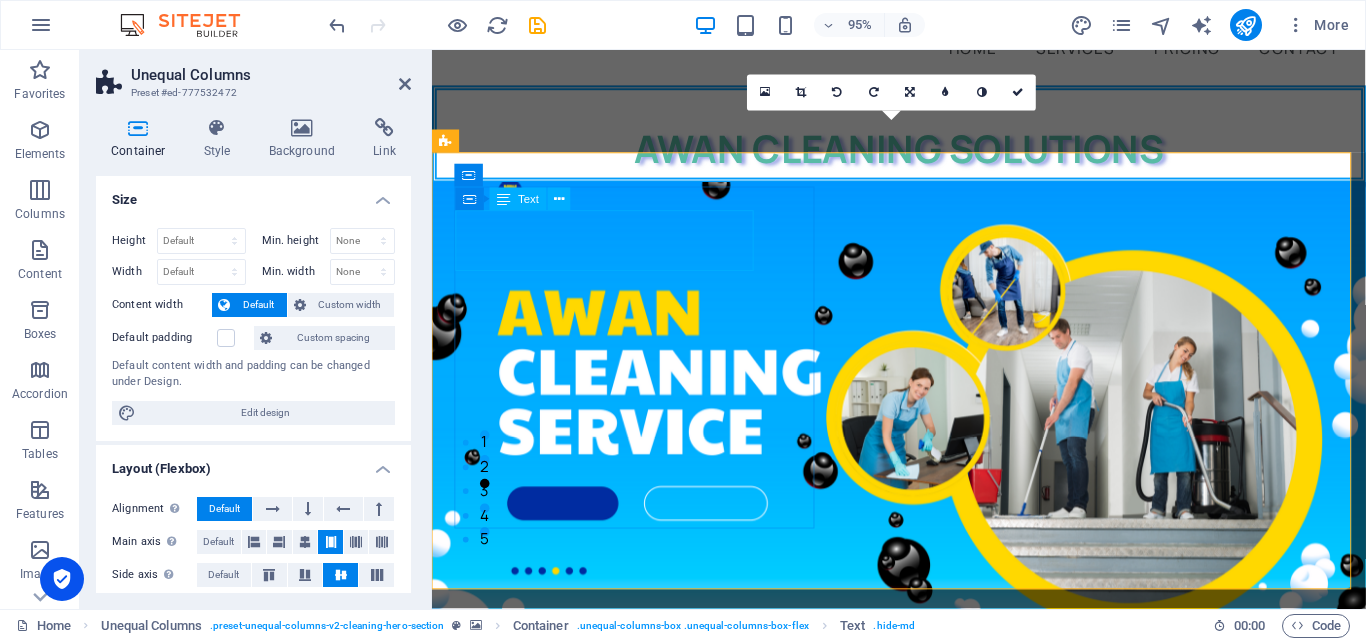 click at bounding box center [559, 199] 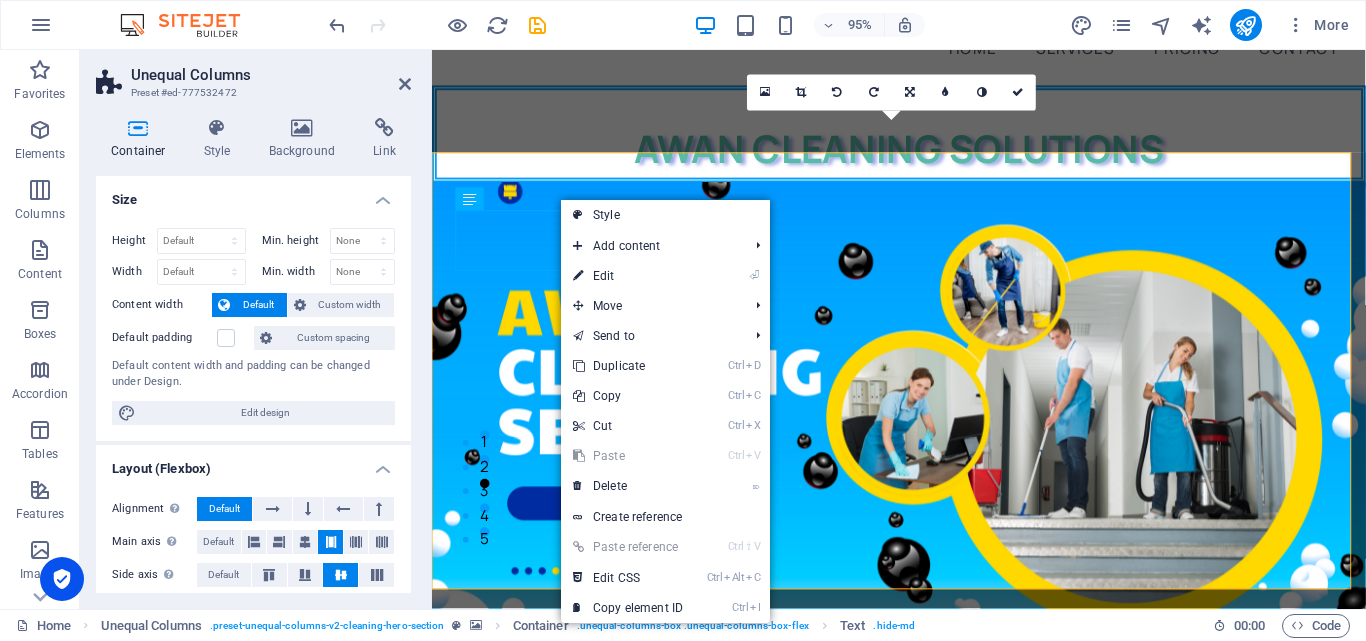click on "⌦  Delete" at bounding box center [628, 486] 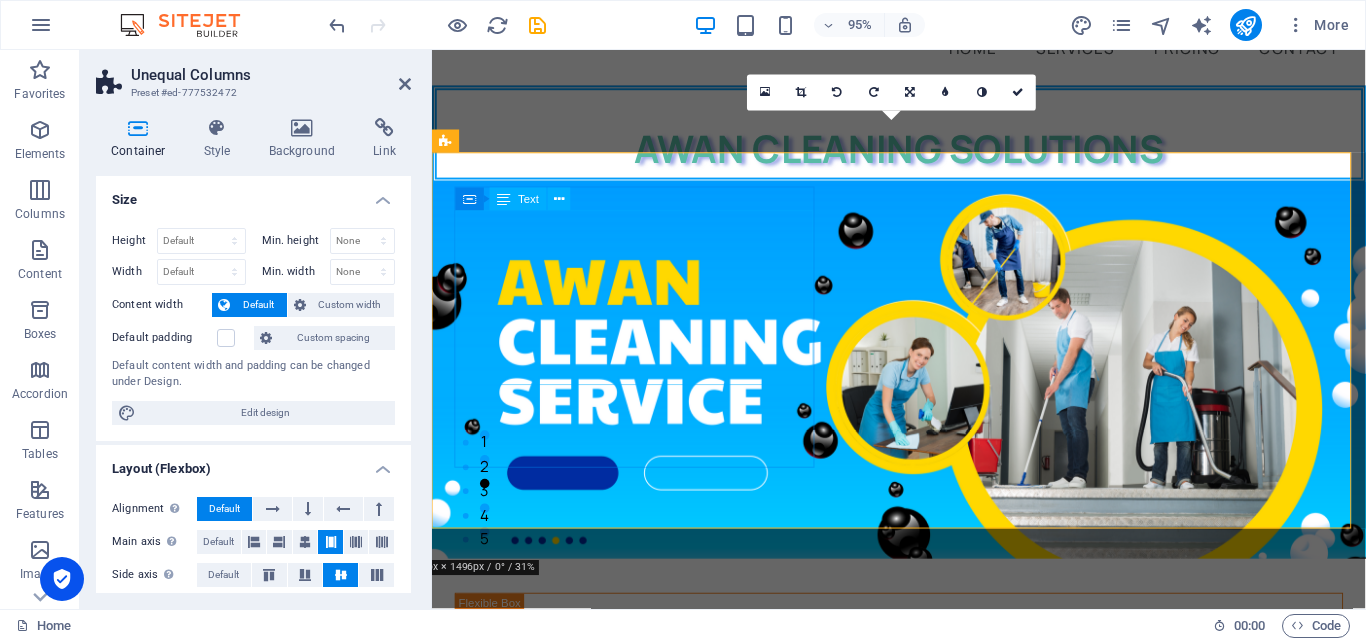 click on "“Reliable Cleaning for Offices and Rental Properties in [GEOGRAPHIC_DATA]”" at bounding box center [923, 711] 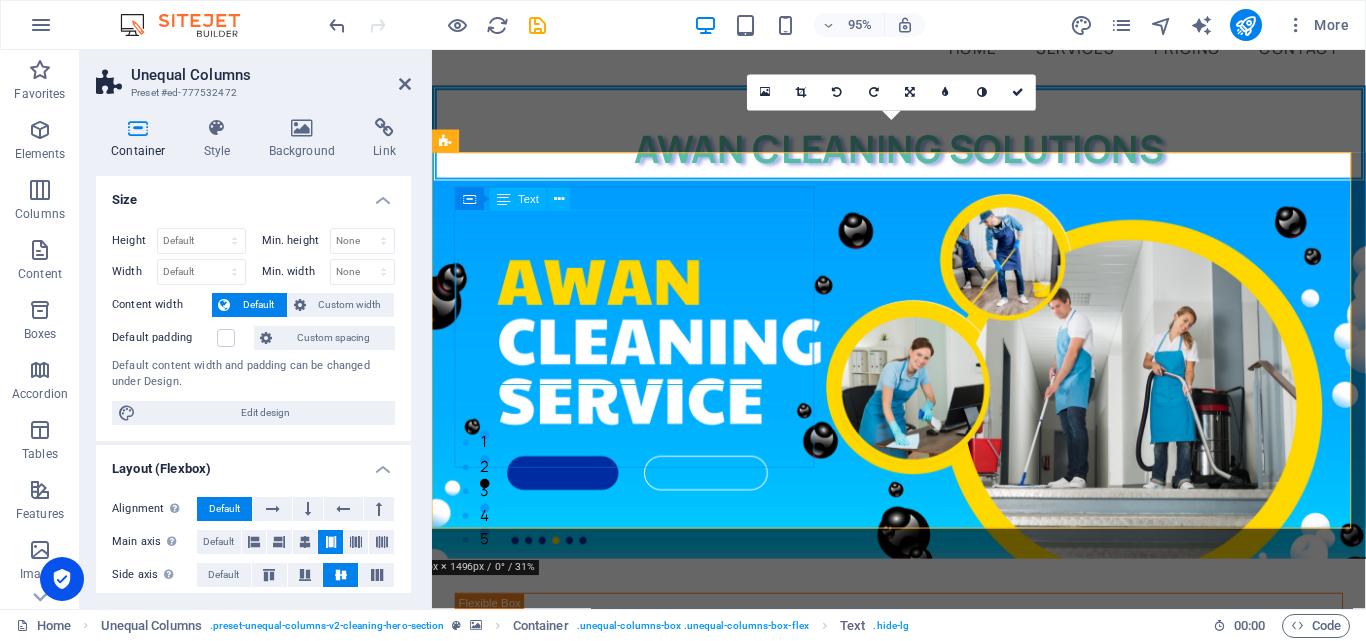 click at bounding box center [559, 199] 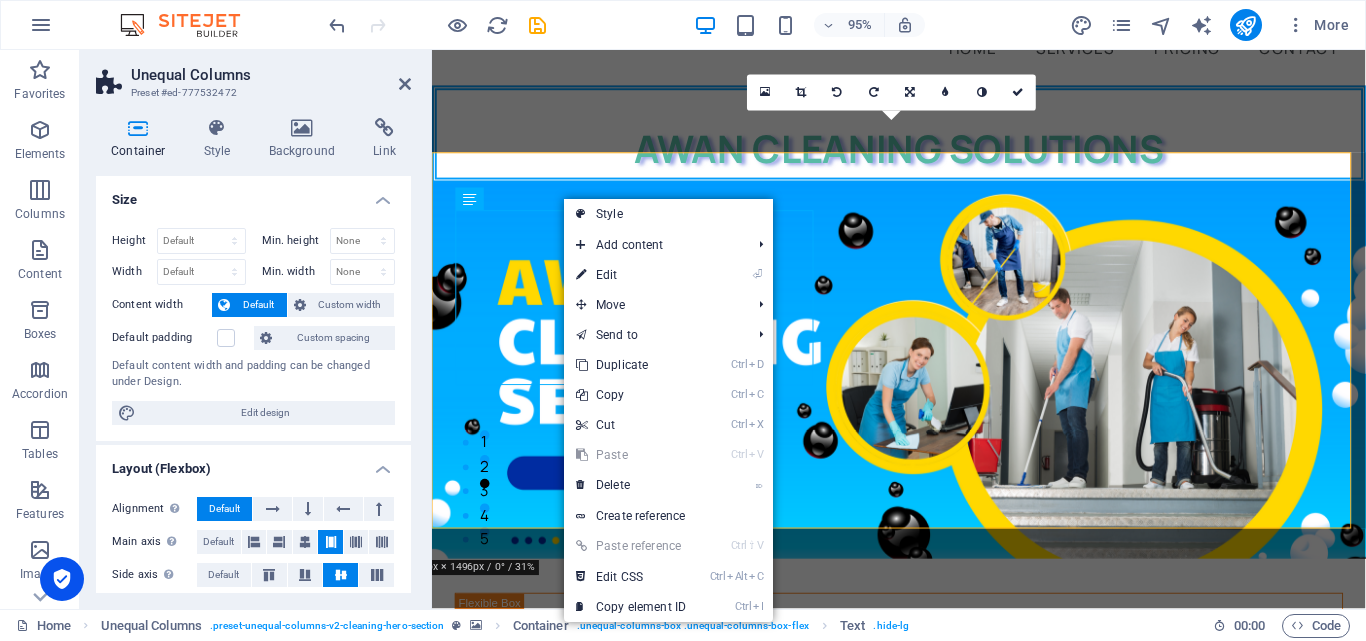 click on "⌦  Delete" at bounding box center [631, 485] 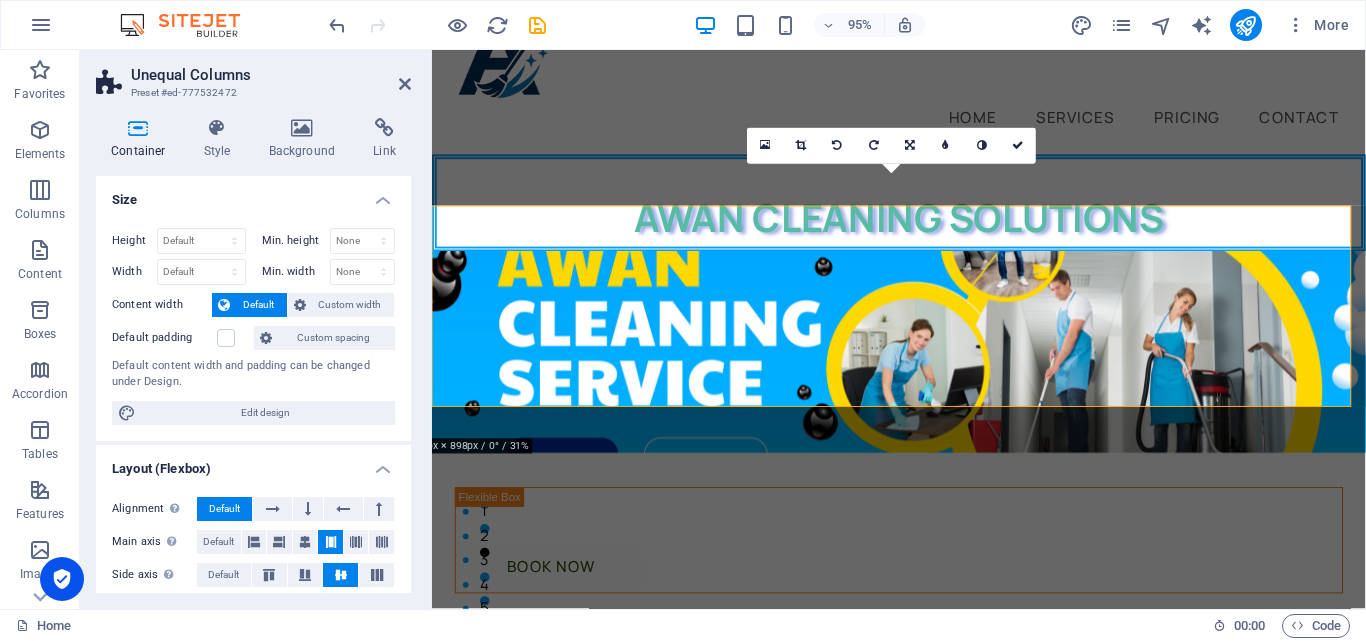 scroll, scrollTop: 22, scrollLeft: 0, axis: vertical 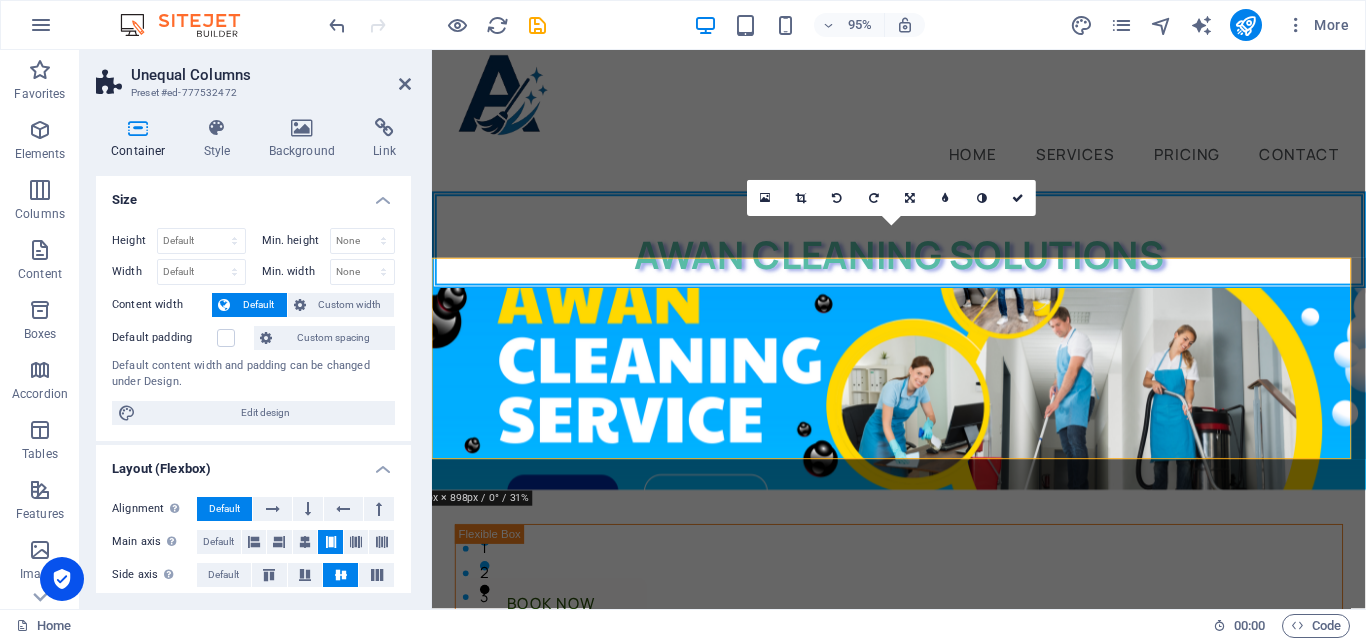 click at bounding box center [910, 198] 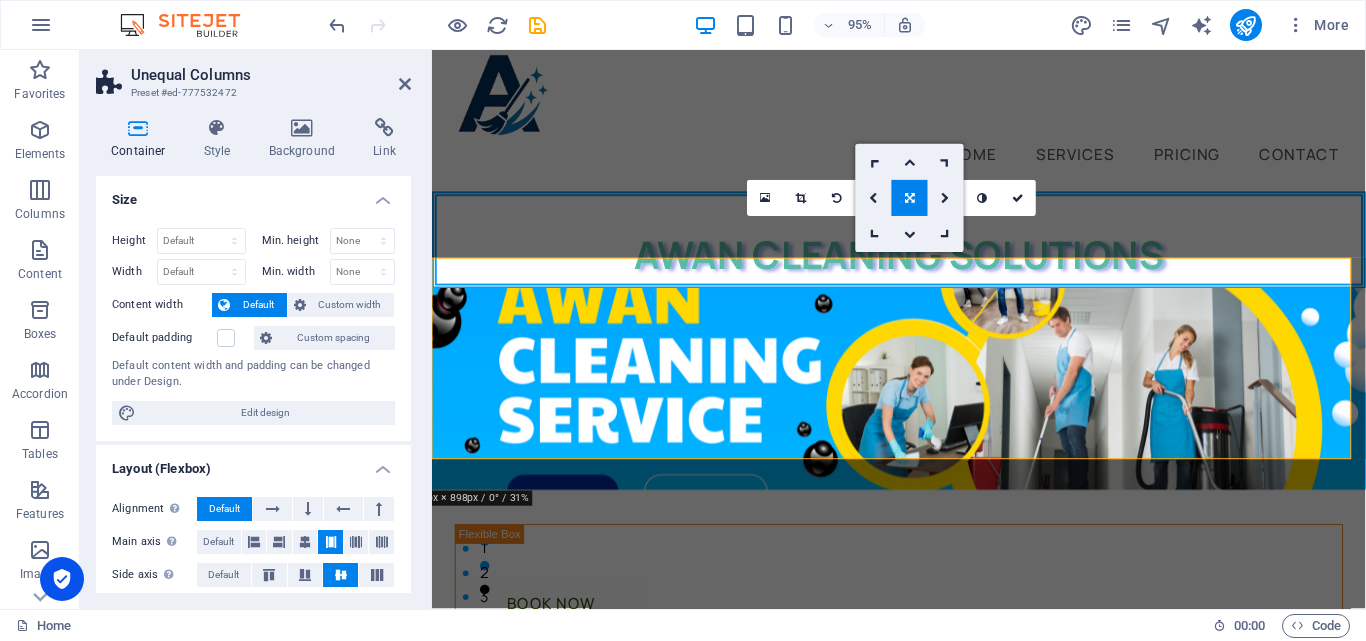 click at bounding box center [910, 198] 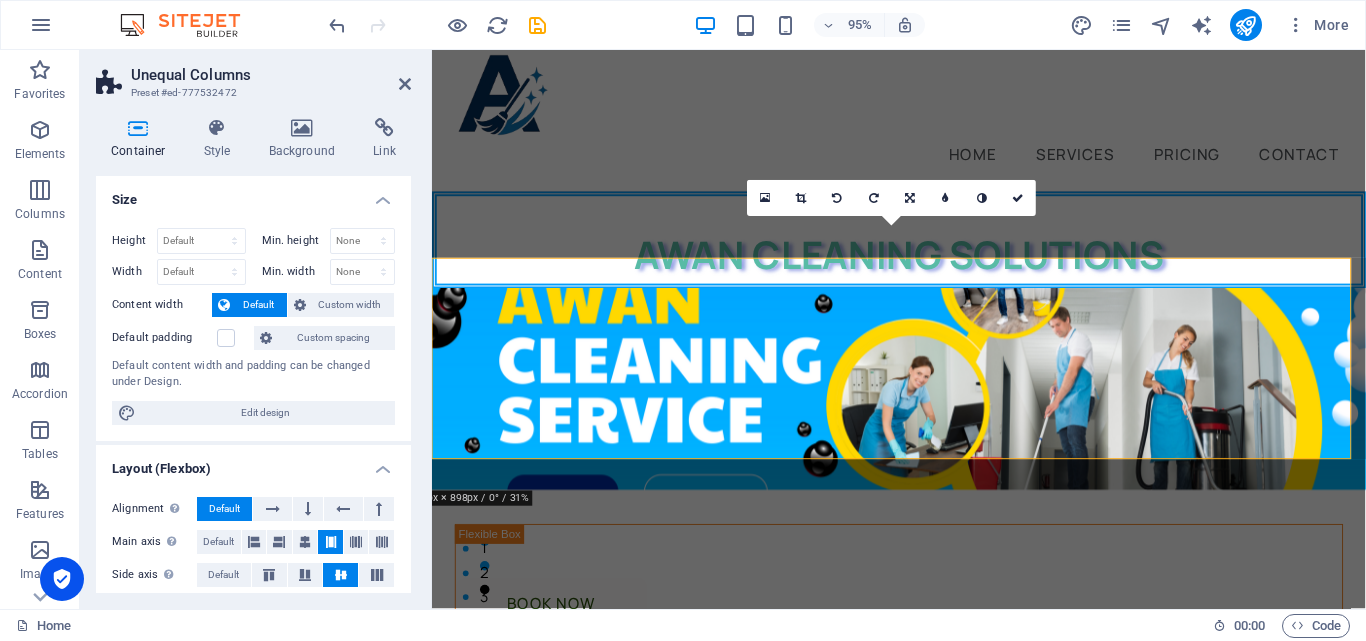 click at bounding box center (765, 198) 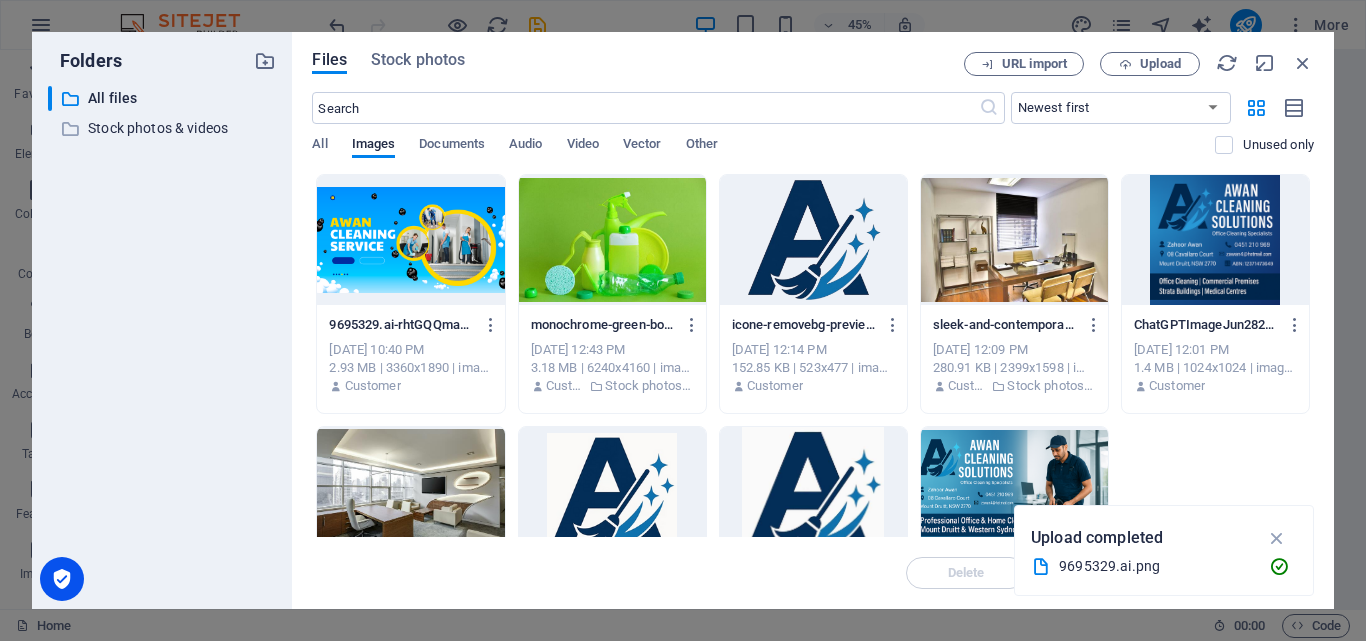 click on "URL import Upload" at bounding box center (1139, 64) 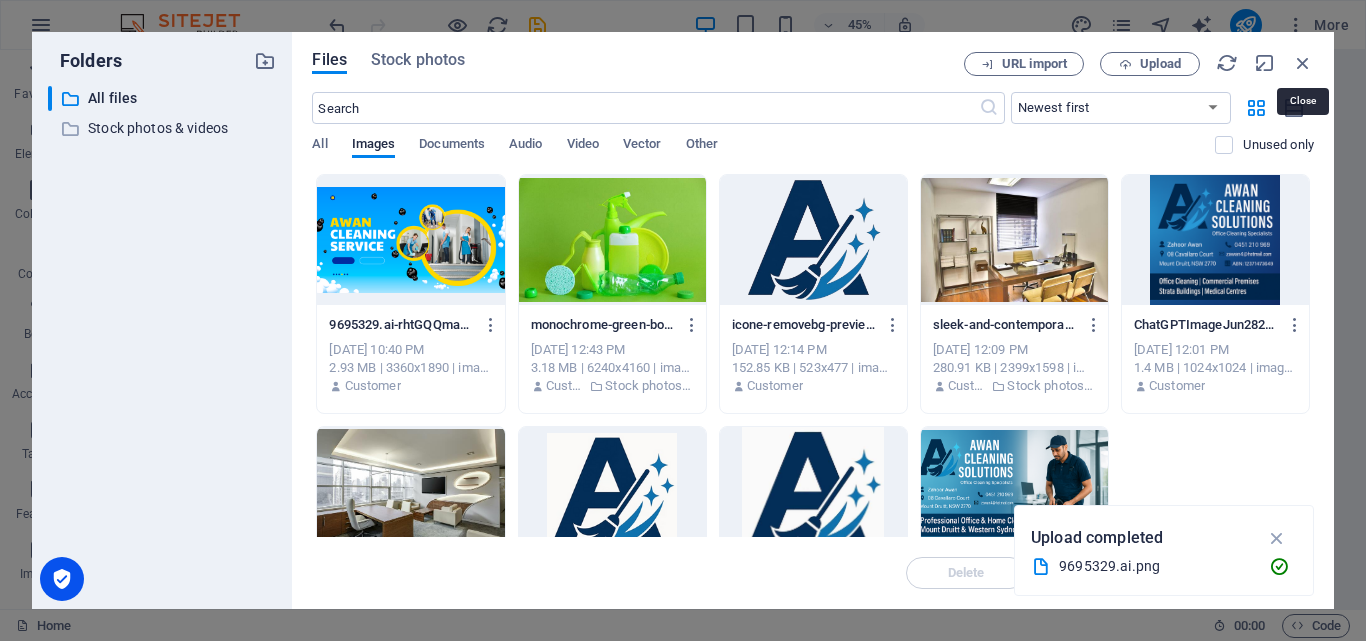 click at bounding box center (1303, 63) 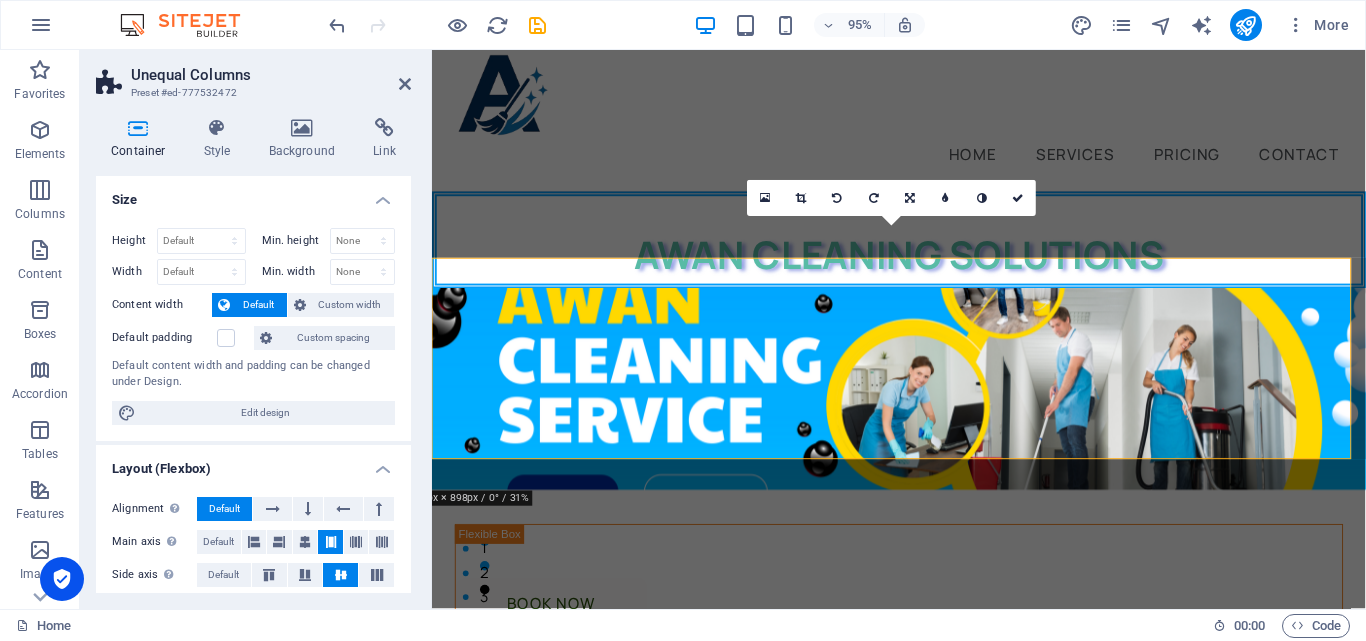 click on "Background" at bounding box center (306, 139) 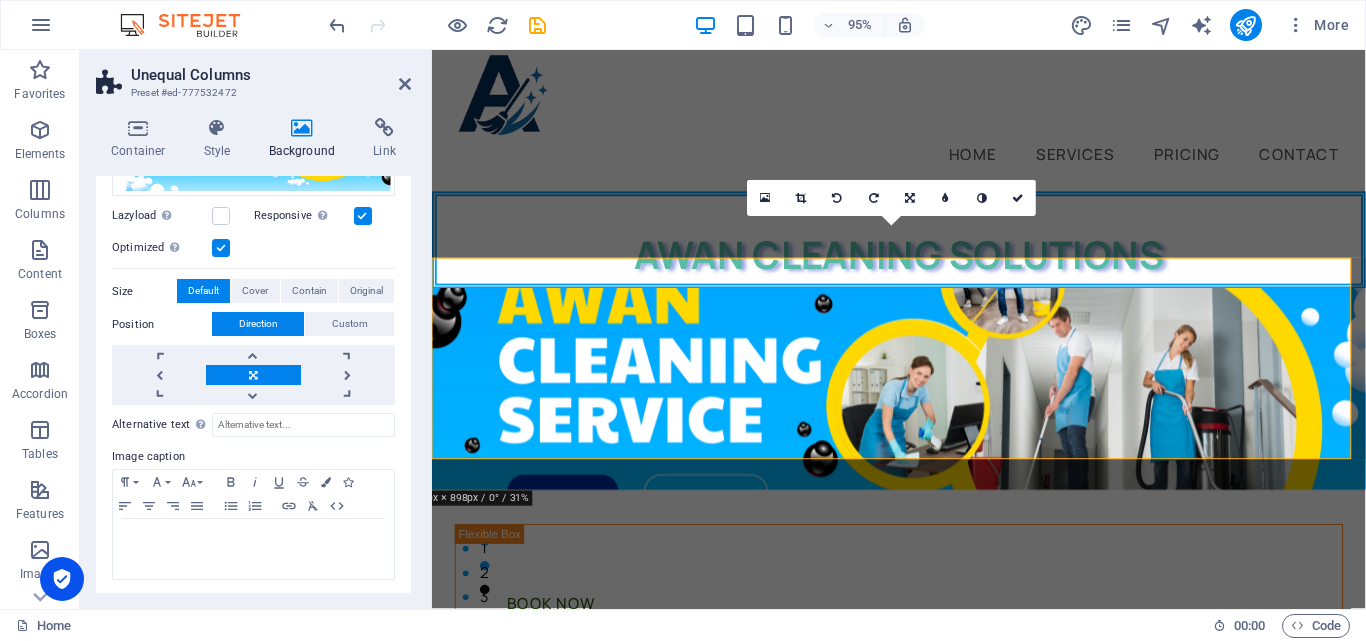 scroll, scrollTop: 322, scrollLeft: 0, axis: vertical 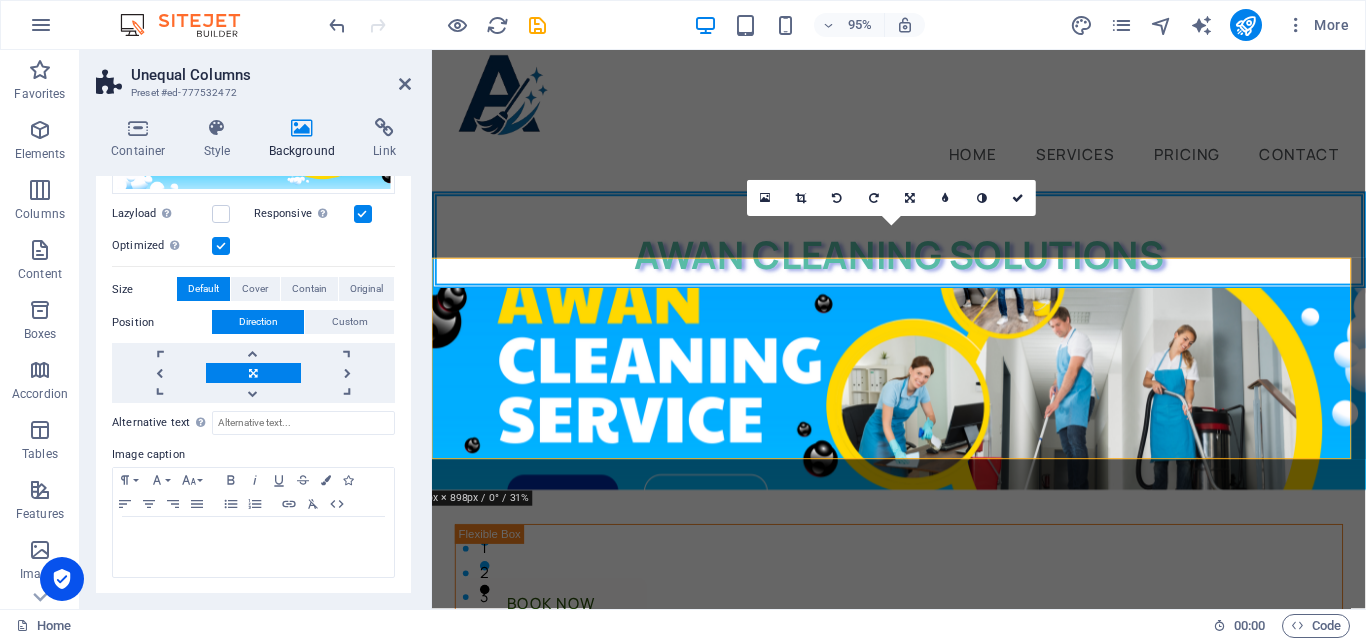 click on "Original" at bounding box center (366, 289) 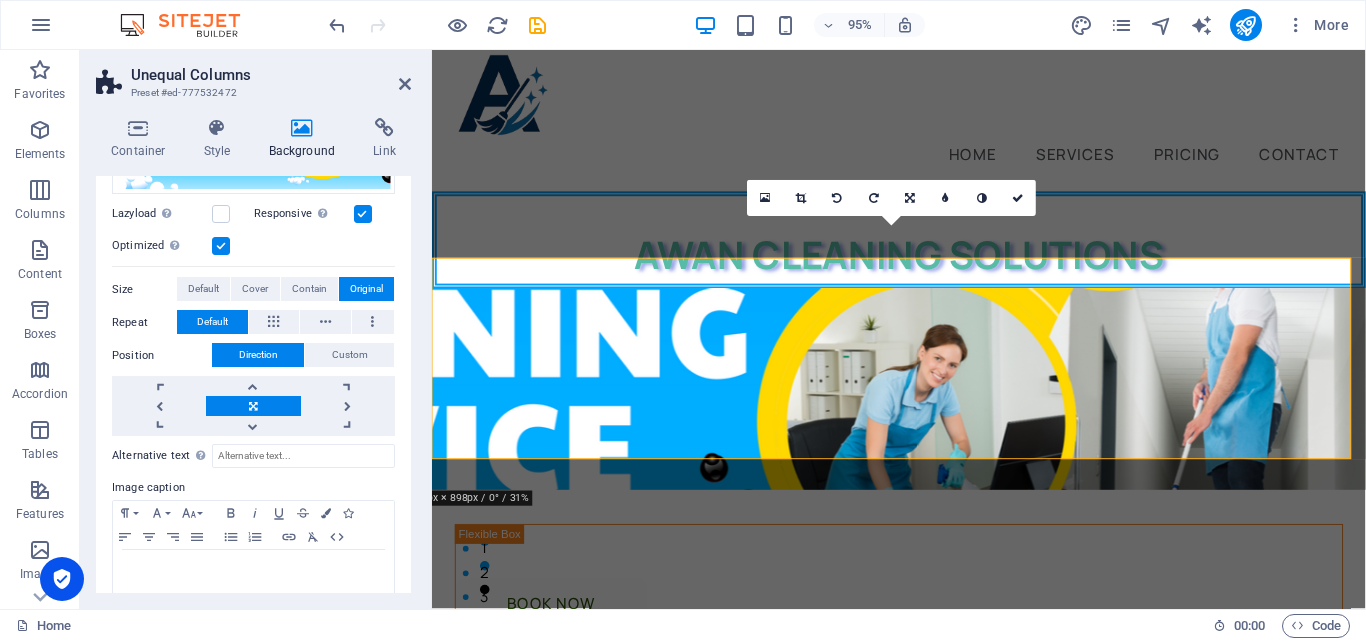 click on "Default" at bounding box center [203, 289] 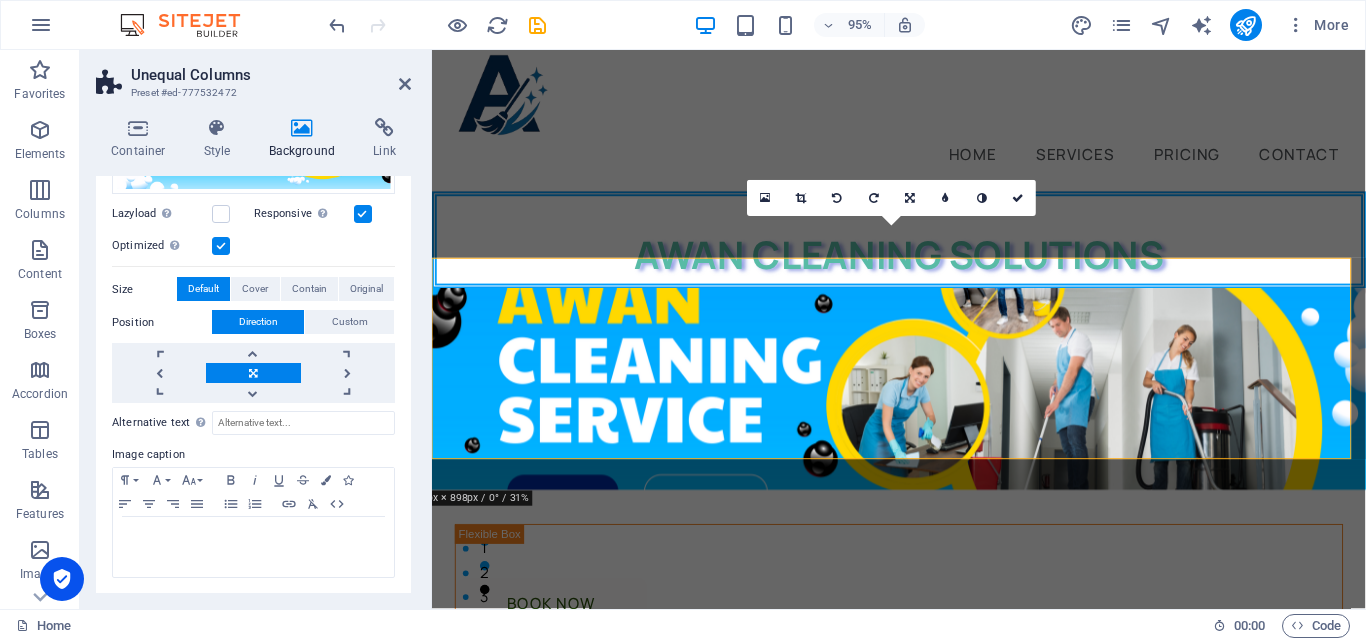 click on "Cover" at bounding box center (255, 289) 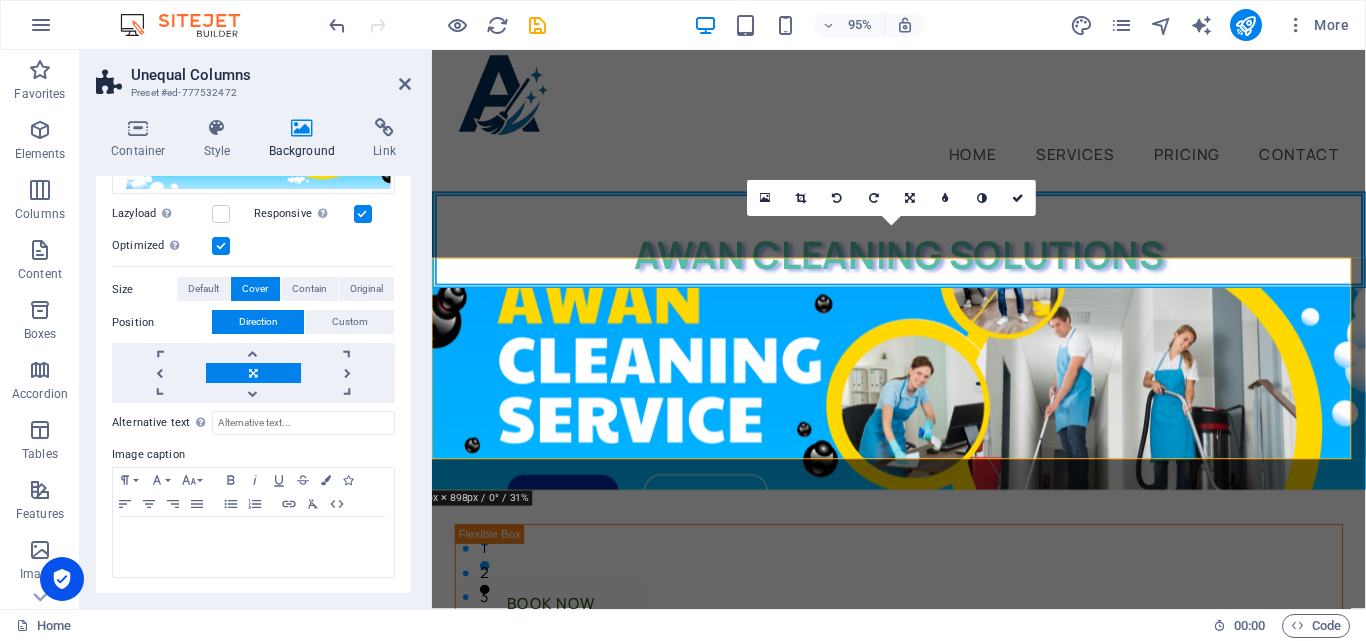 click on "Contain" at bounding box center [309, 289] 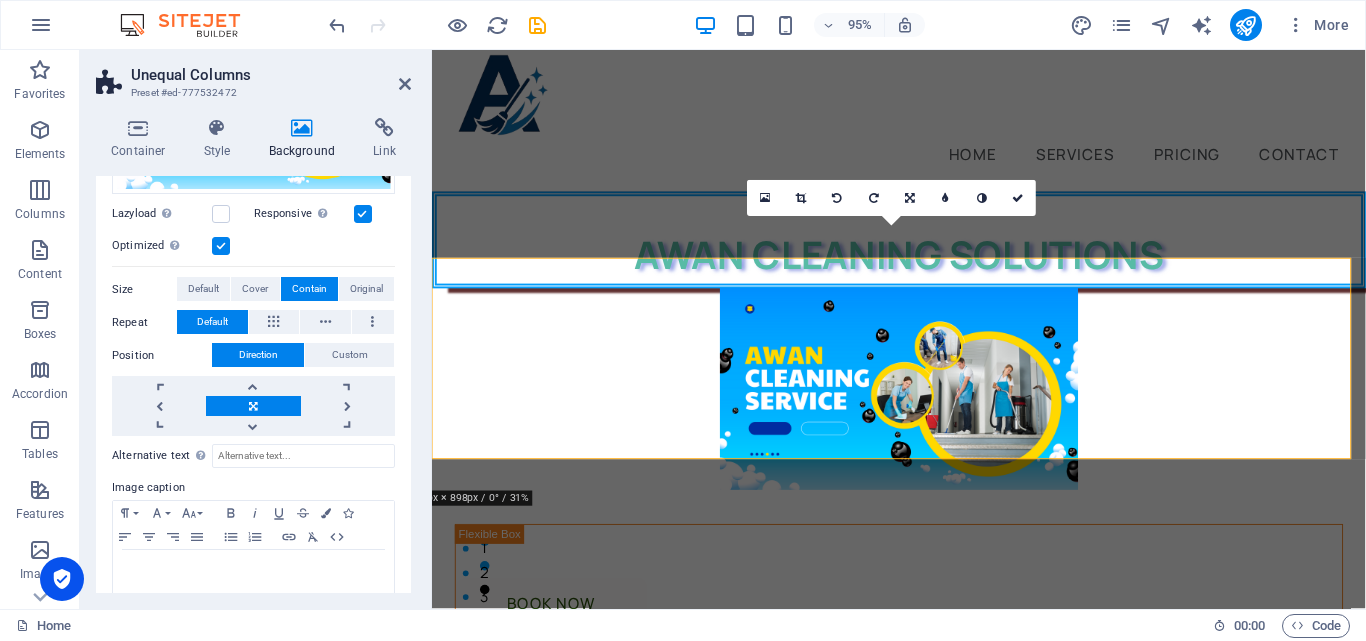 click on "Original" at bounding box center (366, 289) 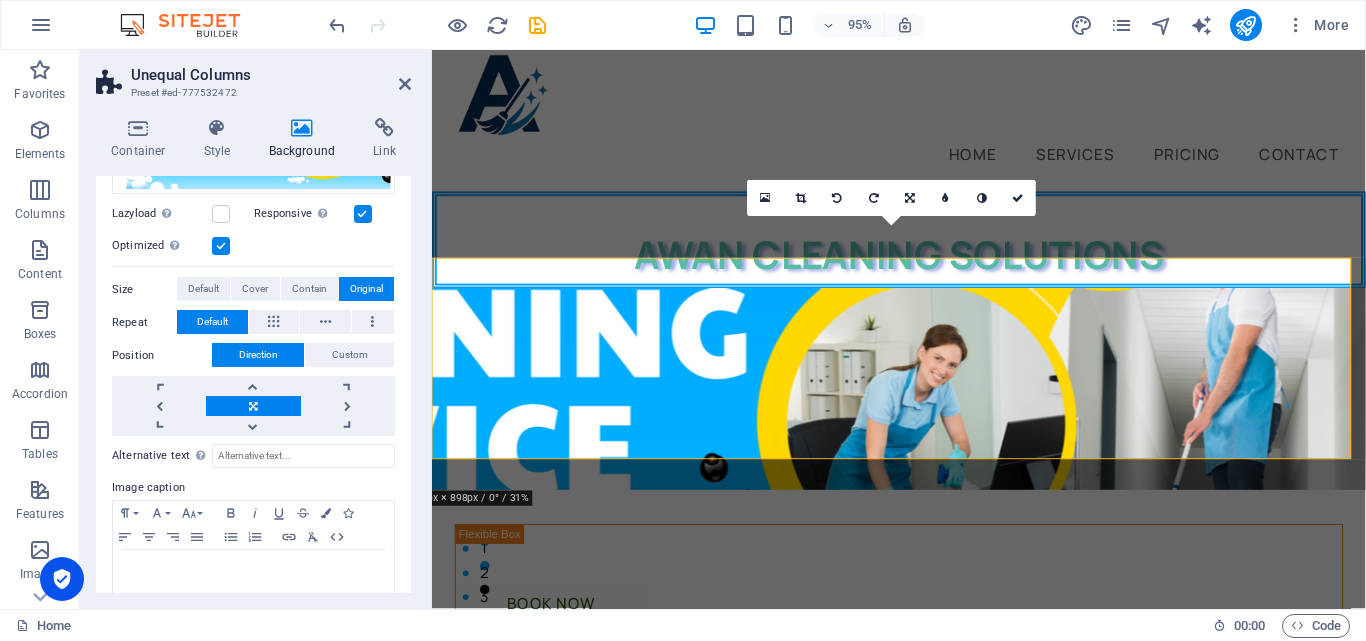 click on "Default" at bounding box center (203, 289) 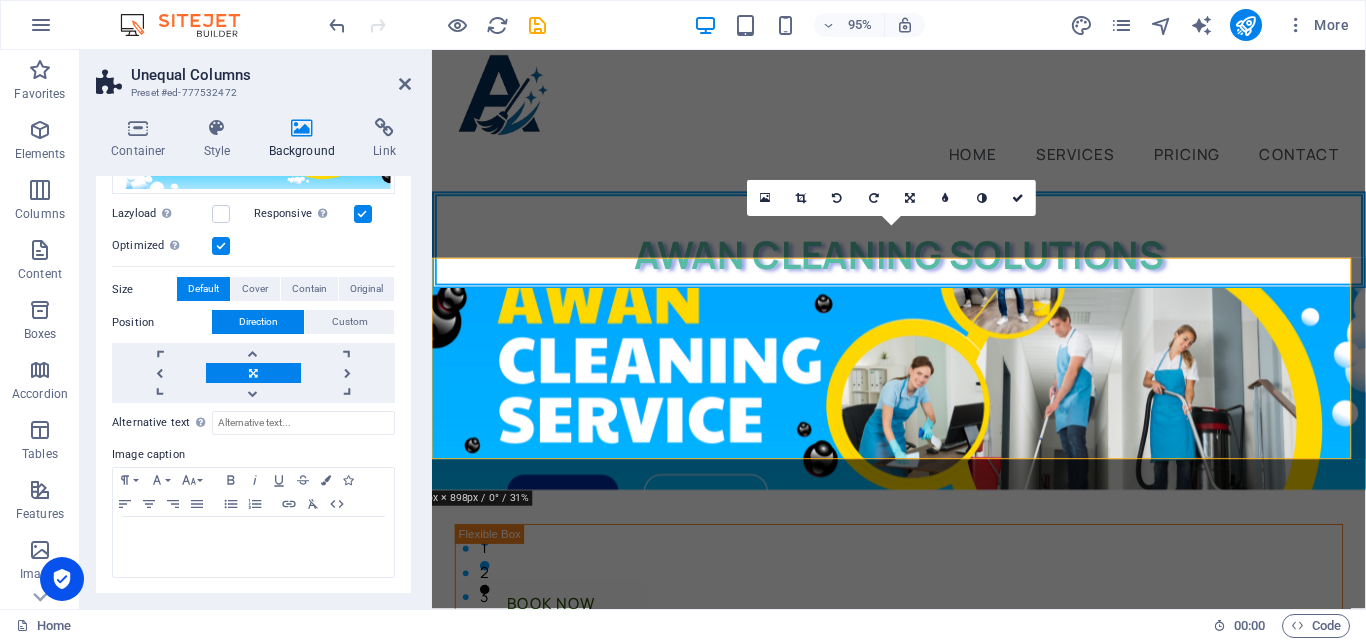 click on "Custom" at bounding box center (350, 322) 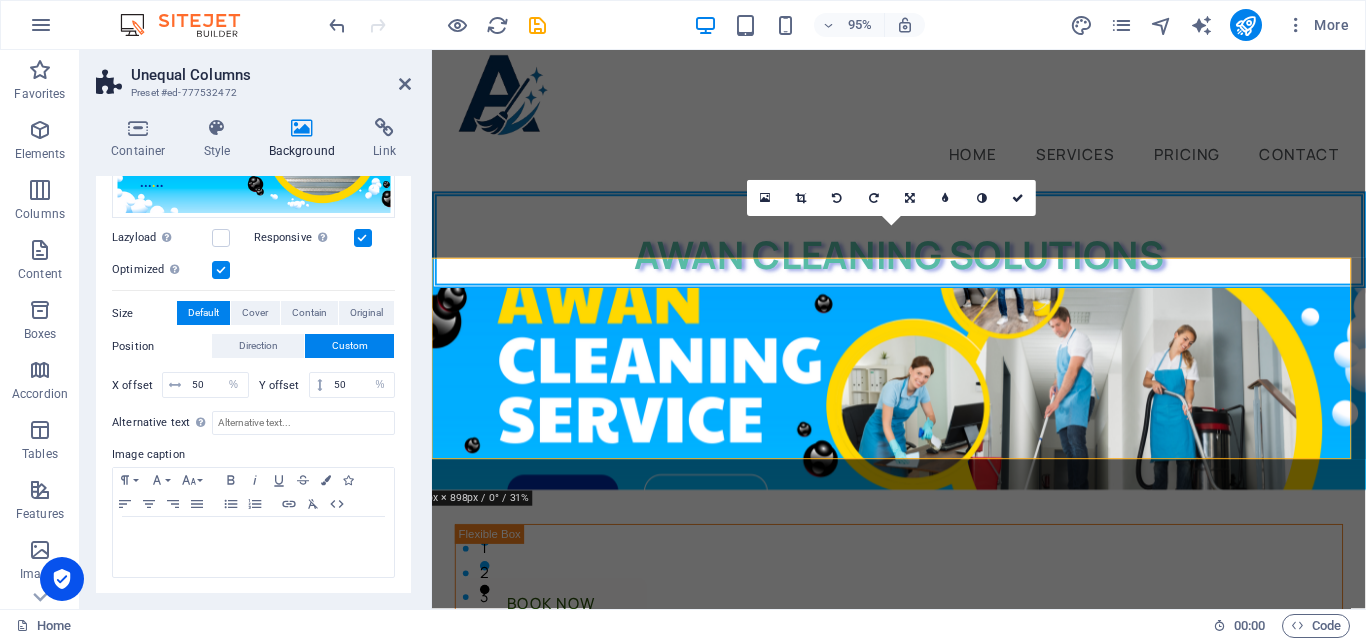click on "Direction" at bounding box center [258, 346] 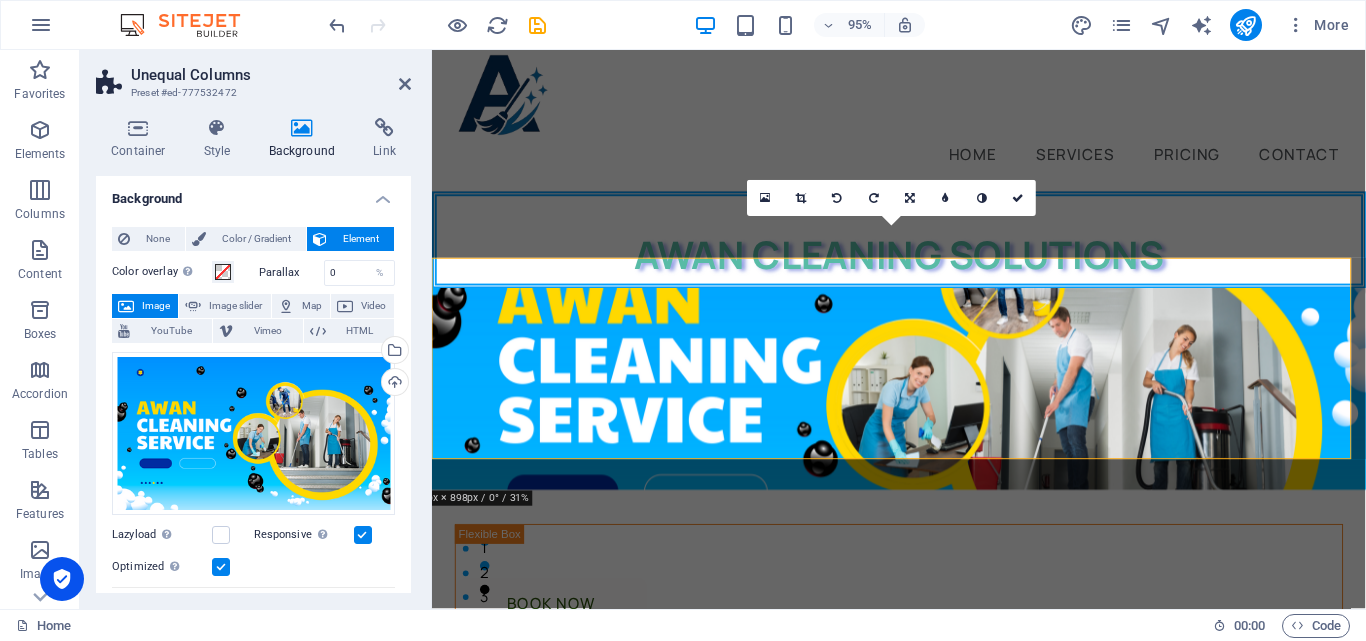 scroll, scrollTop: 0, scrollLeft: 0, axis: both 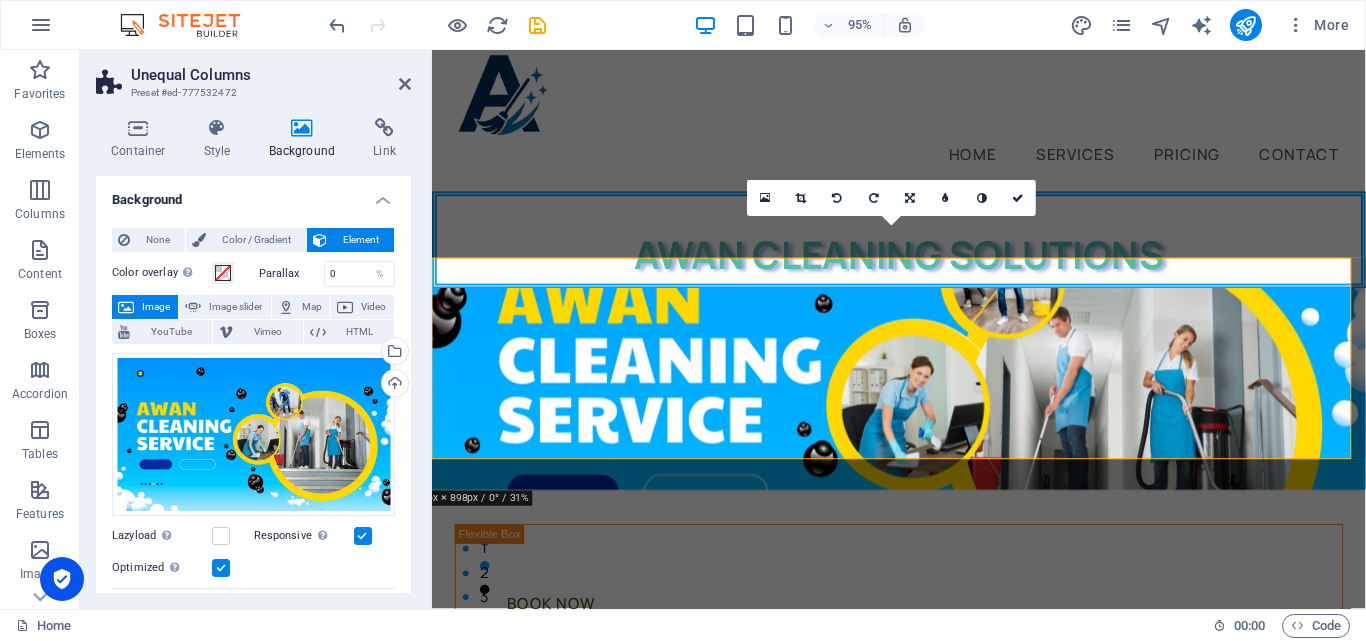 click on "Color / Gradient" at bounding box center (256, 240) 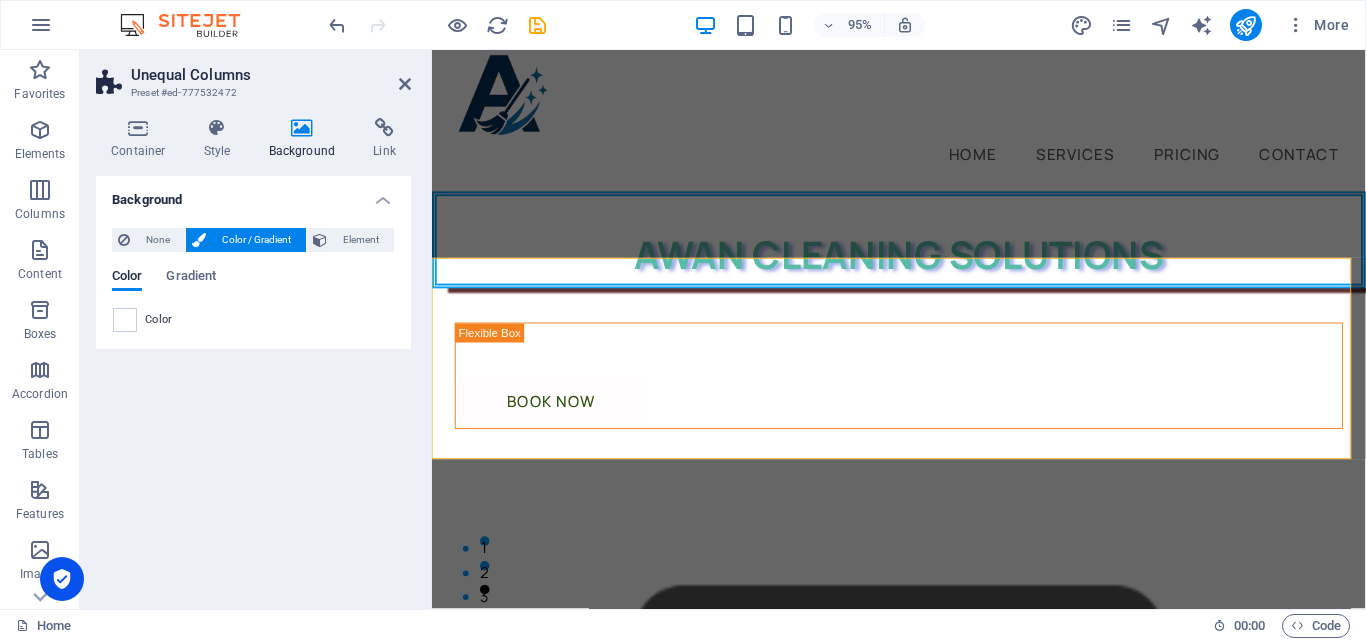 click on "None" at bounding box center (157, 240) 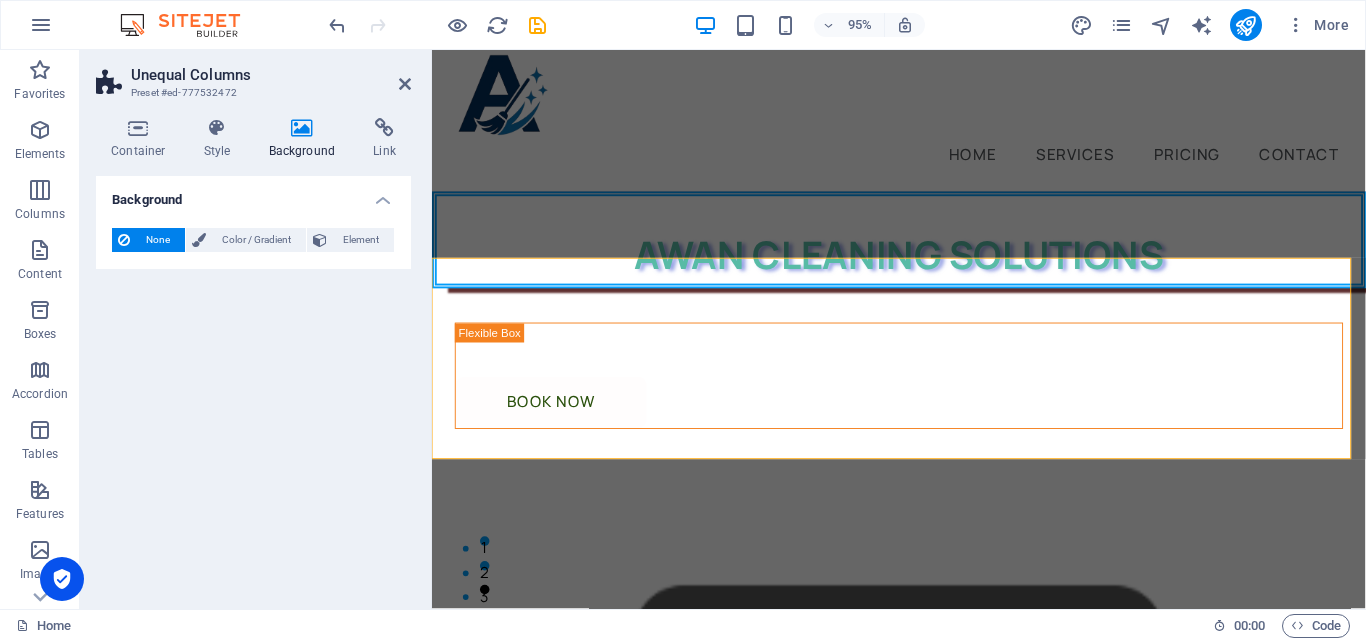 click on "Color / Gradient" at bounding box center (256, 240) 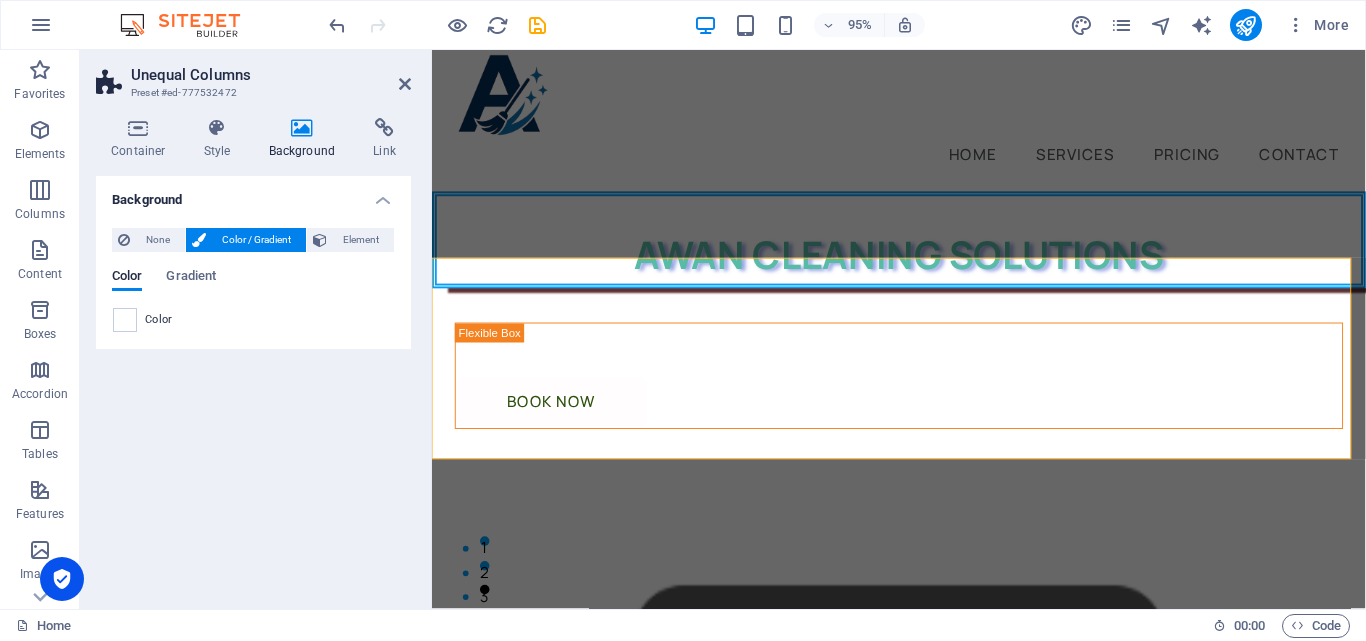 click at bounding box center [125, 320] 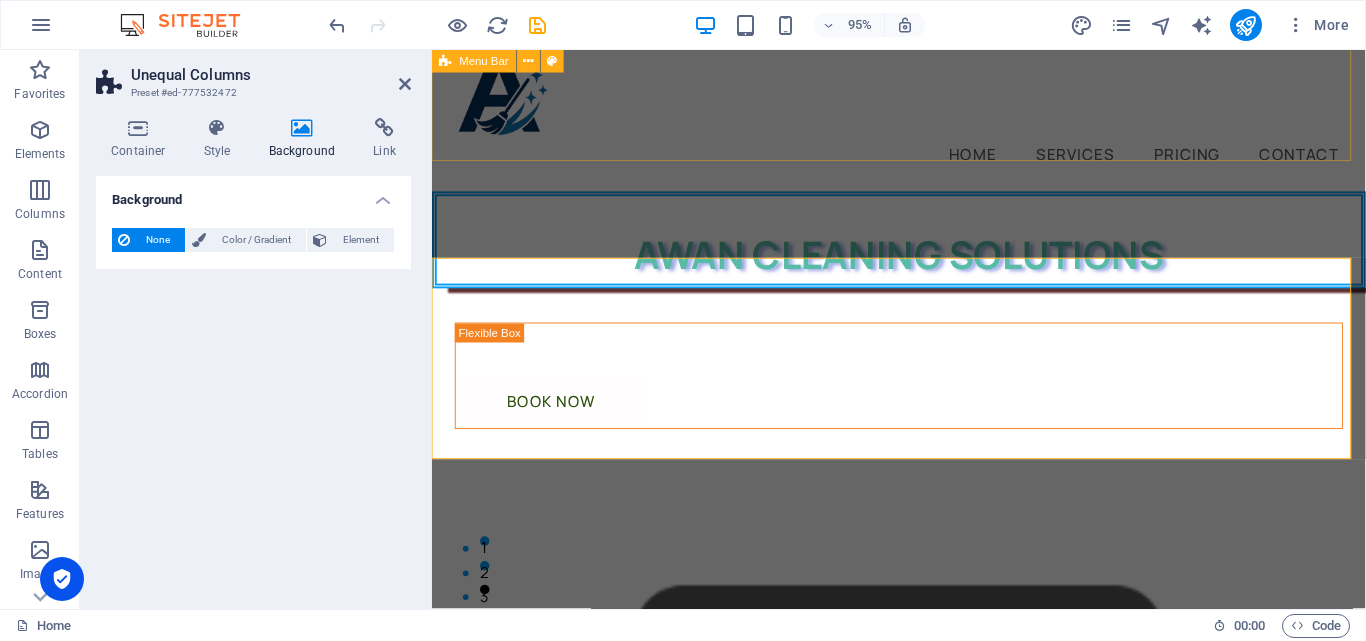 type 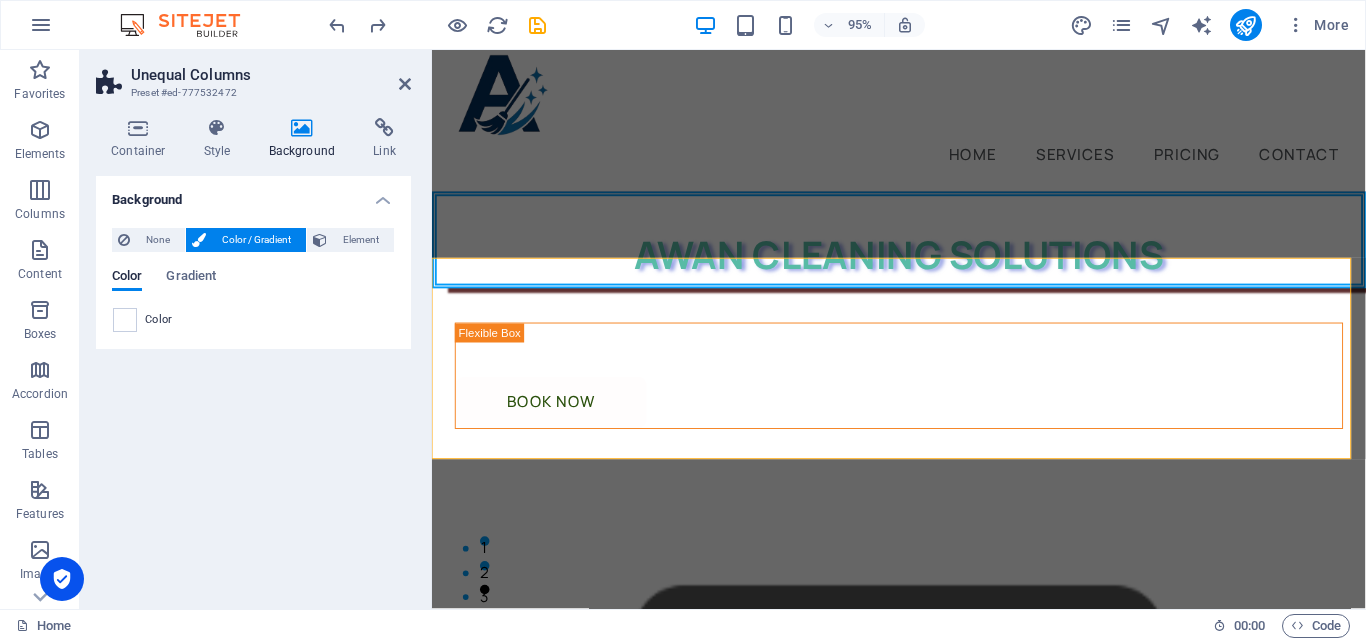 click on "Element" at bounding box center (360, 240) 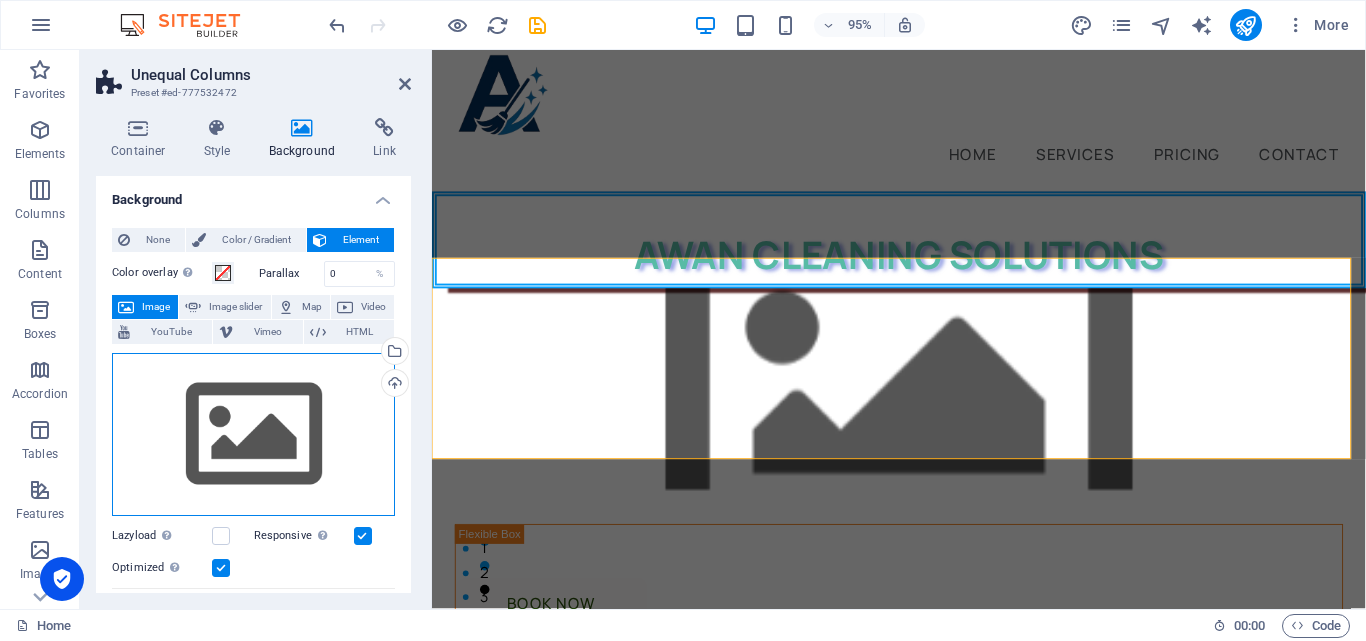 click on "Drag files here, click to choose files or select files from Files or our free stock photos & videos" at bounding box center (253, 435) 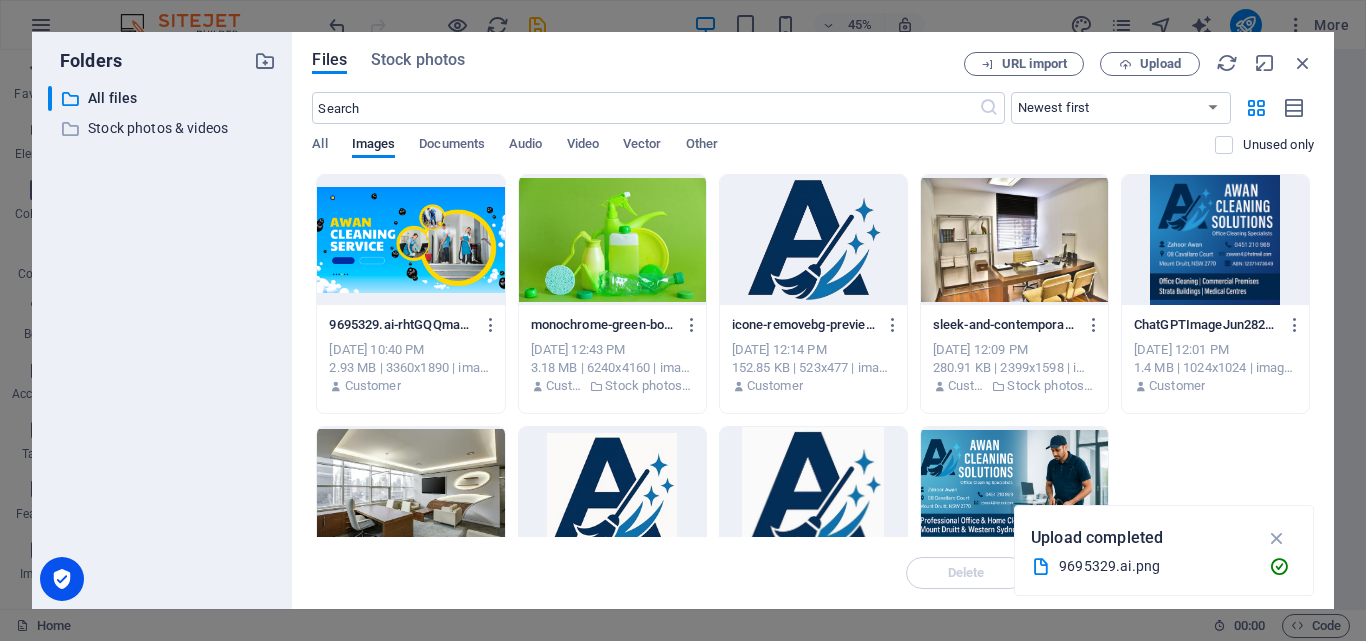 click at bounding box center (410, 240) 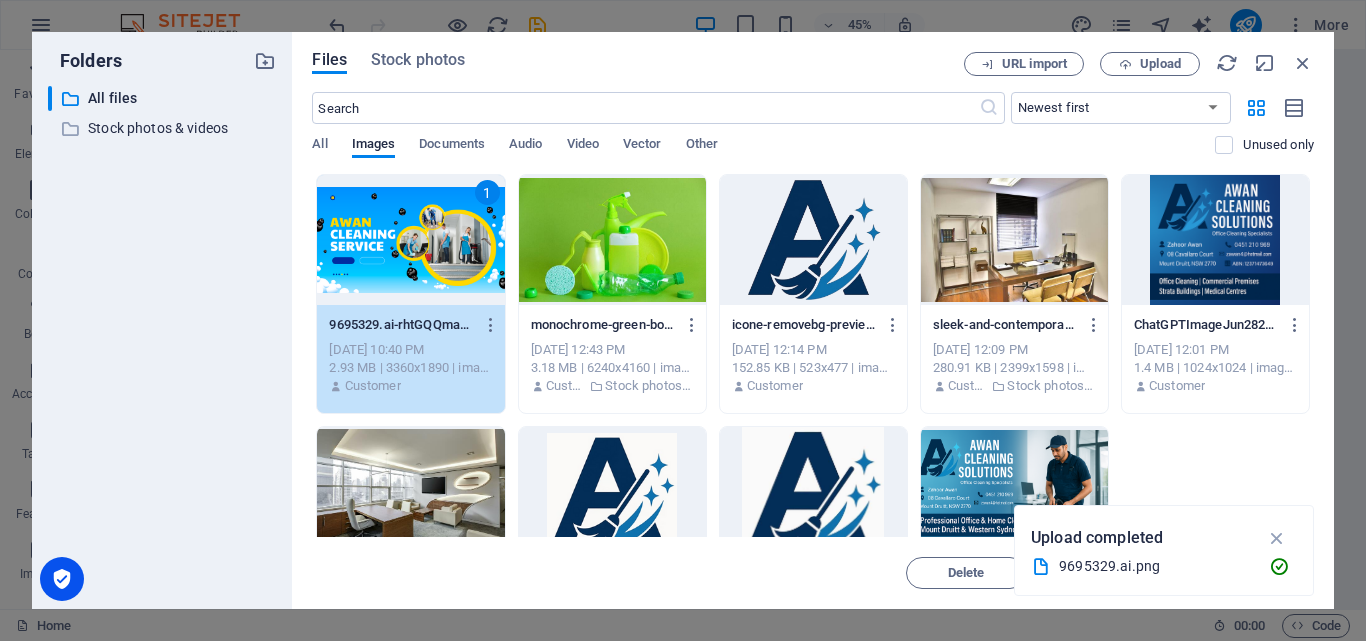 click at bounding box center [1277, 538] 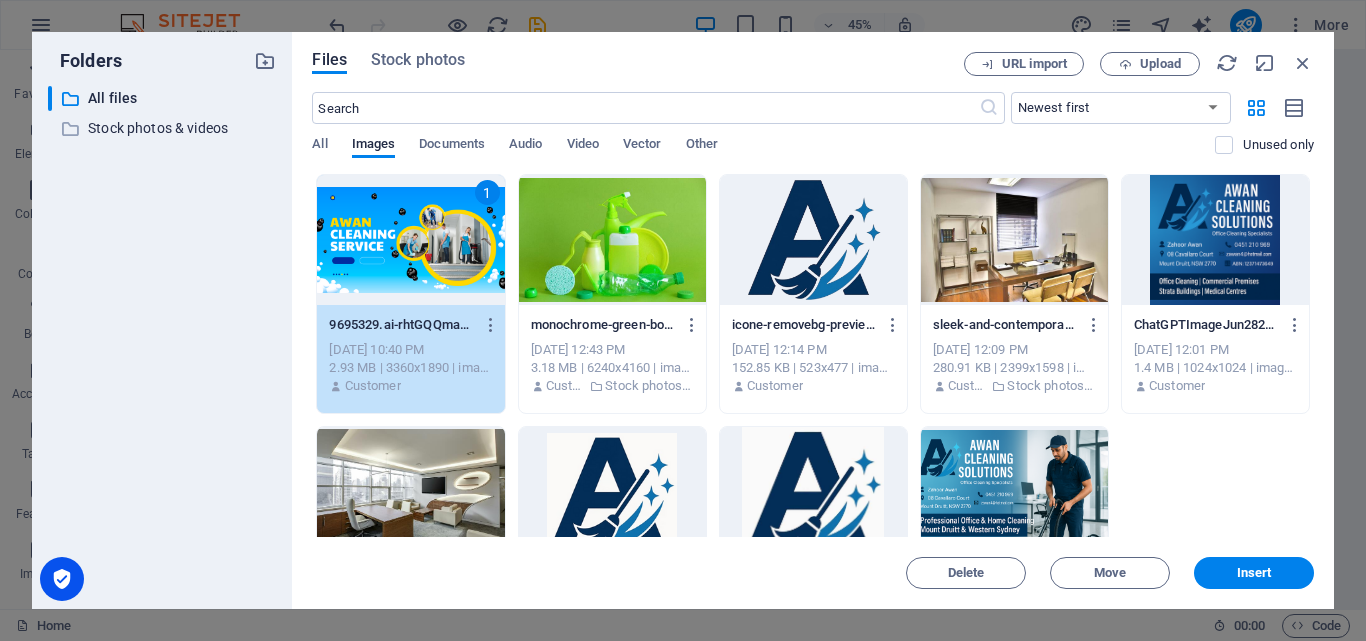 click on "Insert" at bounding box center [1254, 573] 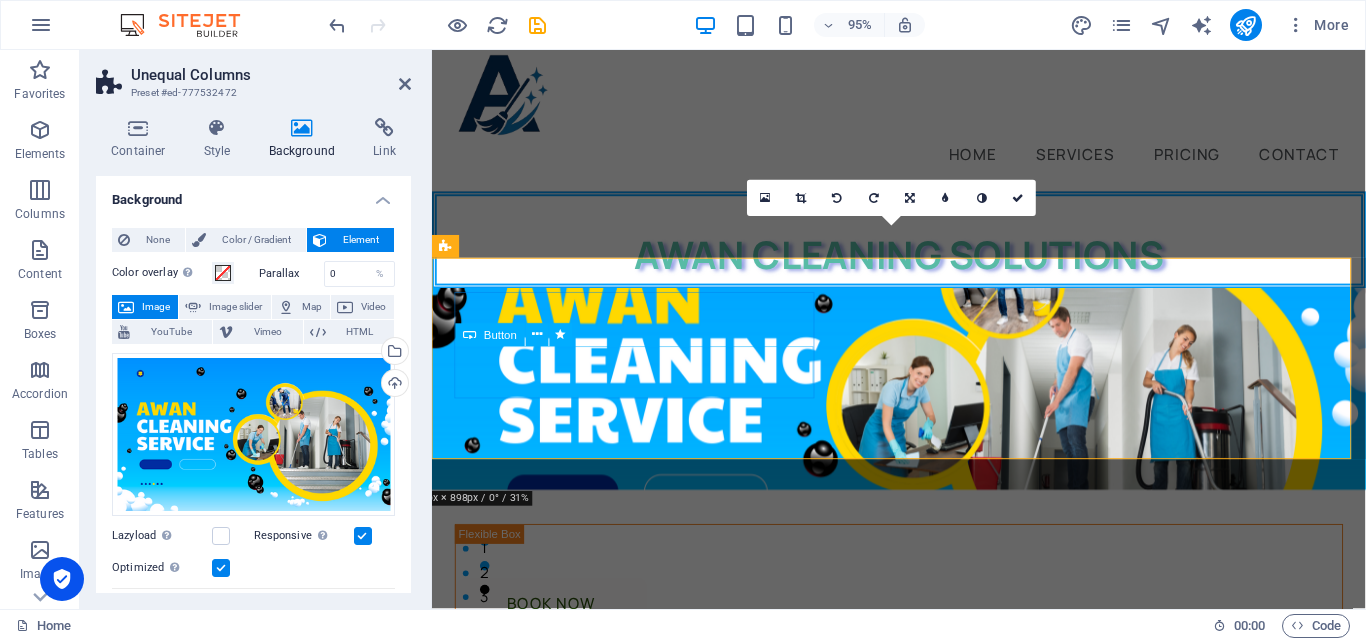 click on "Book Now" at bounding box center (923, 633) 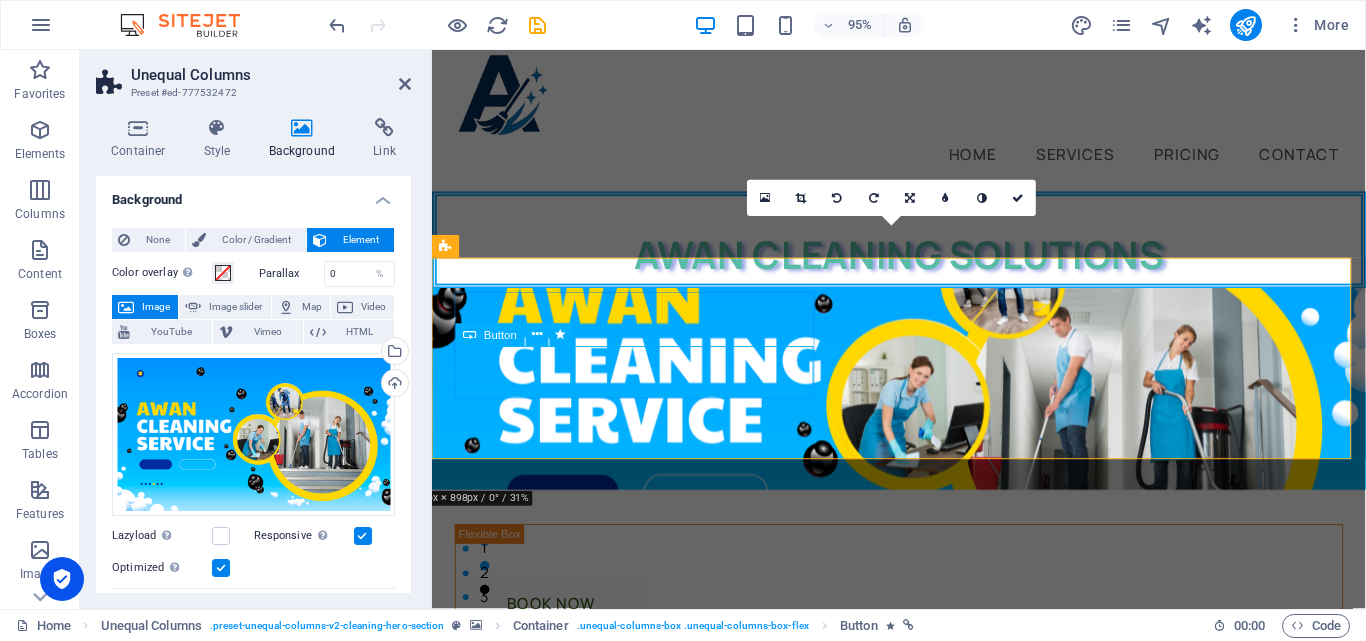 click at bounding box center (537, 335) 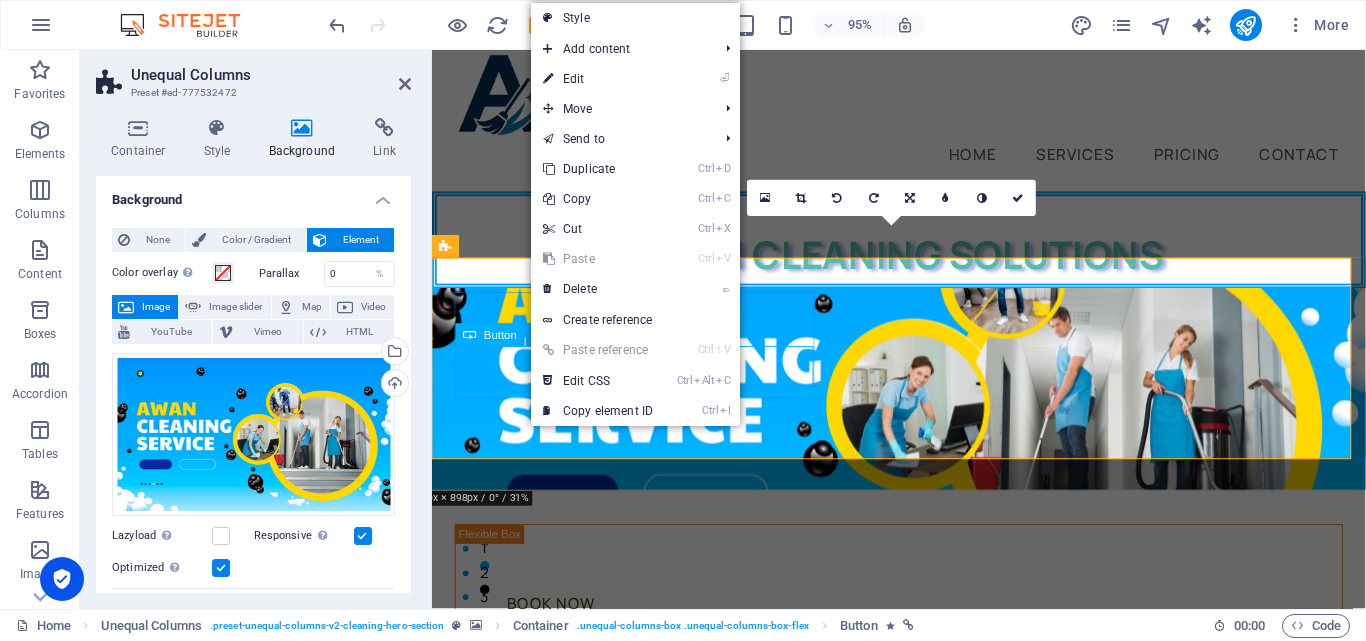 click at bounding box center (537, 335) 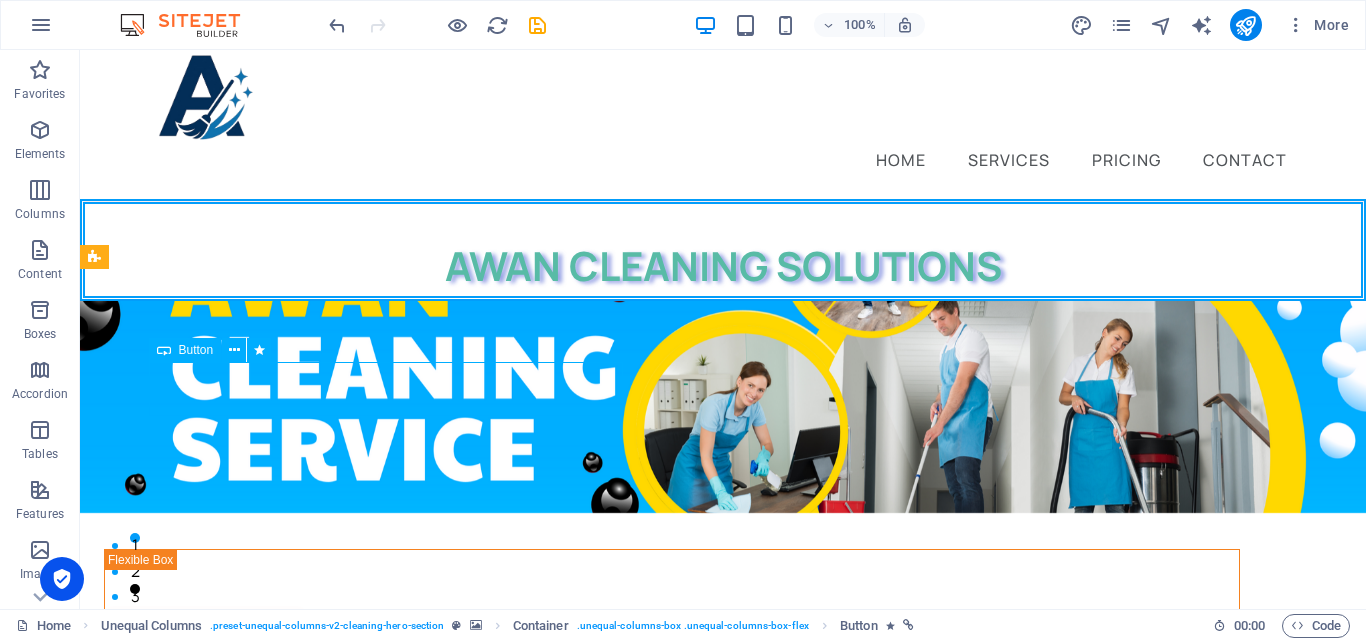 drag, startPoint x: 203, startPoint y: 380, endPoint x: 261, endPoint y: 393, distance: 59.439045 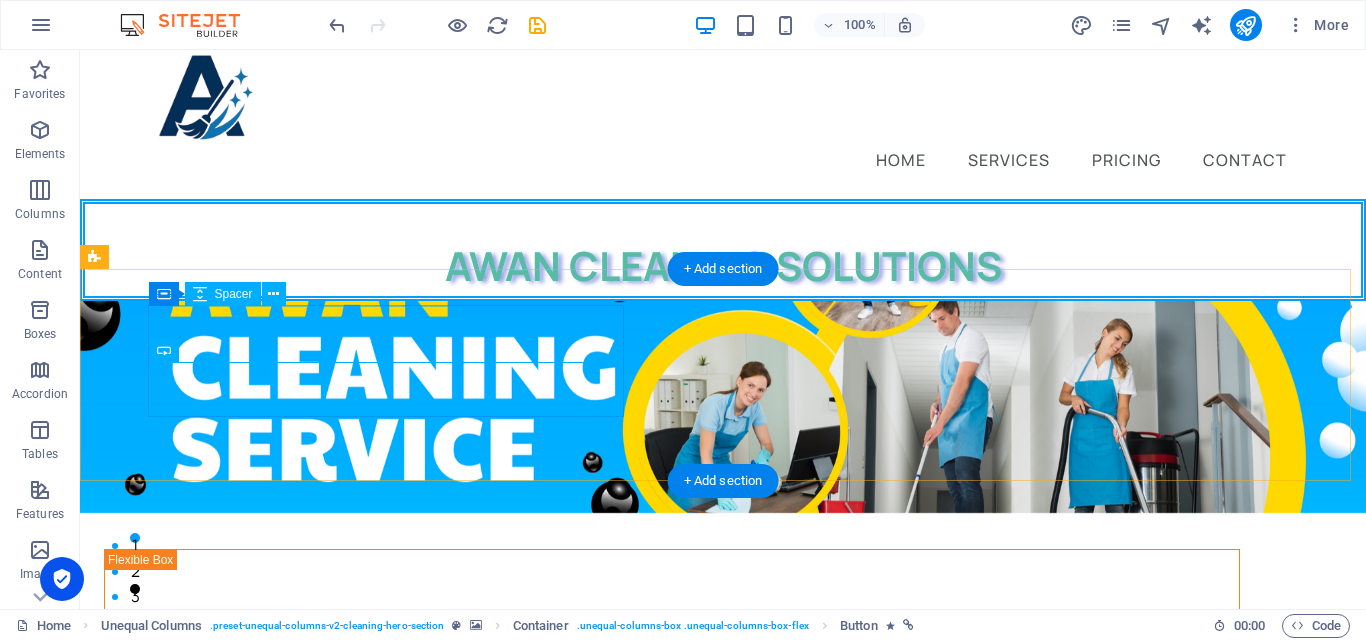 click at bounding box center (672, 562) 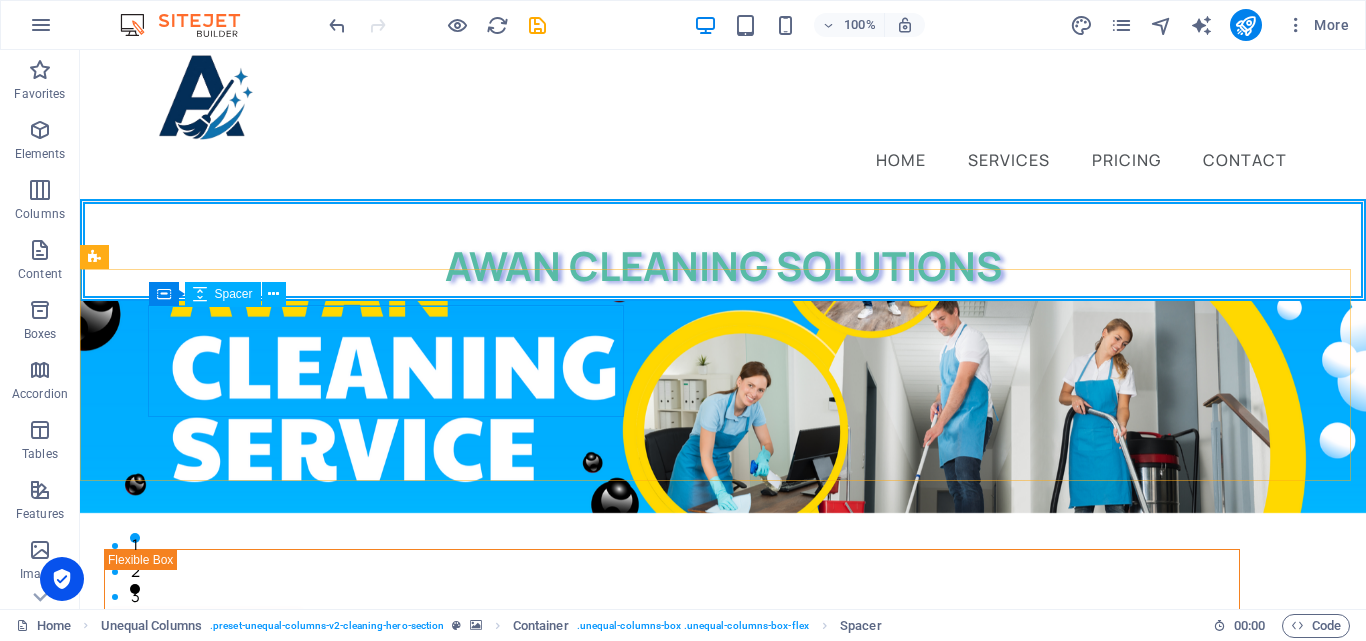click on "Spacer" at bounding box center [234, 294] 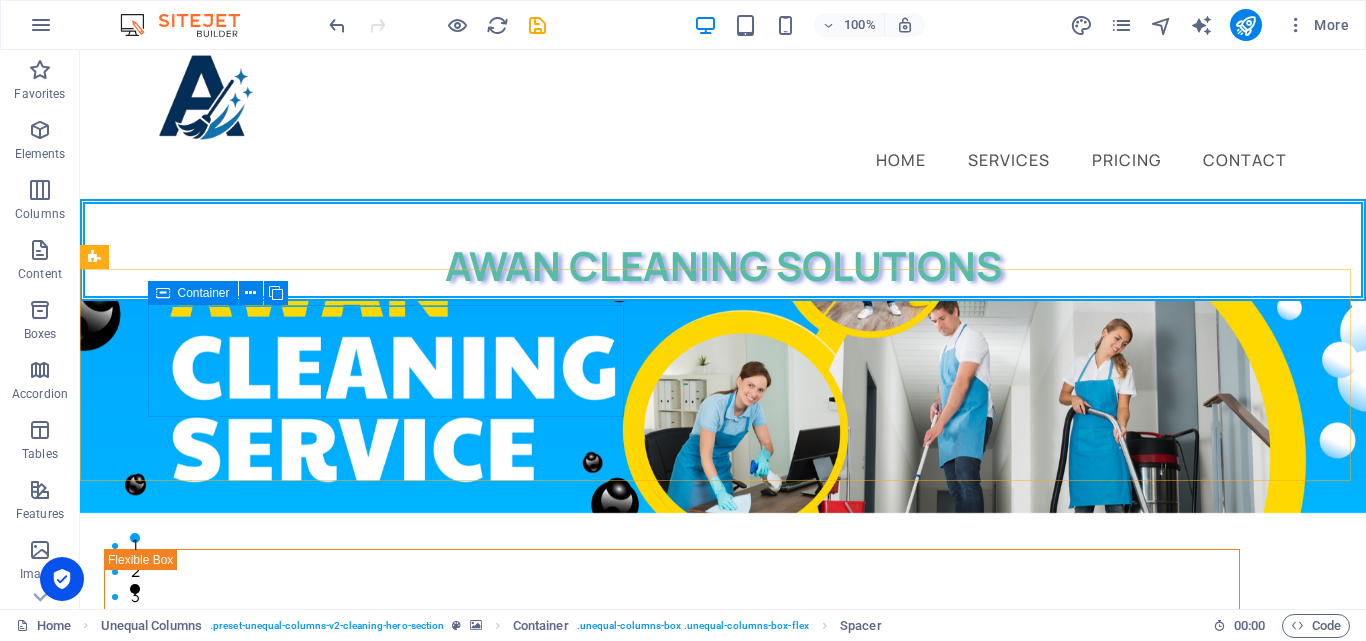 drag, startPoint x: 194, startPoint y: 292, endPoint x: 164, endPoint y: 293, distance: 30.016663 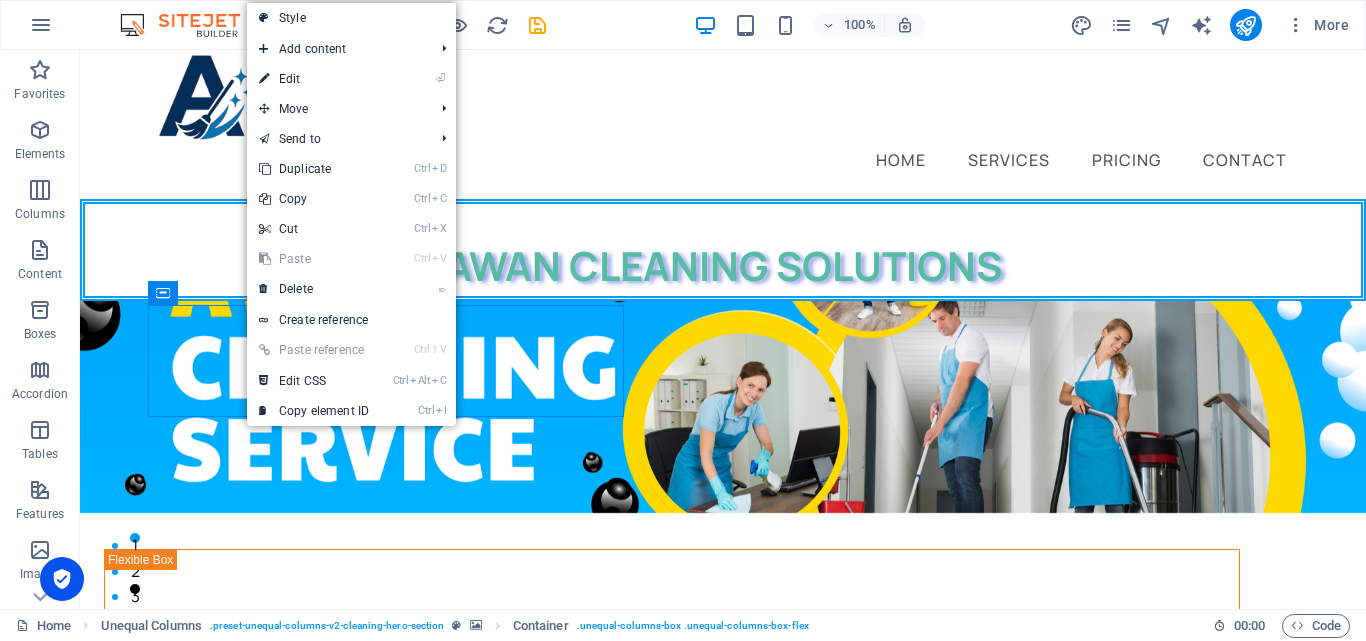 click on "⏎  Edit" at bounding box center (314, 79) 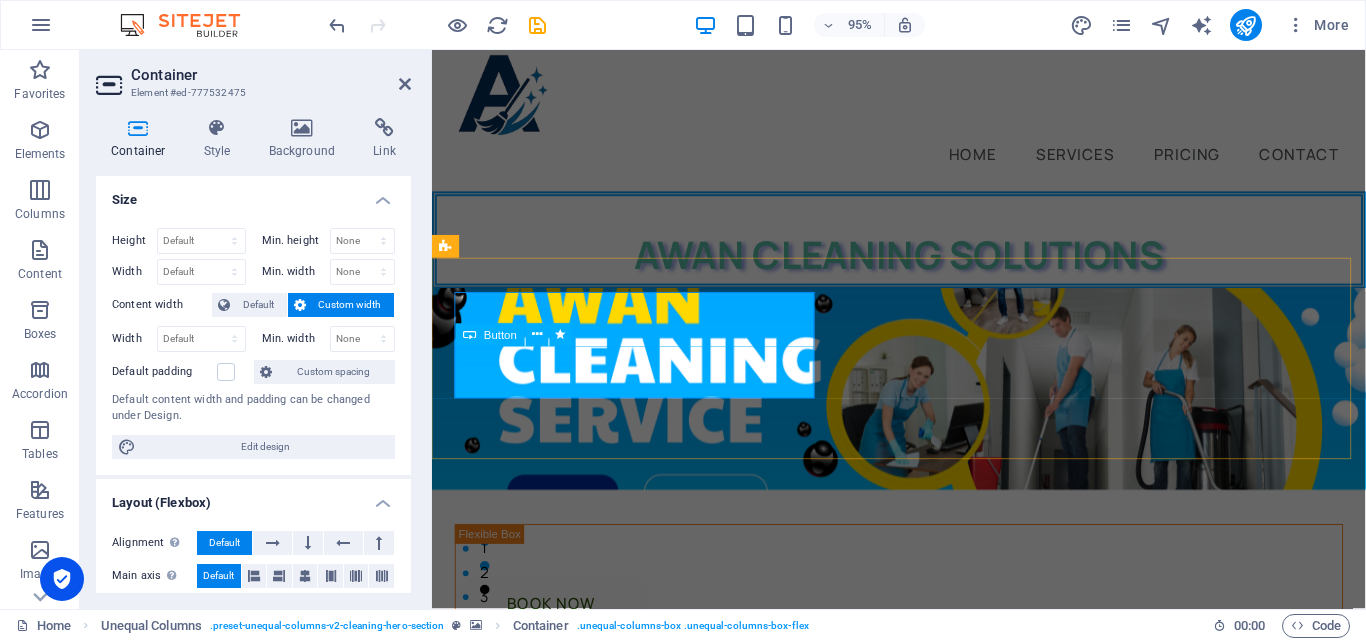 click at bounding box center [537, 335] 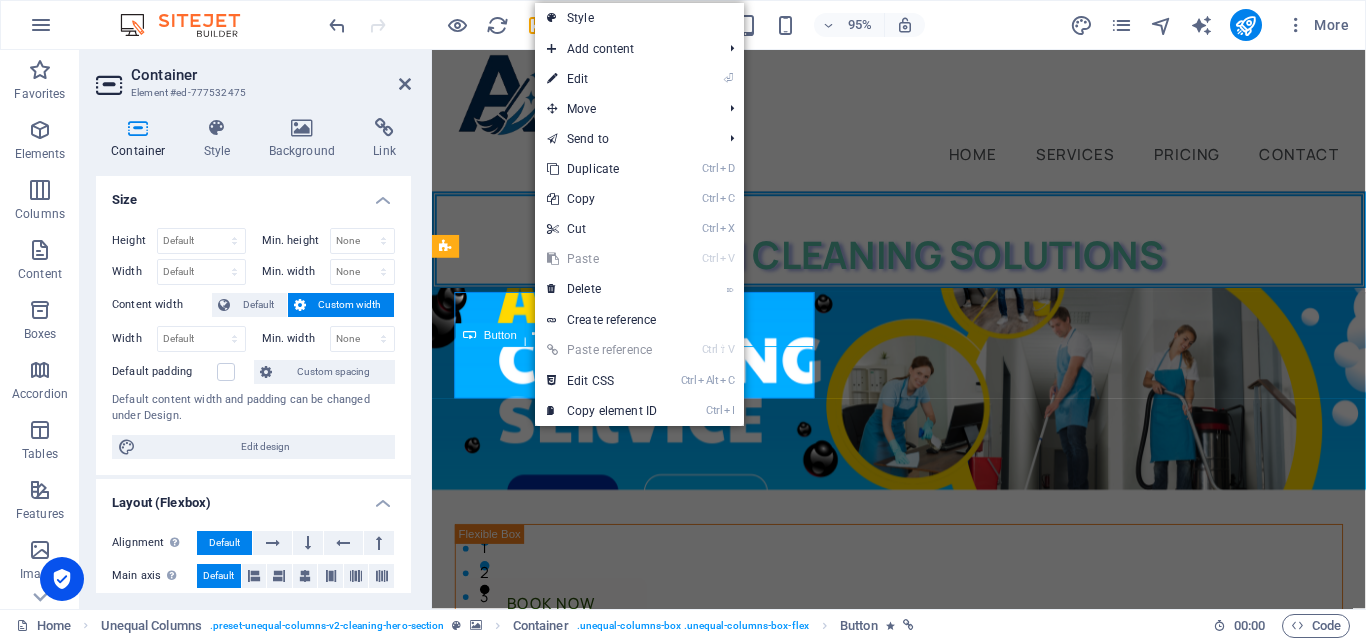 click at bounding box center (537, 335) 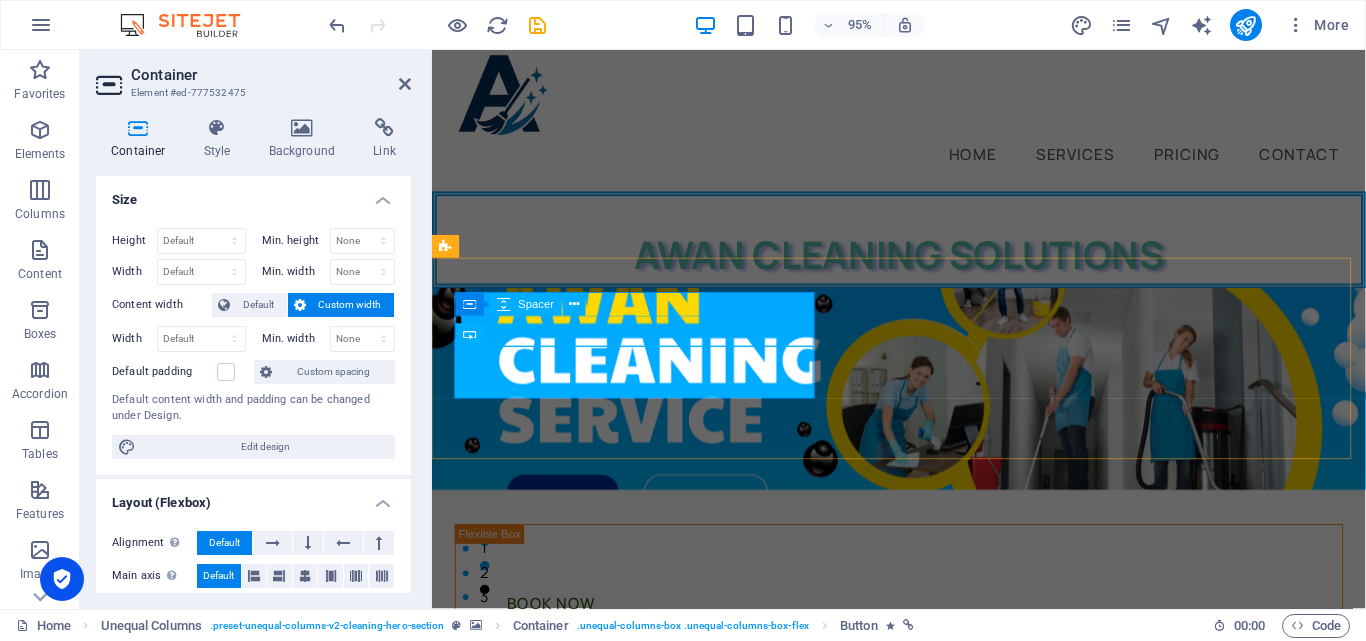click at bounding box center [574, 305] 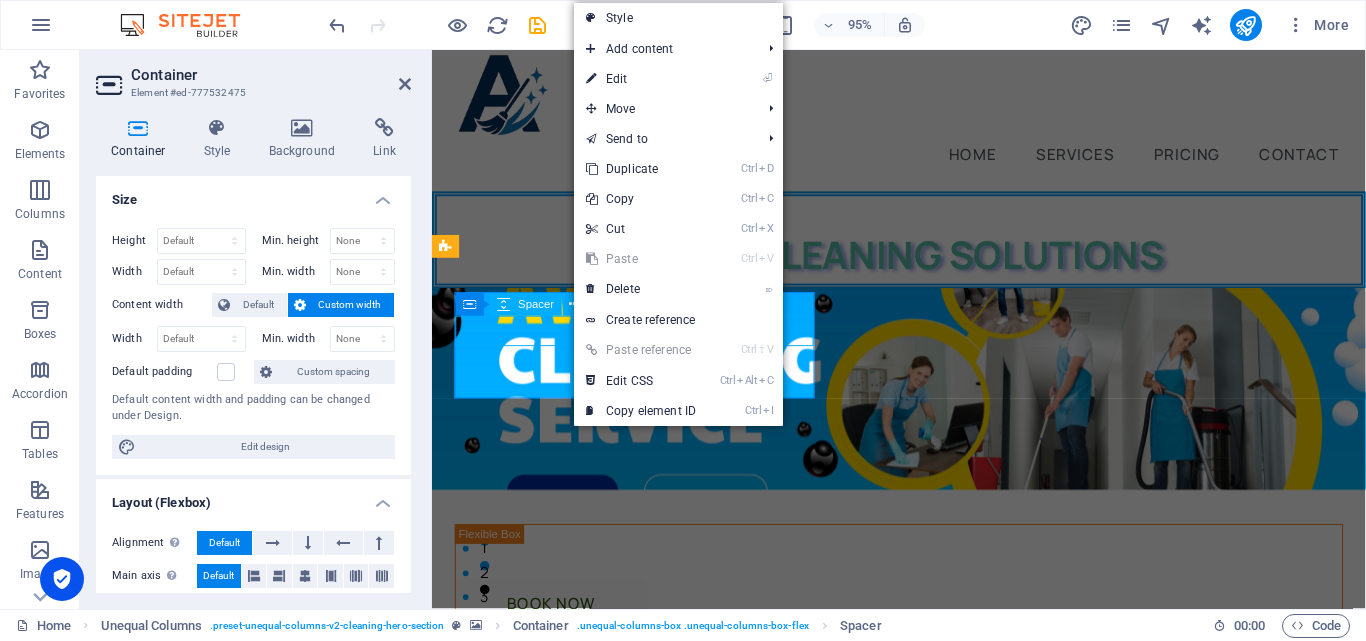 click at bounding box center (574, 305) 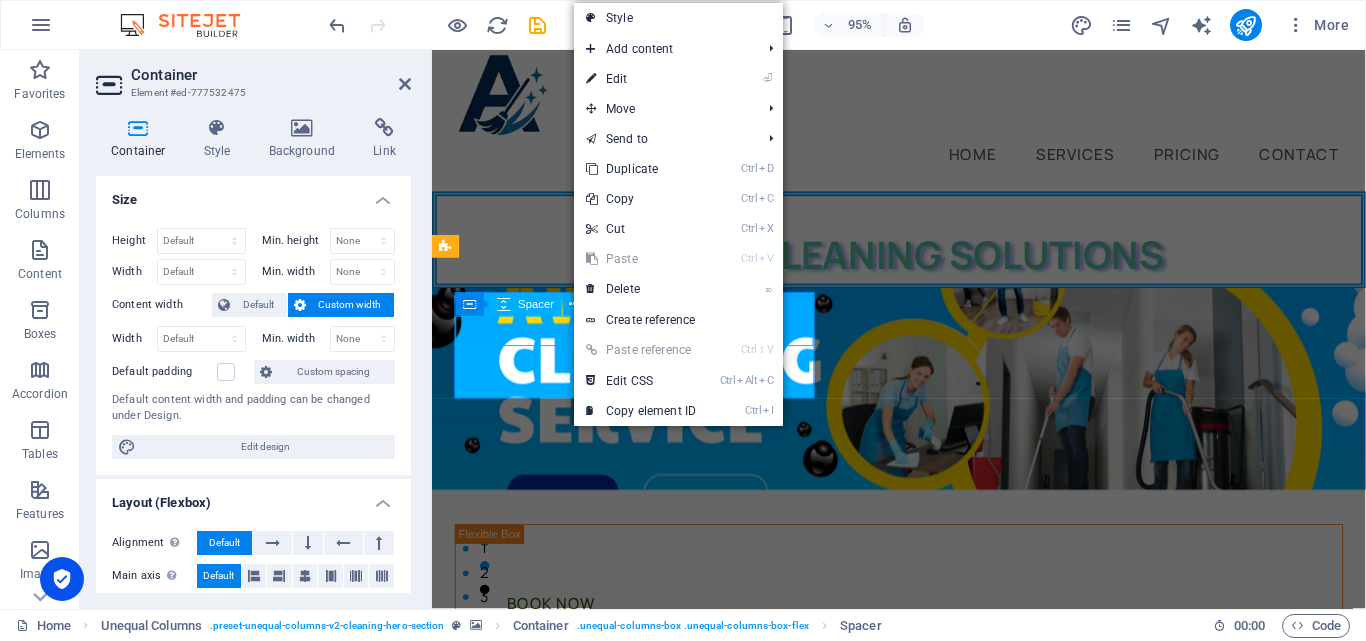 click at bounding box center [504, 304] 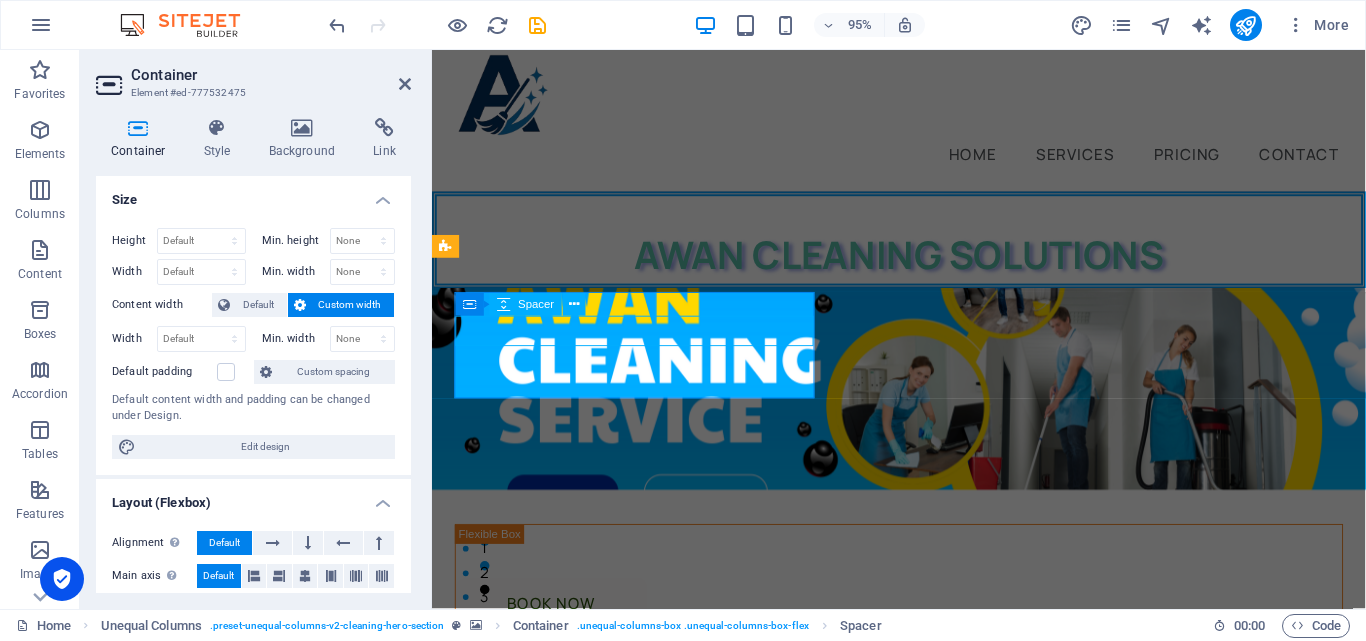 click at bounding box center (504, 304) 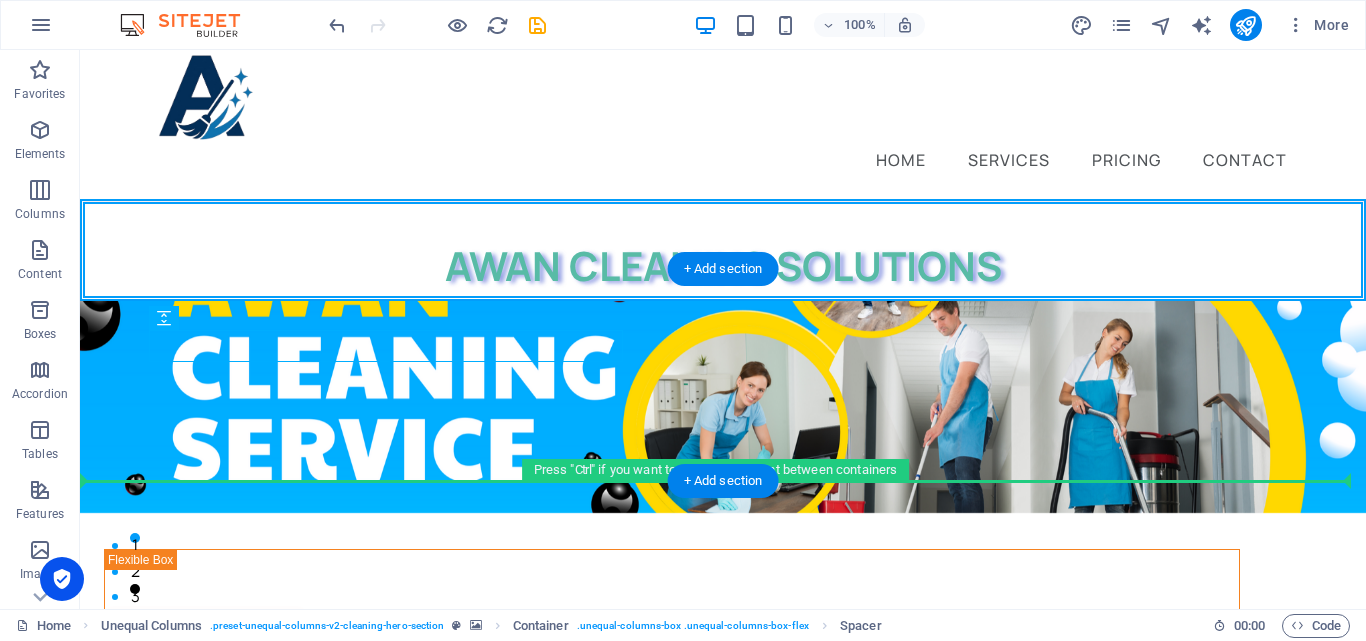 drag, startPoint x: 586, startPoint y: 351, endPoint x: 487, endPoint y: 464, distance: 150.23315 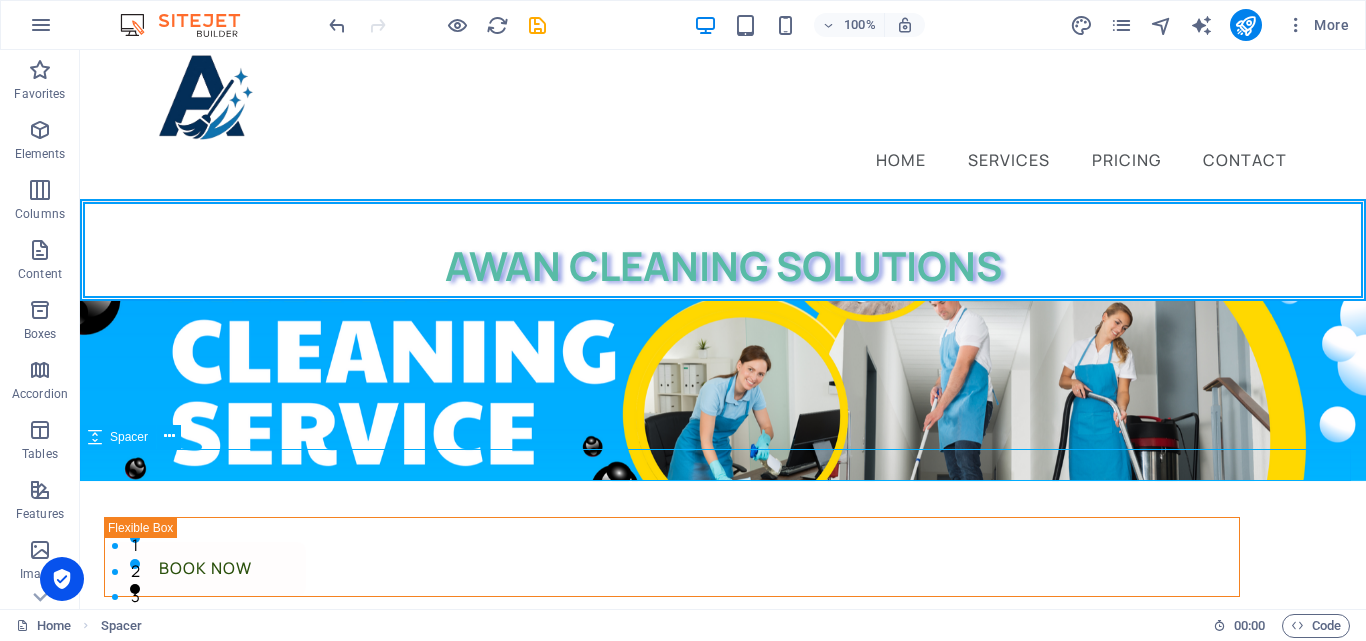 click at bounding box center (95, 437) 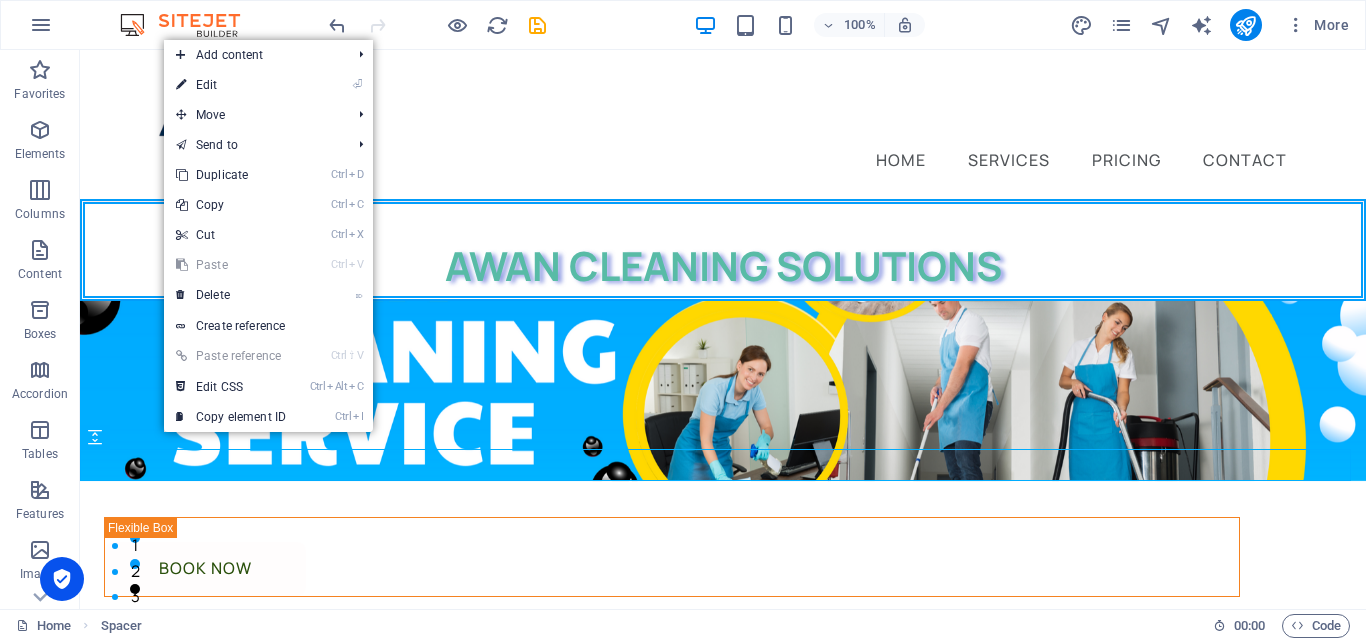 click on "⌦  Delete" at bounding box center (231, 295) 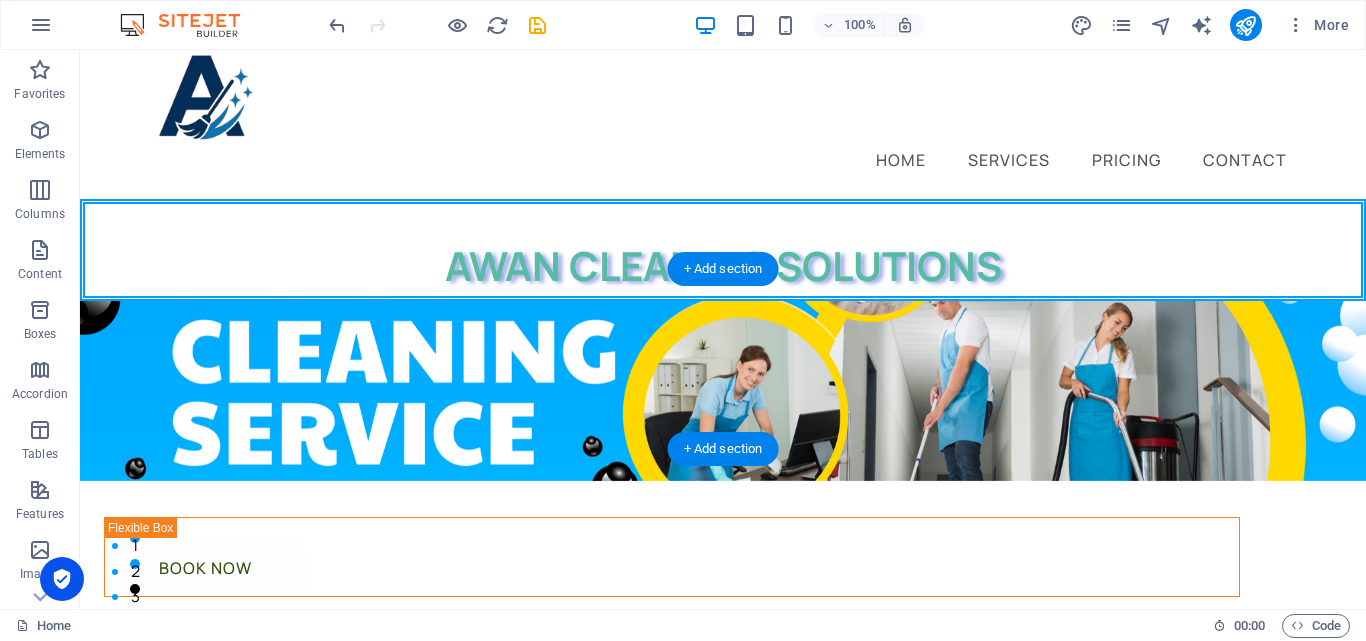 click at bounding box center (723, 391) 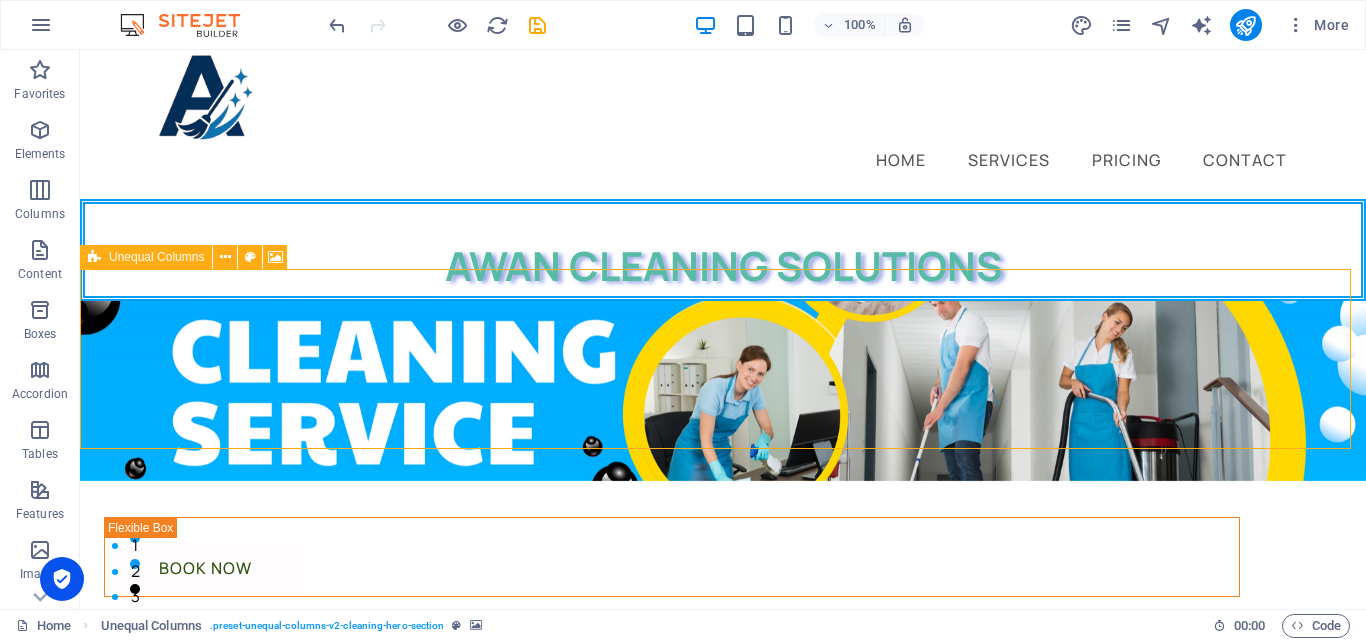 click at bounding box center [225, 257] 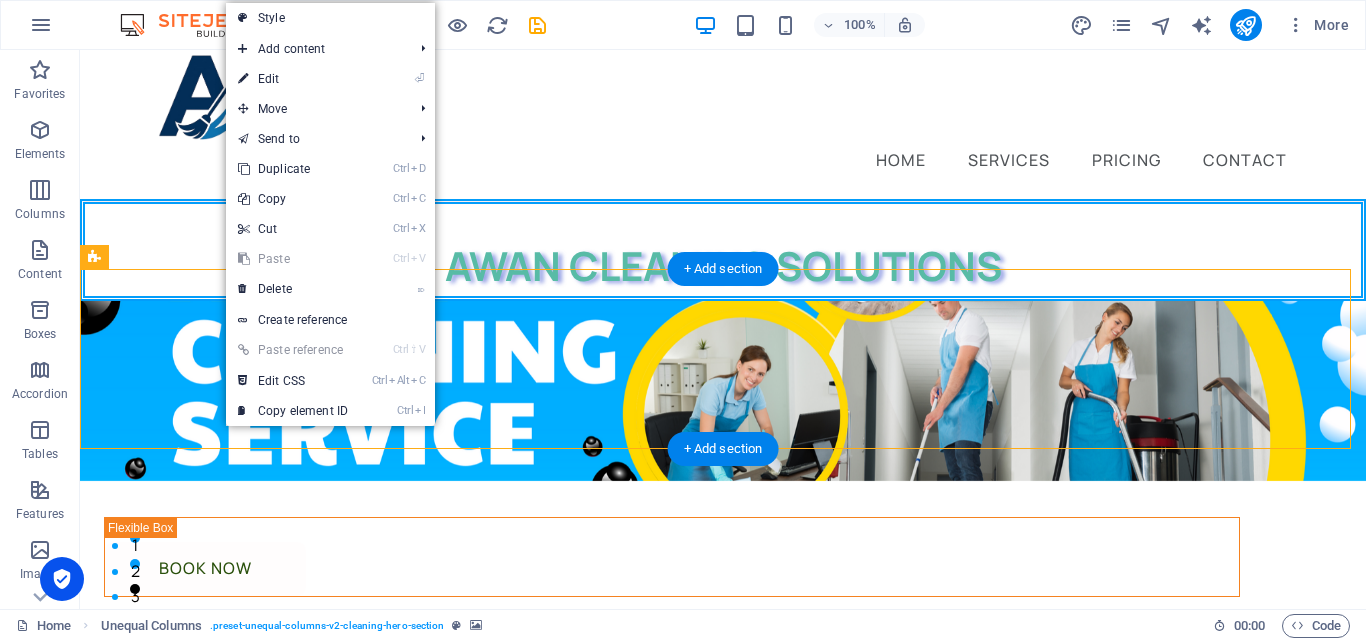 click at bounding box center (723, 391) 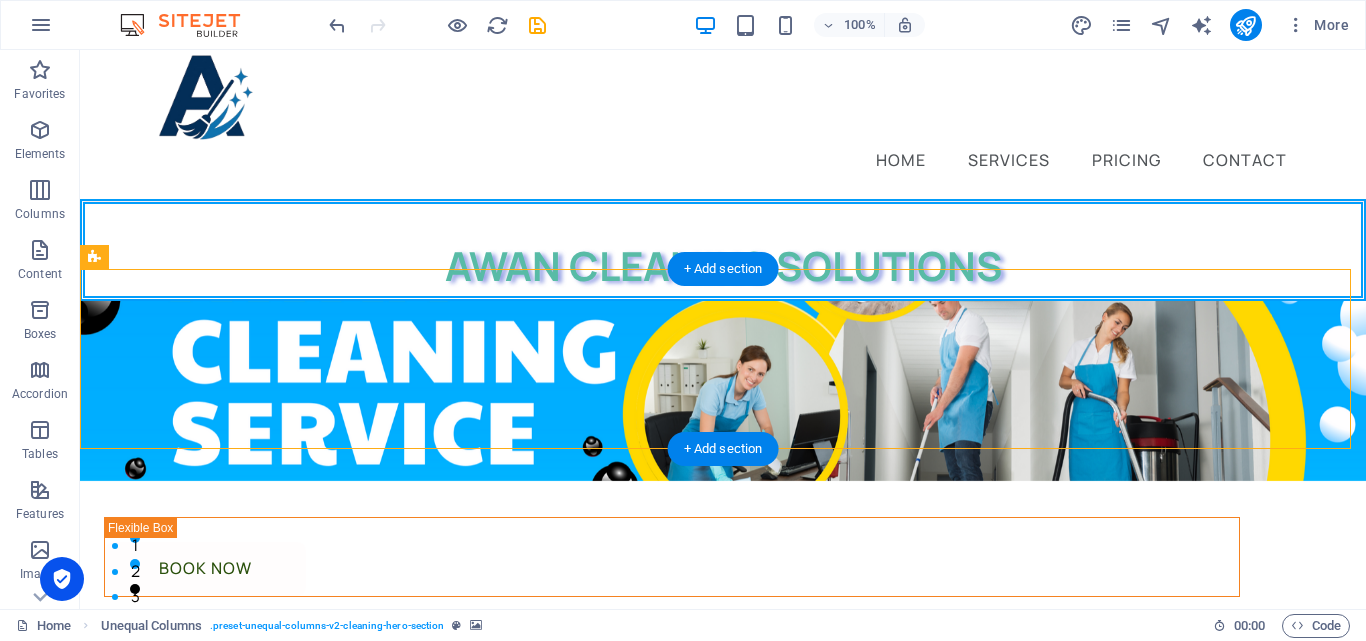 click at bounding box center (723, 391) 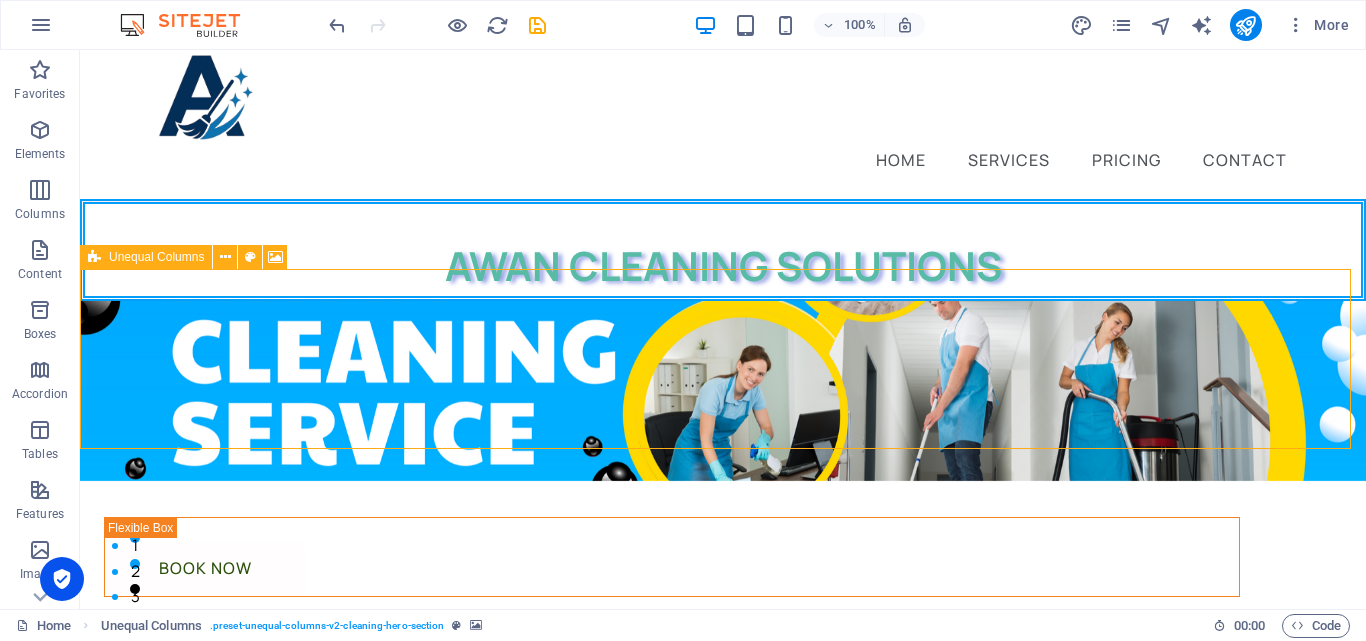 click at bounding box center (225, 257) 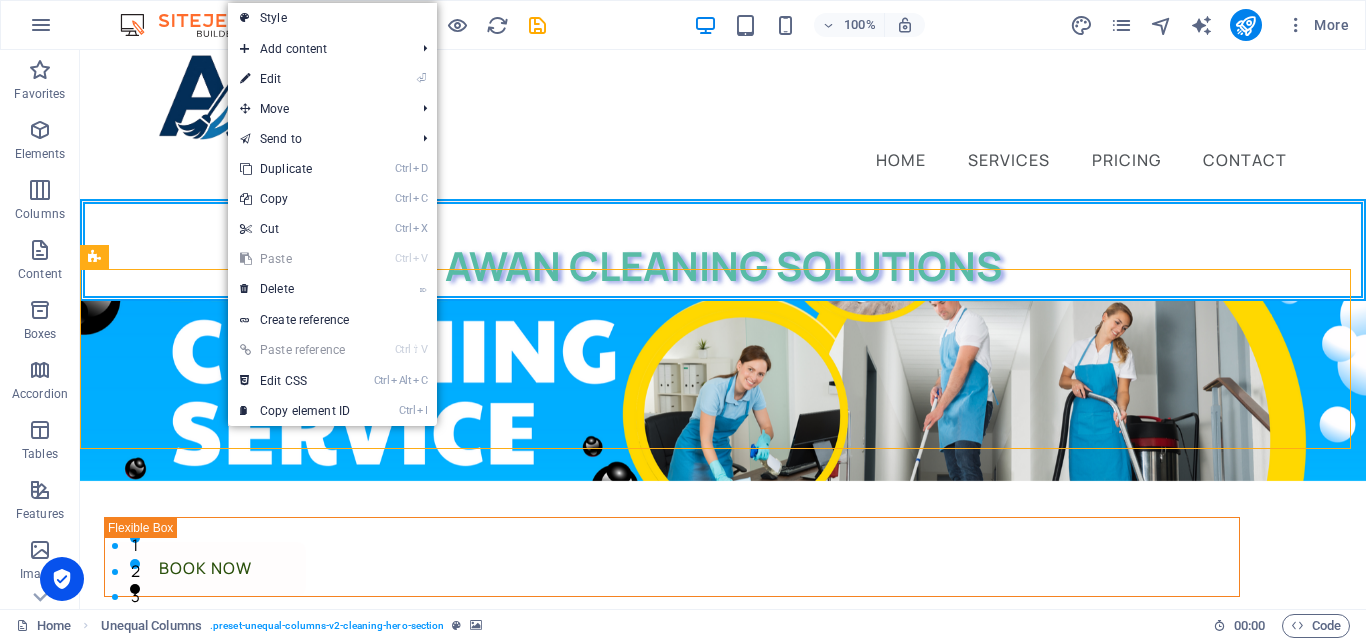 click on "⏎  Edit" at bounding box center (295, 79) 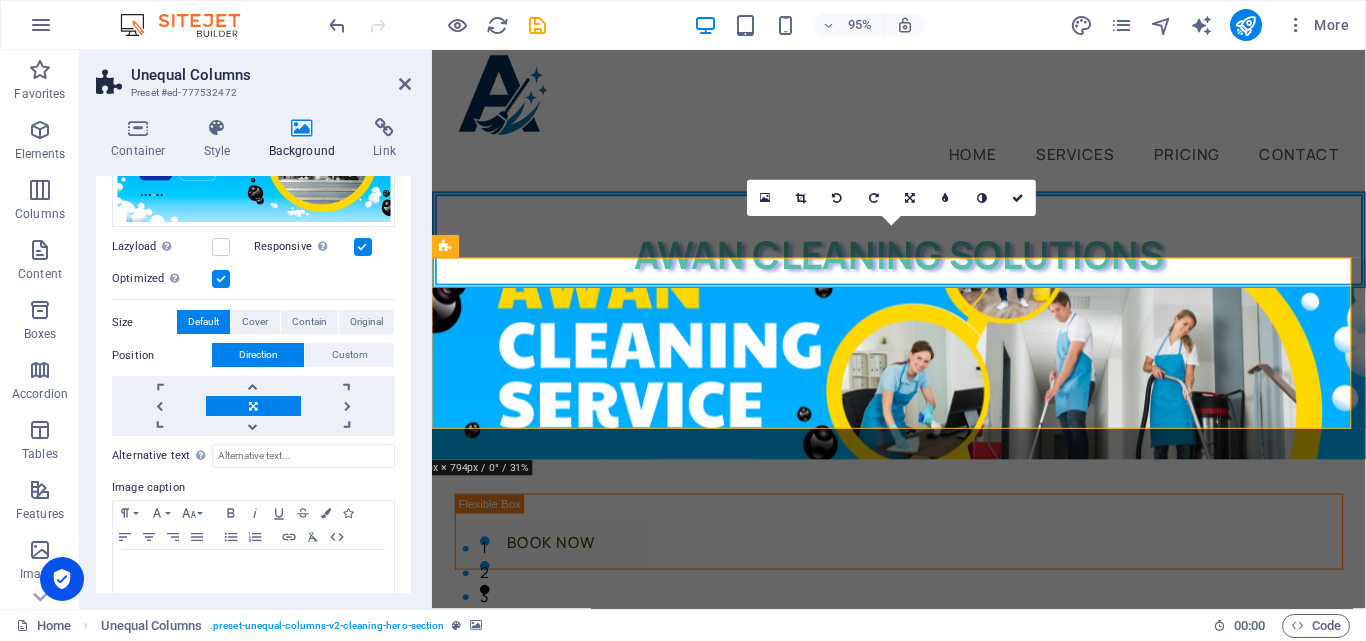 scroll, scrollTop: 322, scrollLeft: 0, axis: vertical 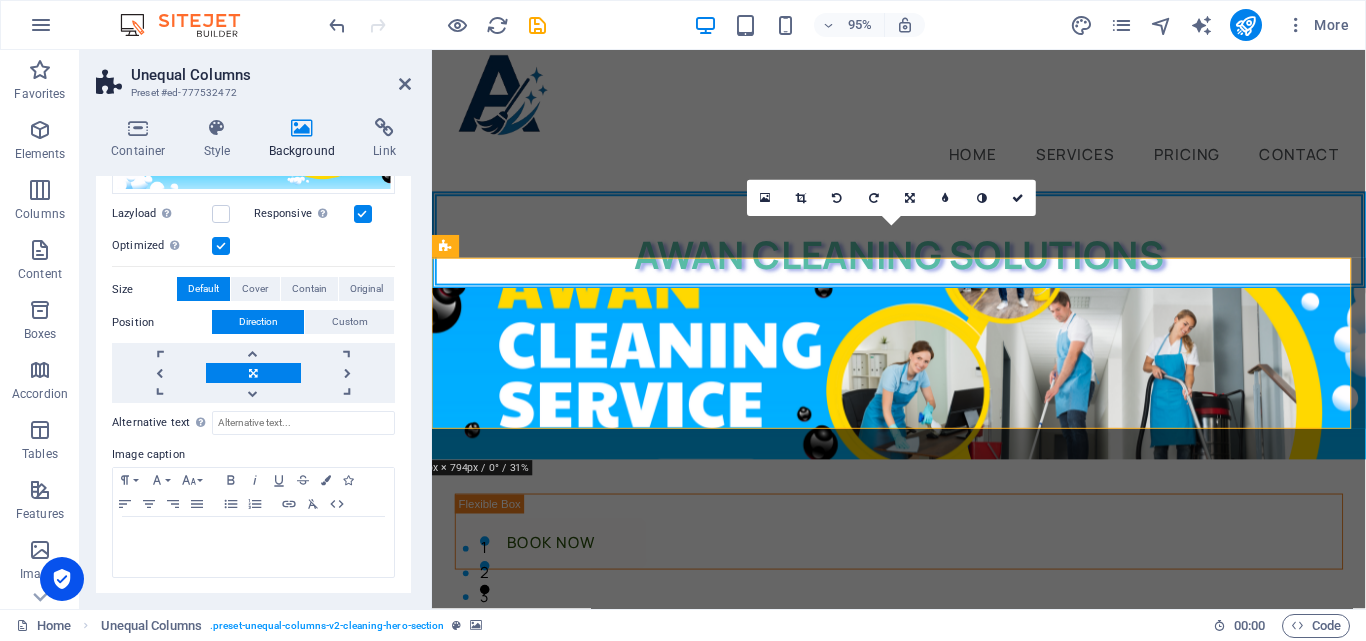 click on "Cover" at bounding box center (255, 289) 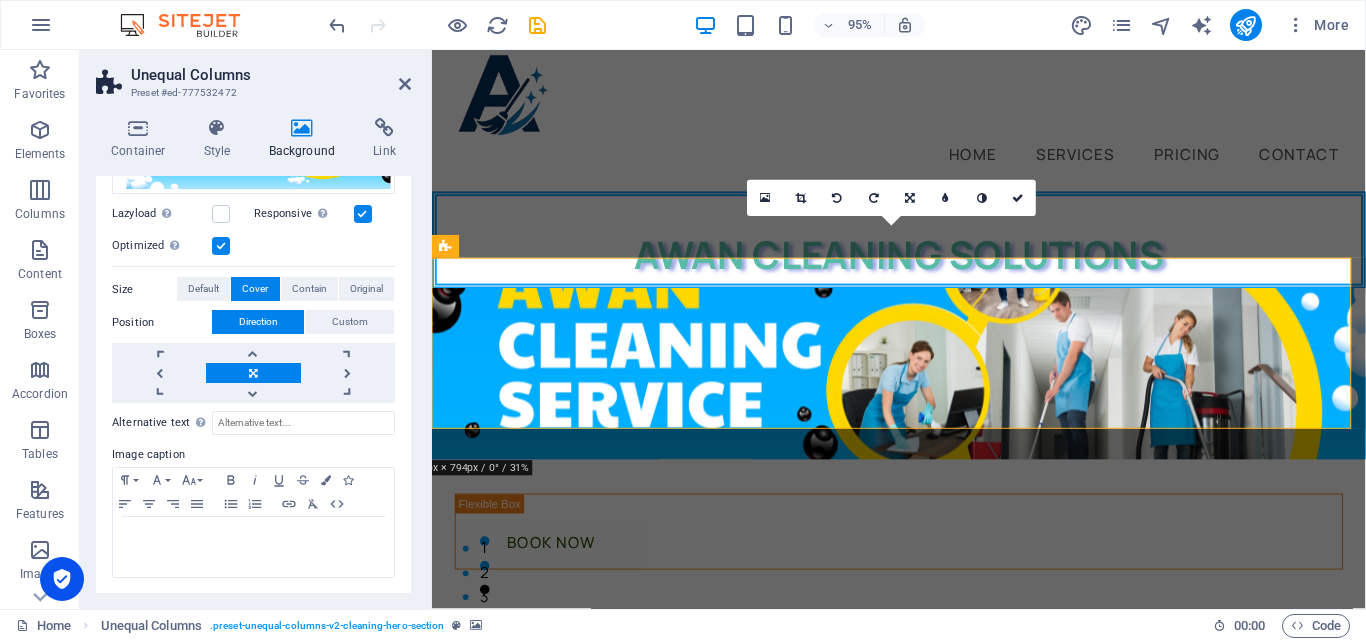 click on "Contain" at bounding box center [309, 289] 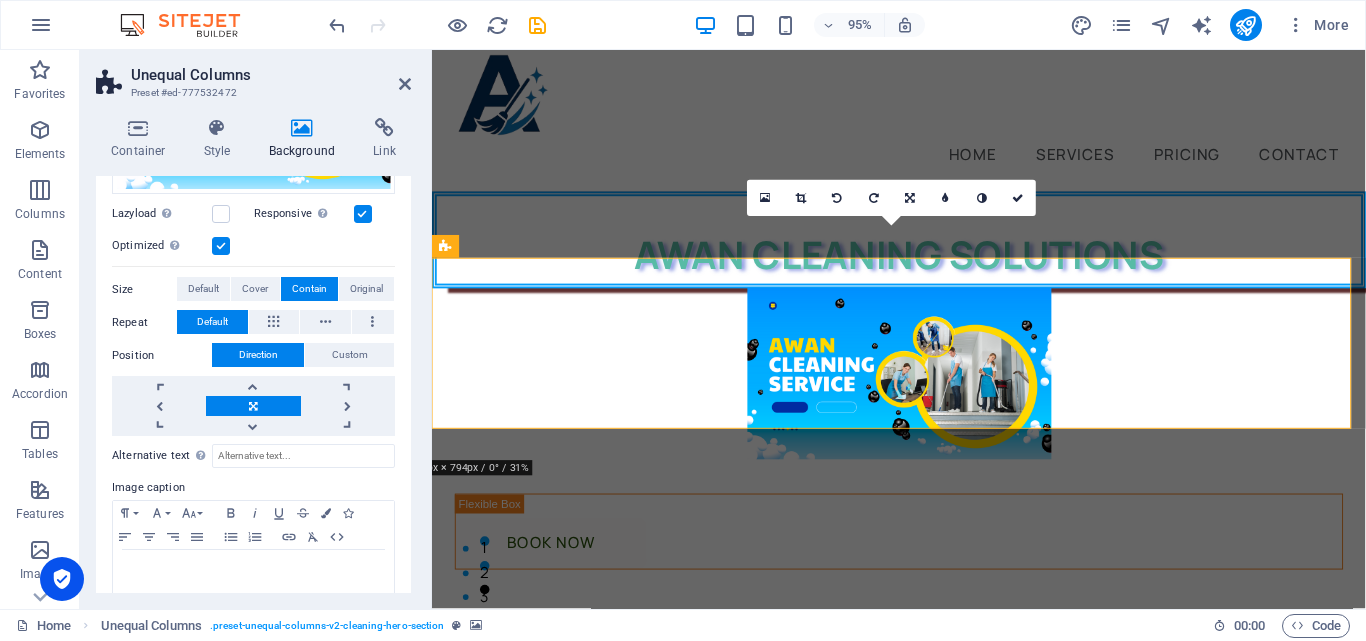 click on "Original" at bounding box center (366, 289) 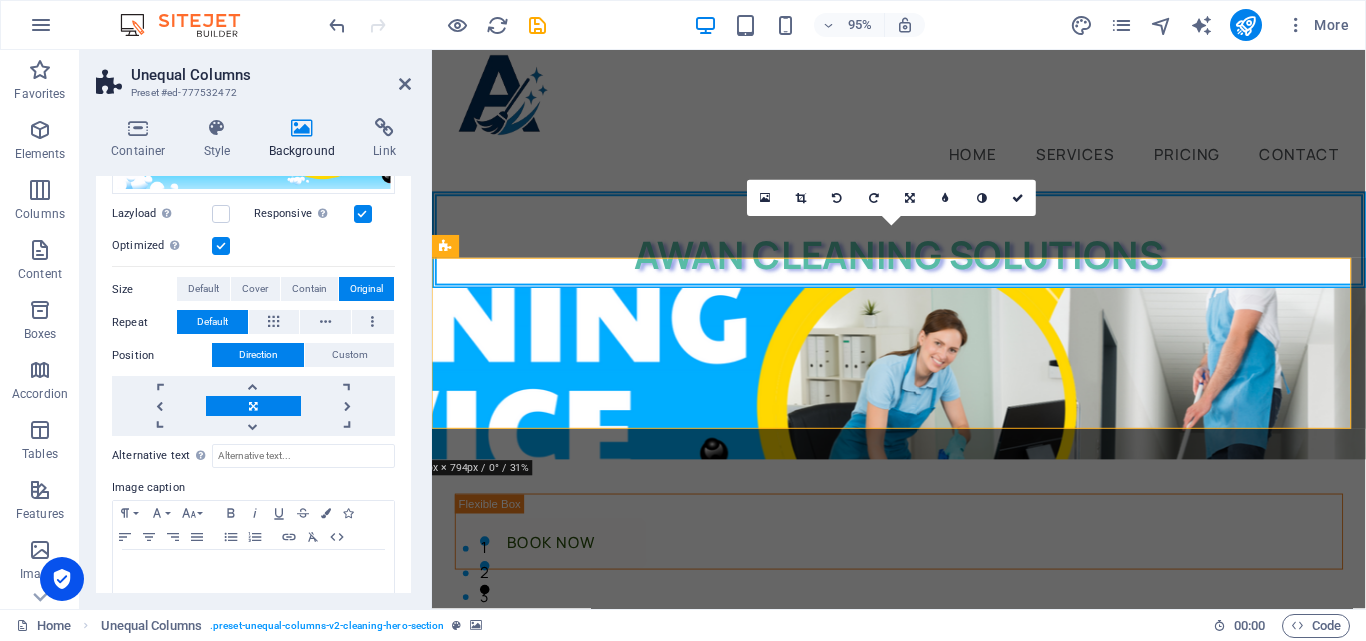 click on "Contain" at bounding box center [309, 289] 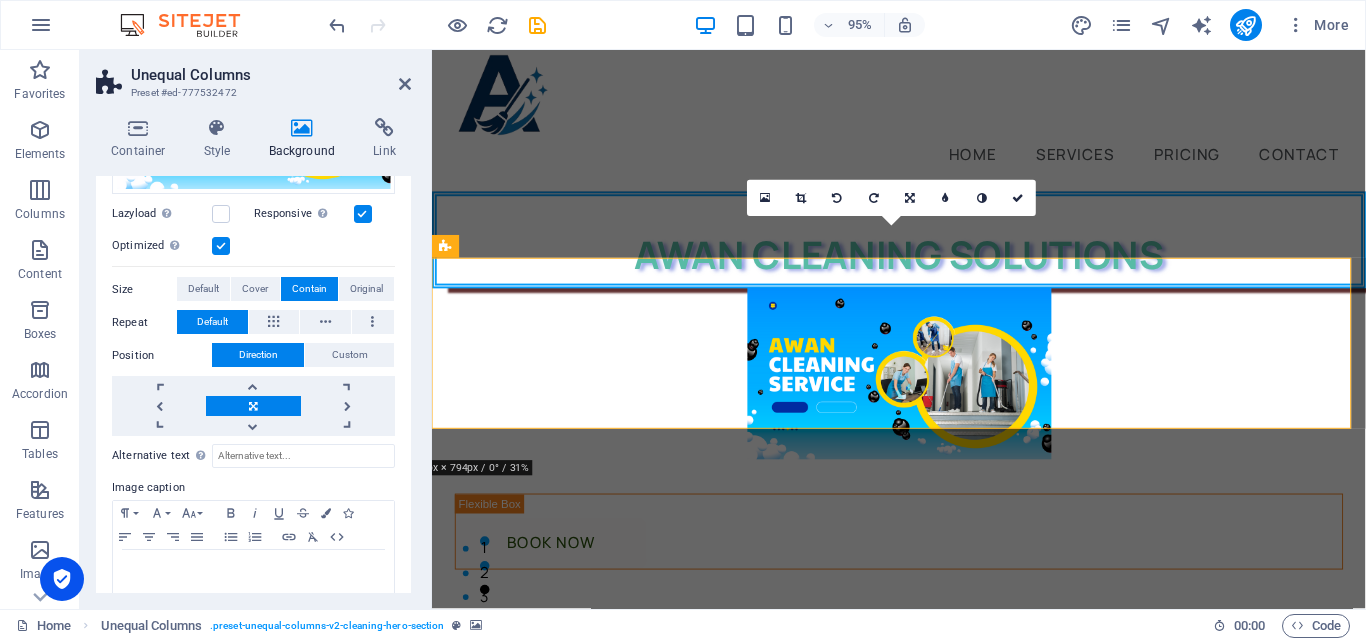 click on "Cover" at bounding box center (255, 289) 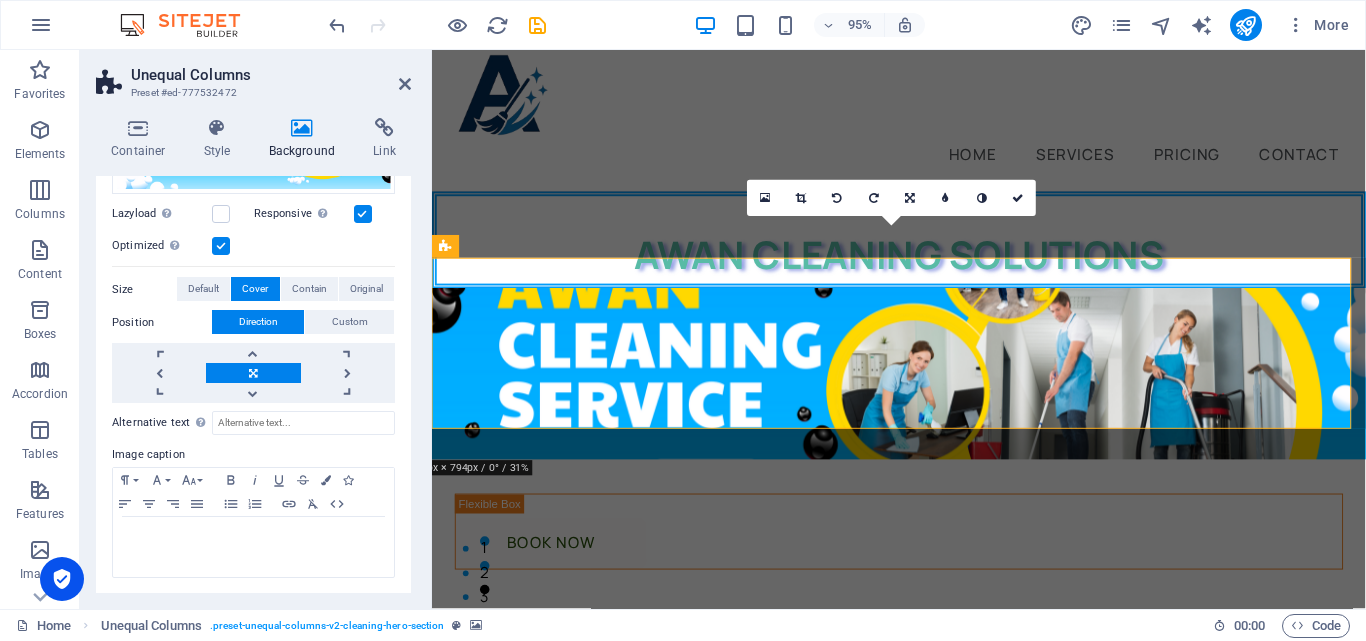 click on "Default" at bounding box center (203, 289) 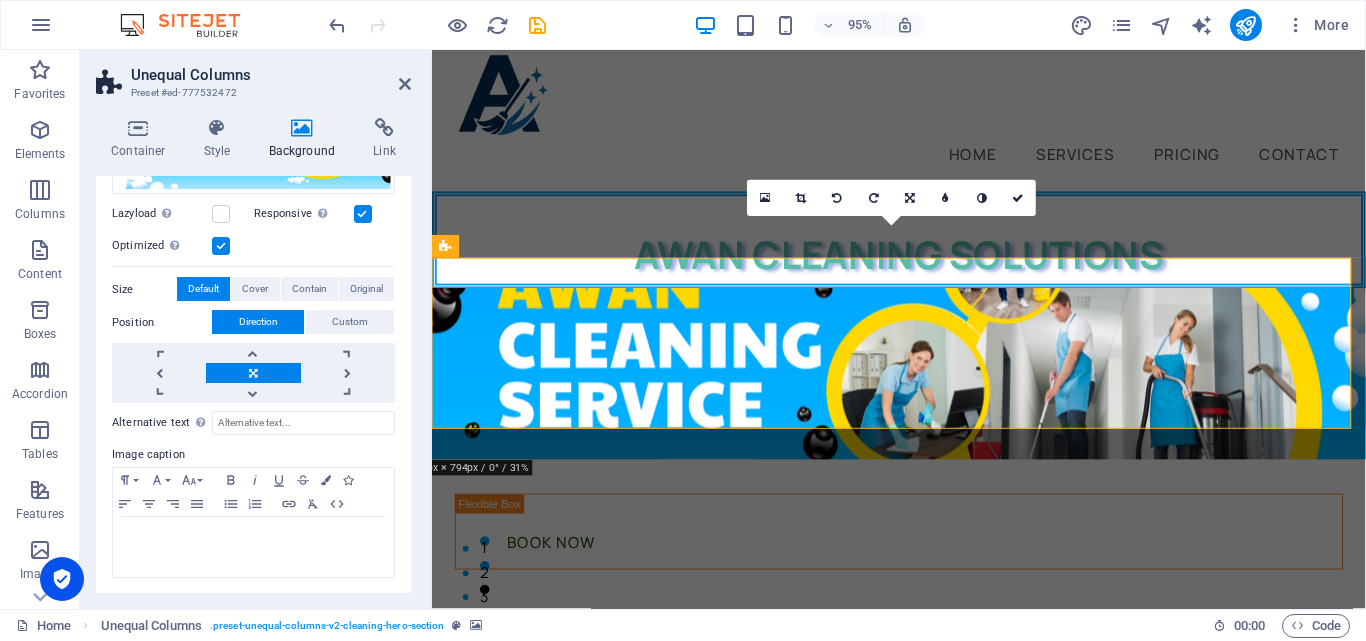 click at bounding box center (138, 128) 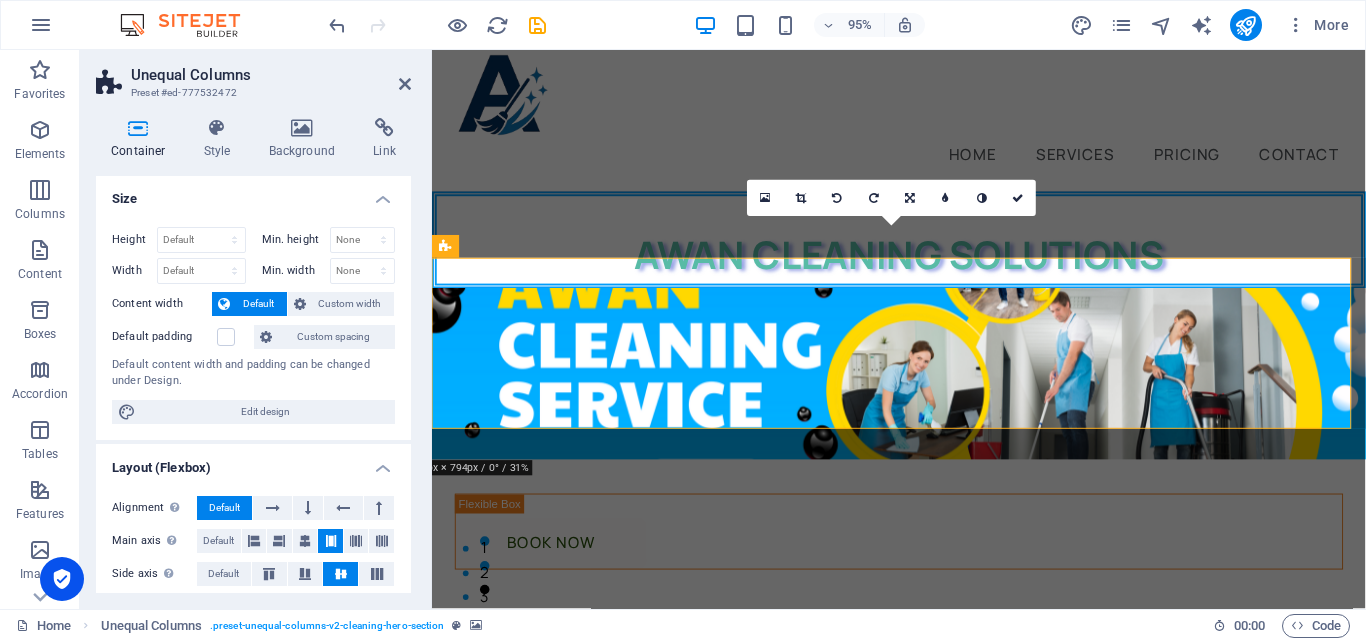 scroll, scrollTop: 0, scrollLeft: 0, axis: both 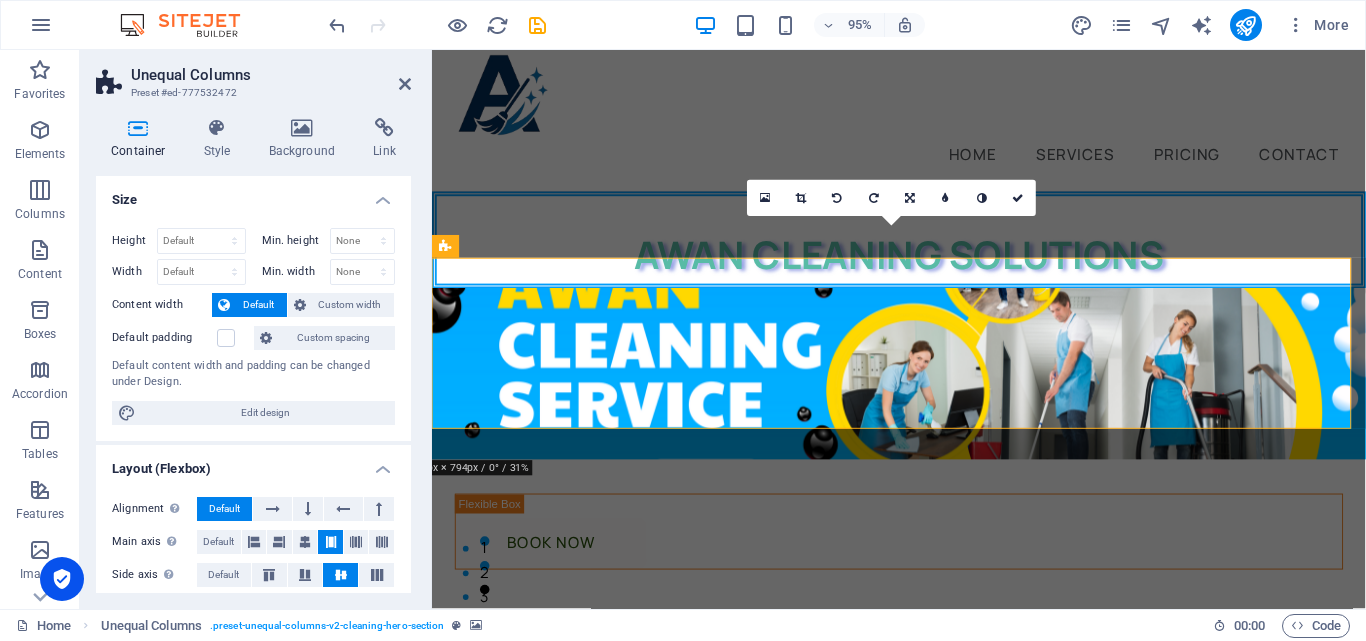 click on "Custom width" at bounding box center [350, 305] 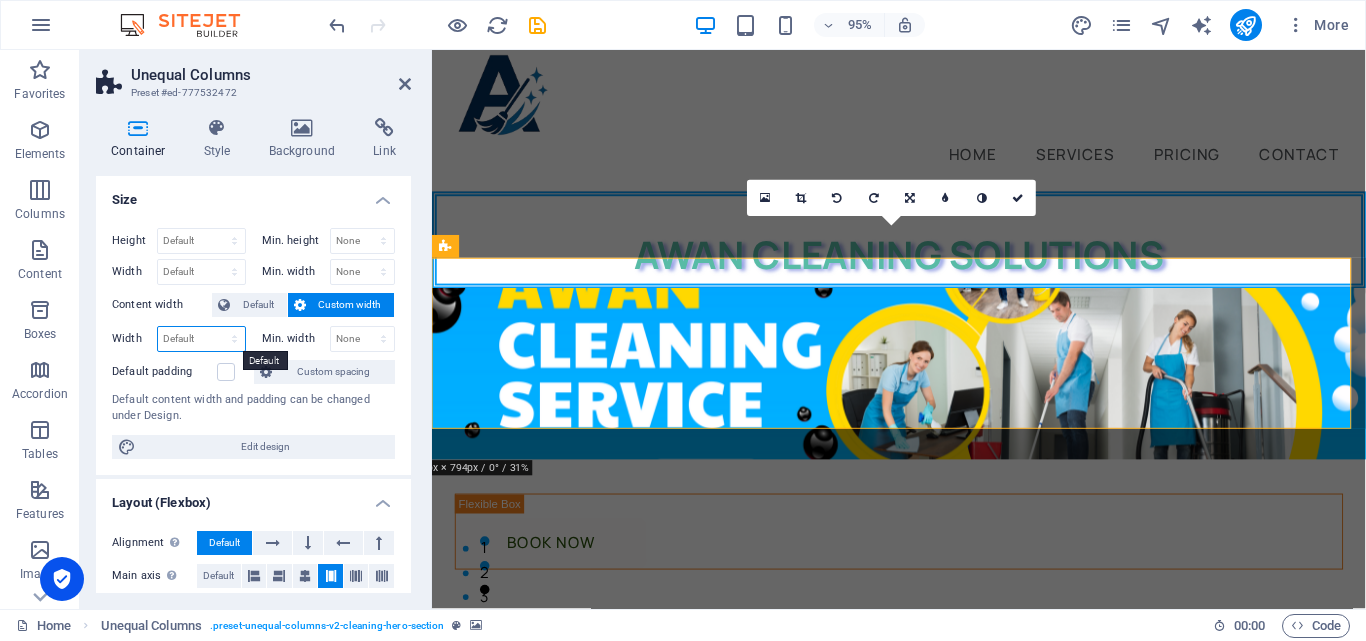 click on "Default px rem % em vh vw" at bounding box center (201, 339) 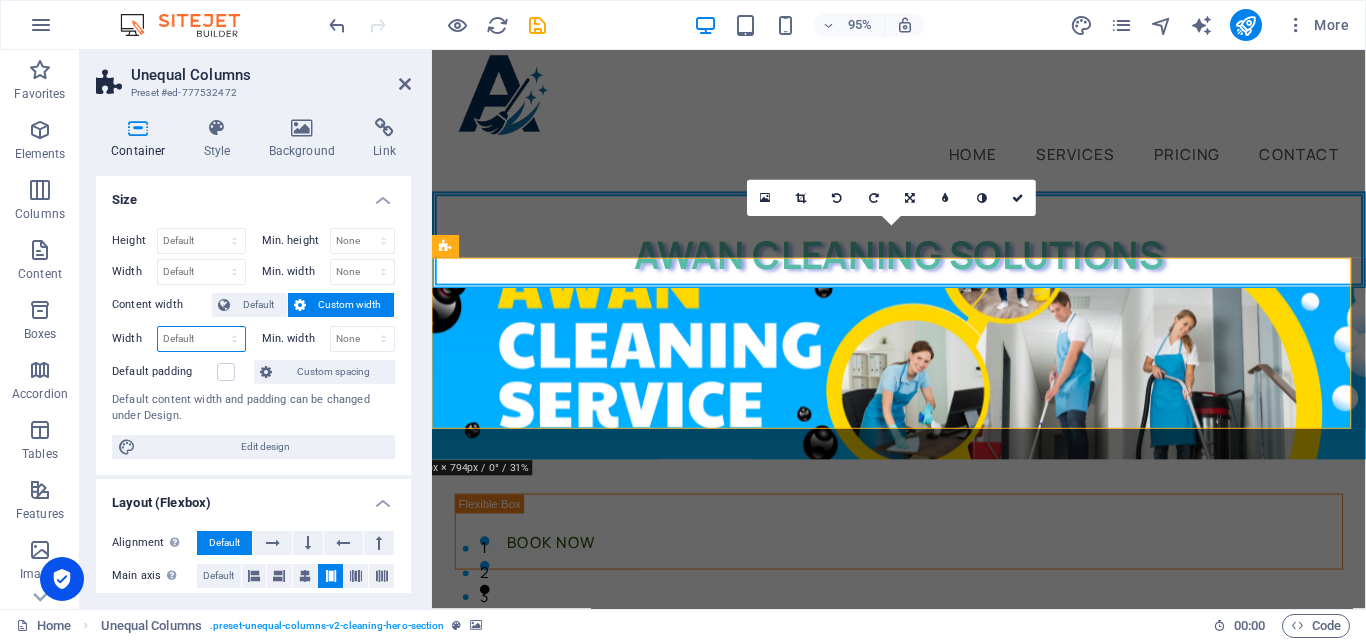 select on "px" 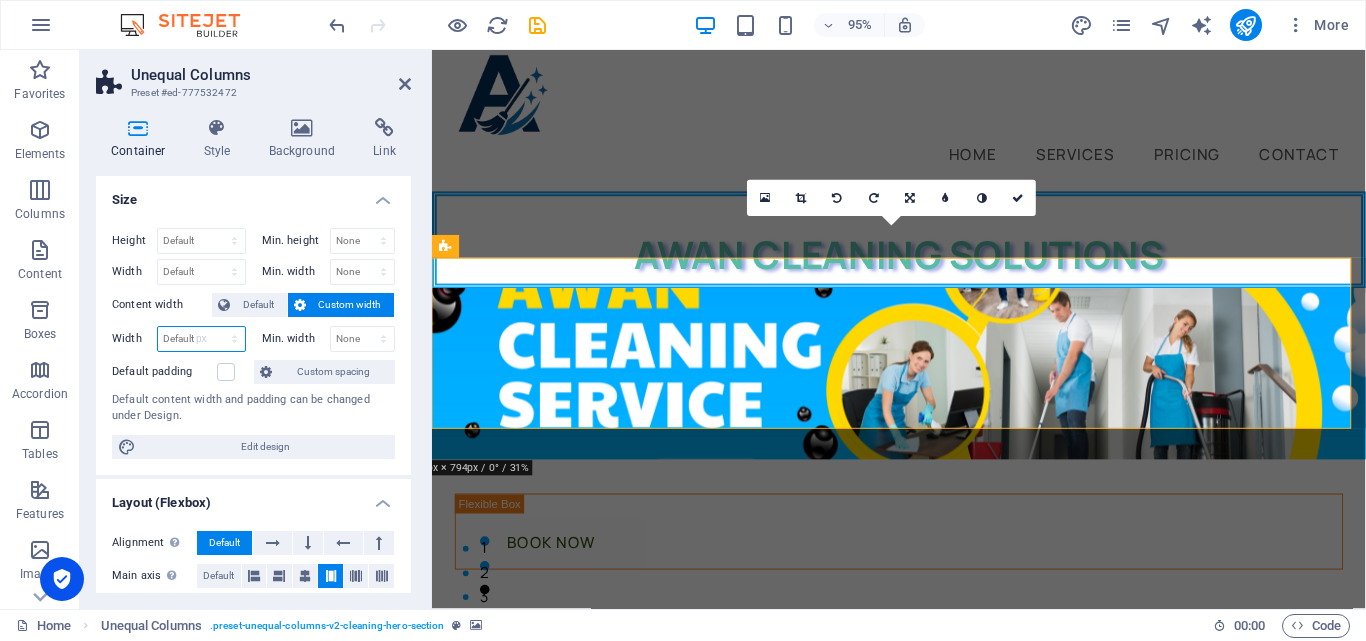 click on "Default px rem % em vh vw" at bounding box center [201, 339] 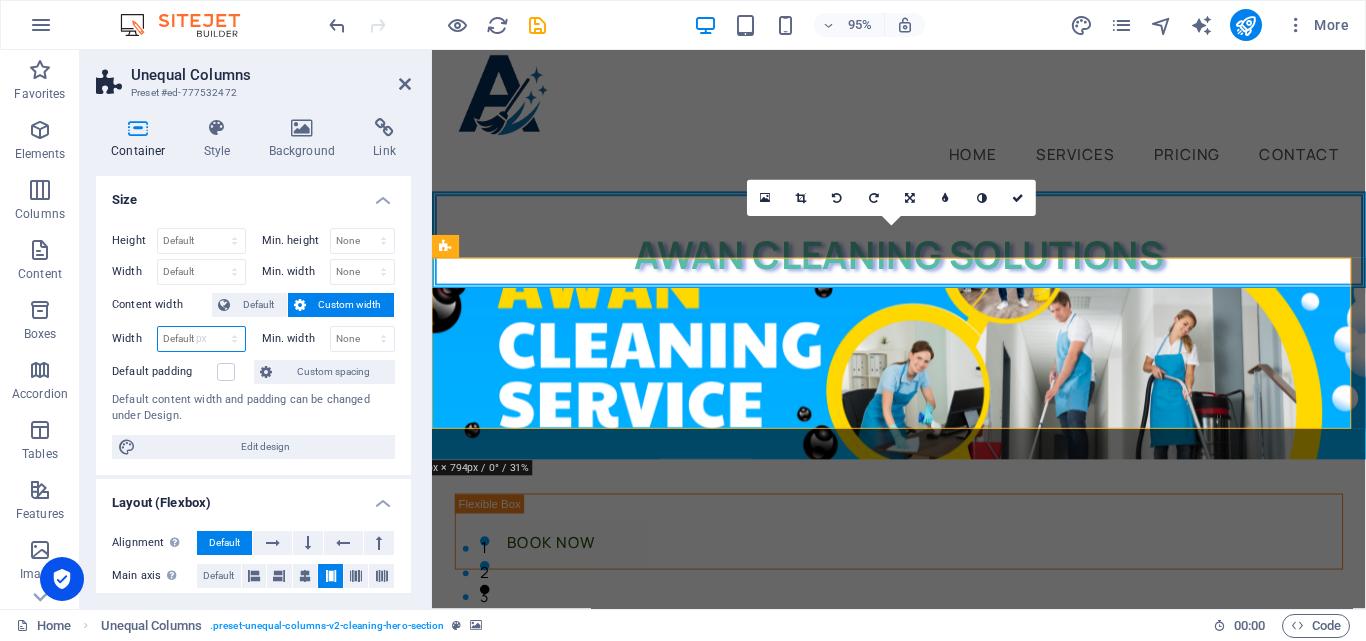 type on "1032" 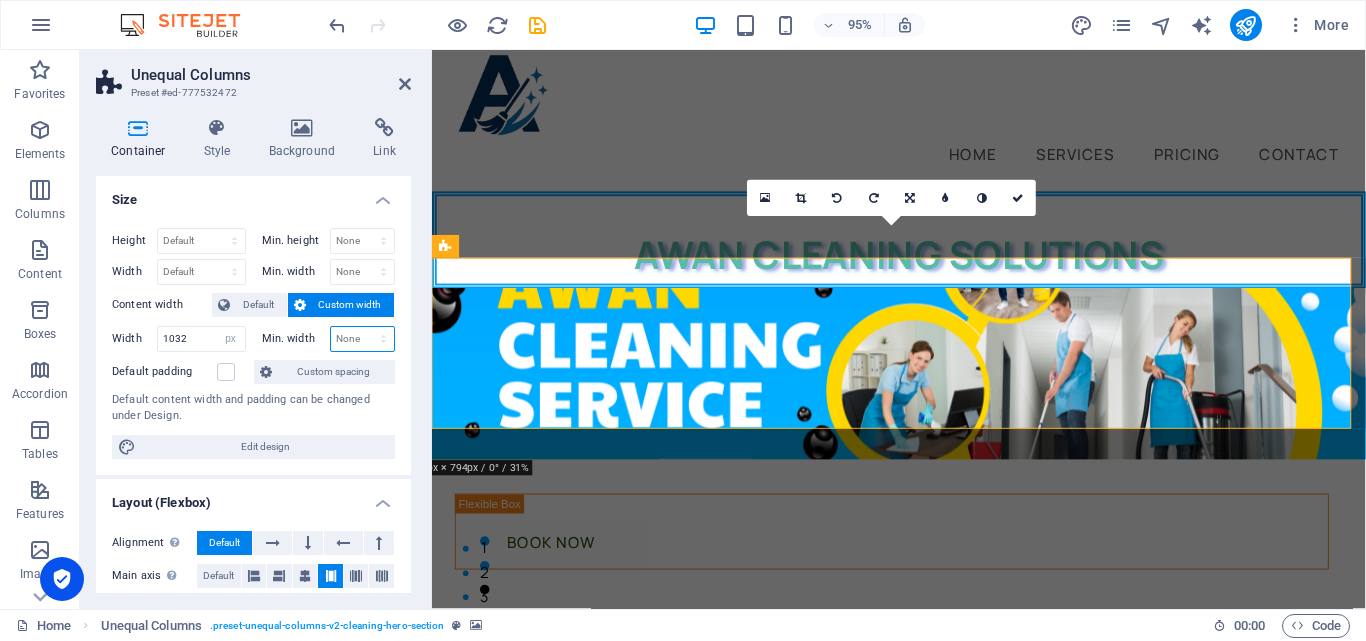 click on "None px rem % vh vw" at bounding box center [363, 339] 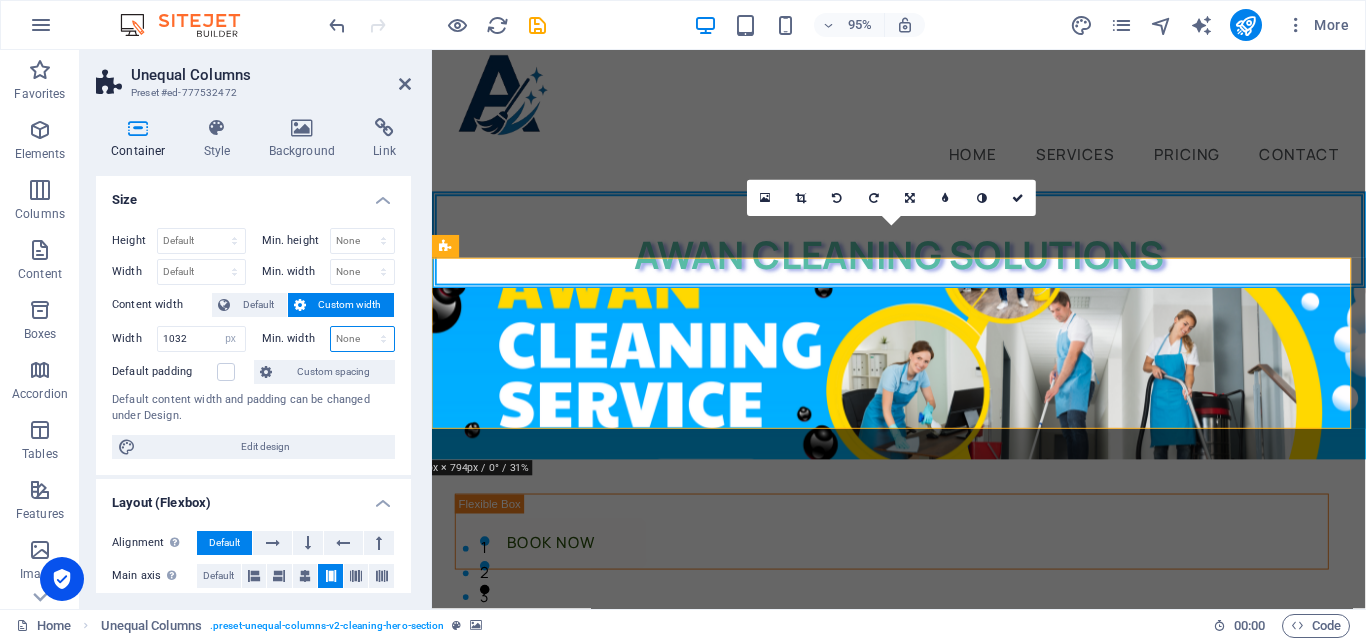 select on "px" 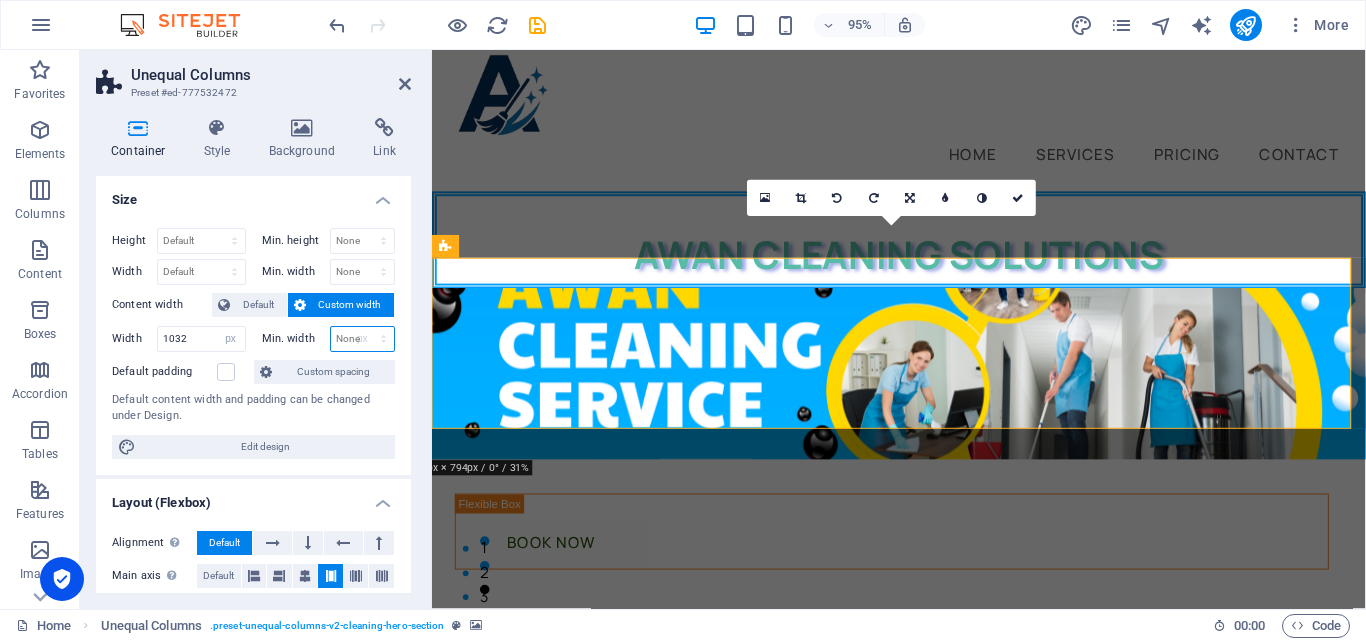 click on "None px rem % vh vw" at bounding box center [363, 339] 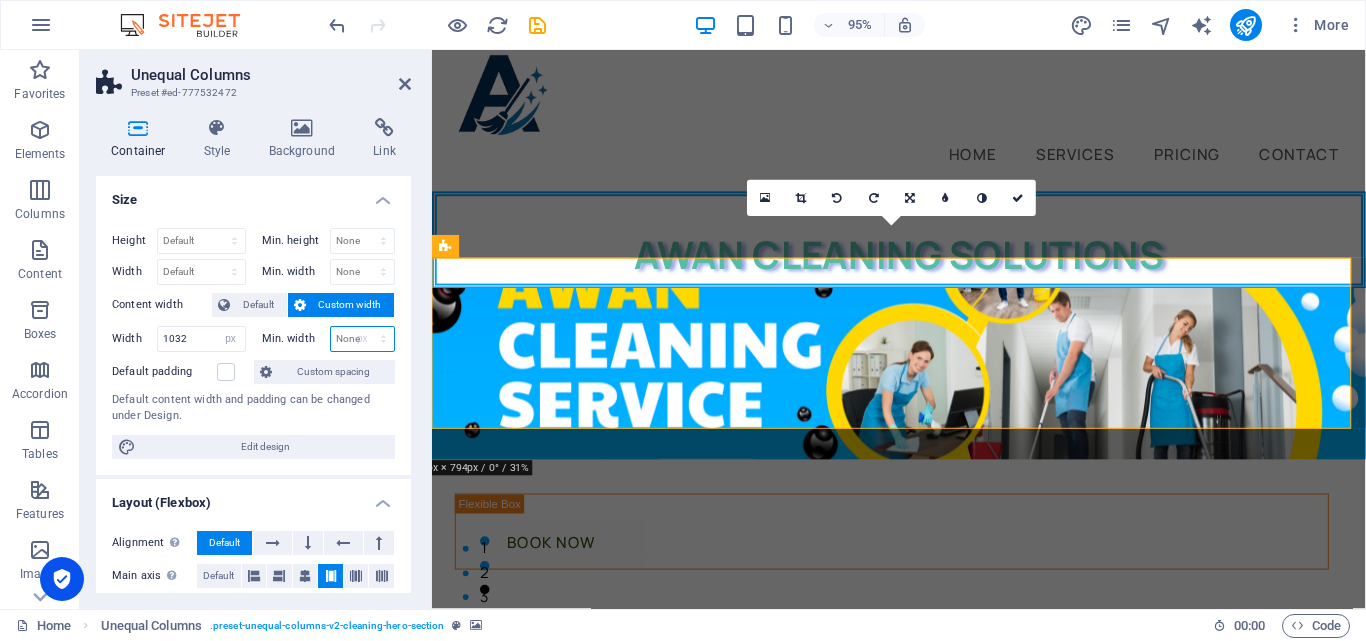 type on "0" 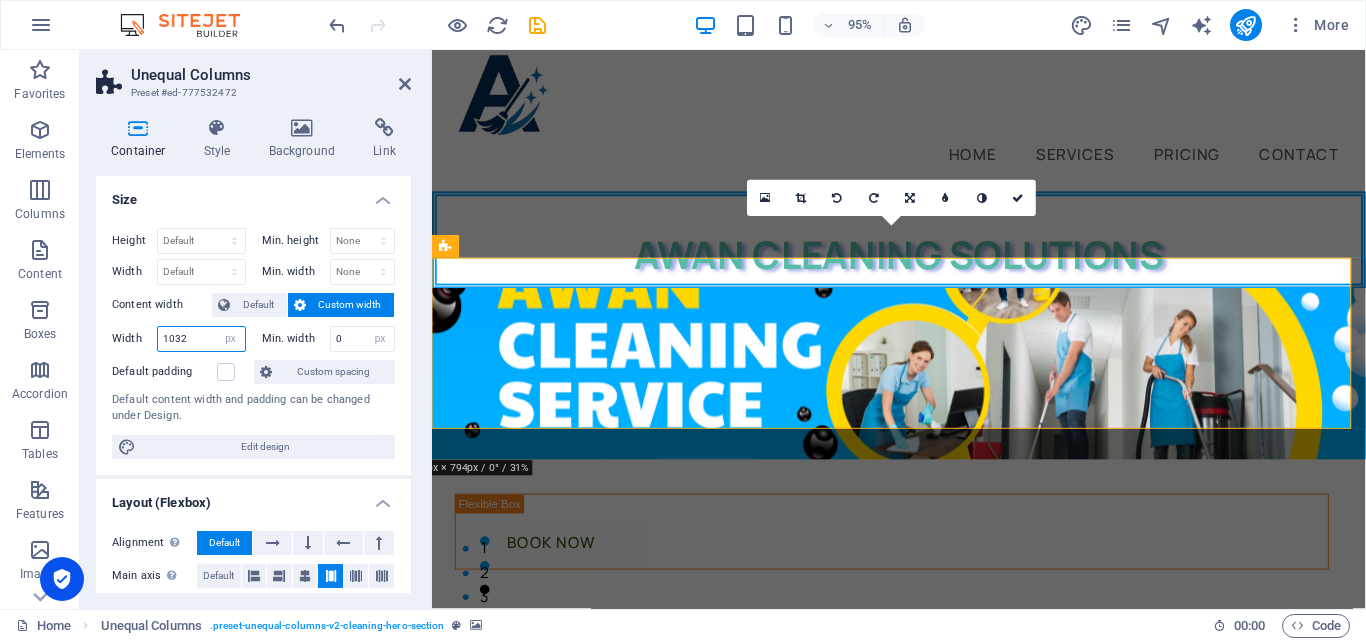 drag, startPoint x: 185, startPoint y: 338, endPoint x: 168, endPoint y: 339, distance: 17.029387 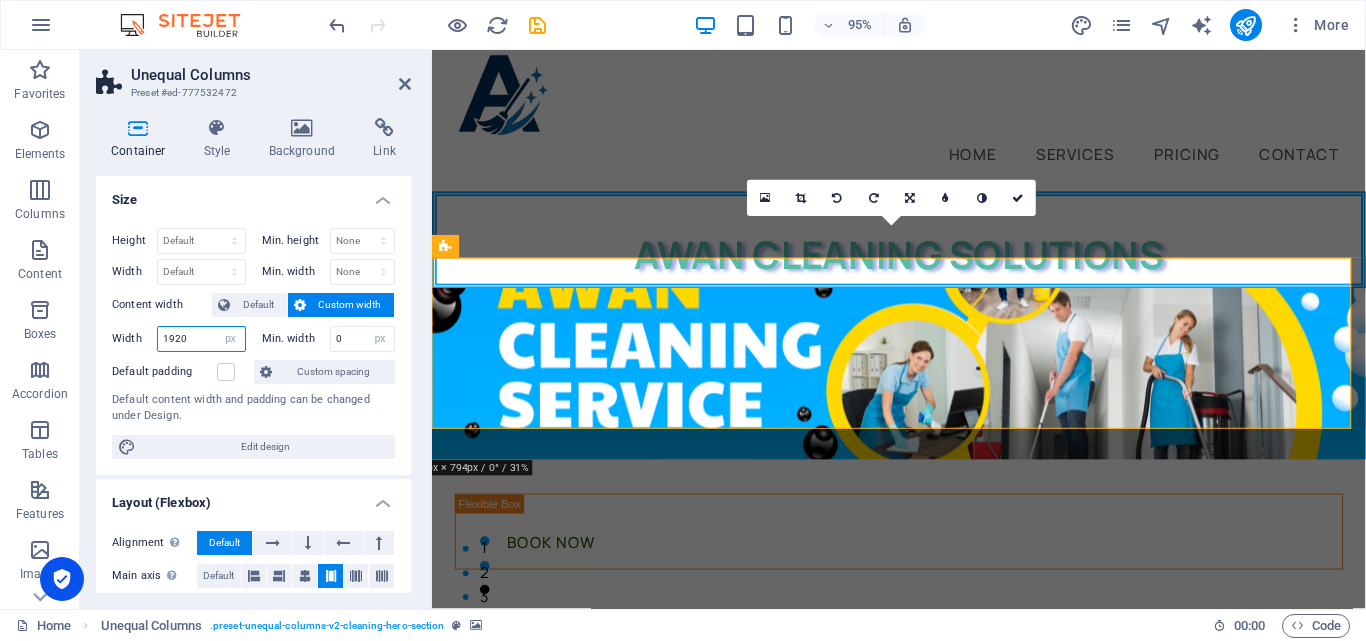 type on "1920" 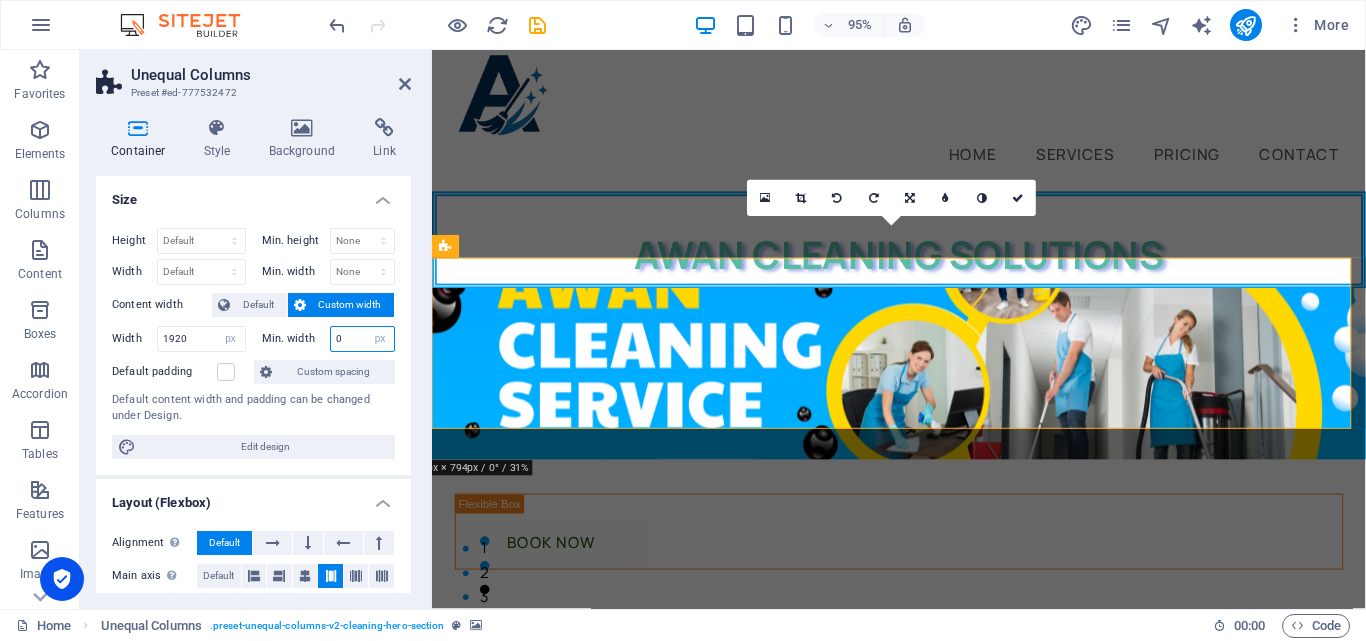 click on "0" at bounding box center [363, 339] 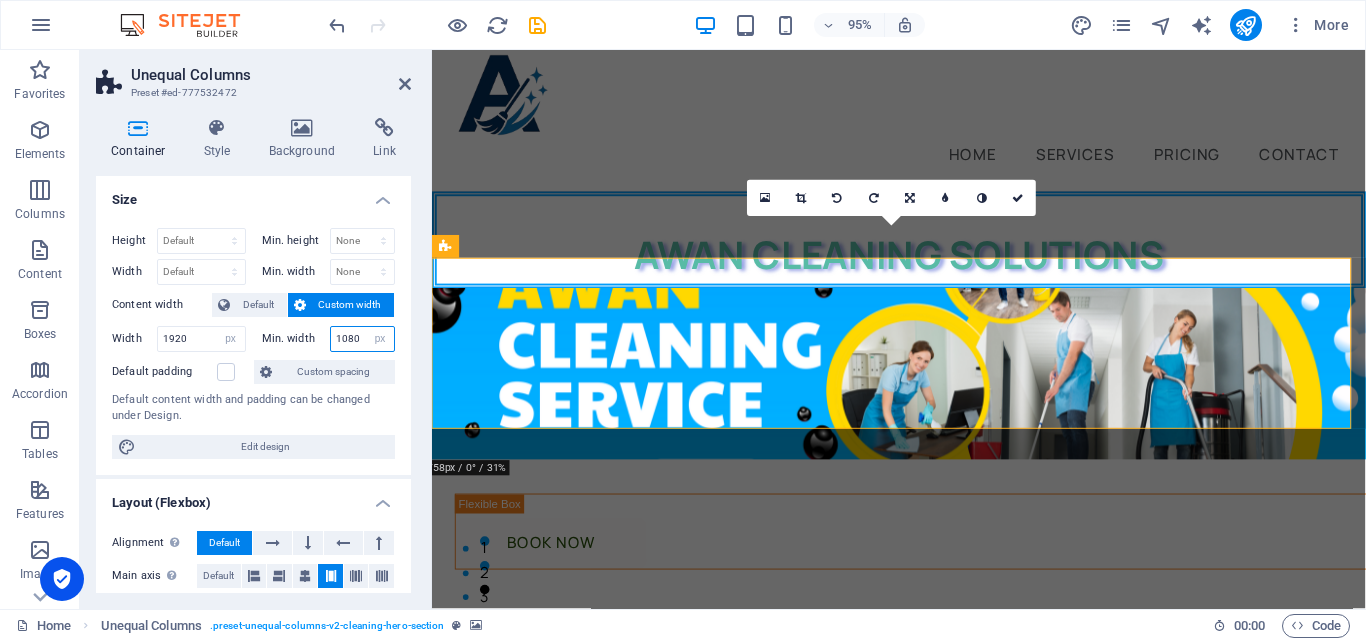 type on "1080" 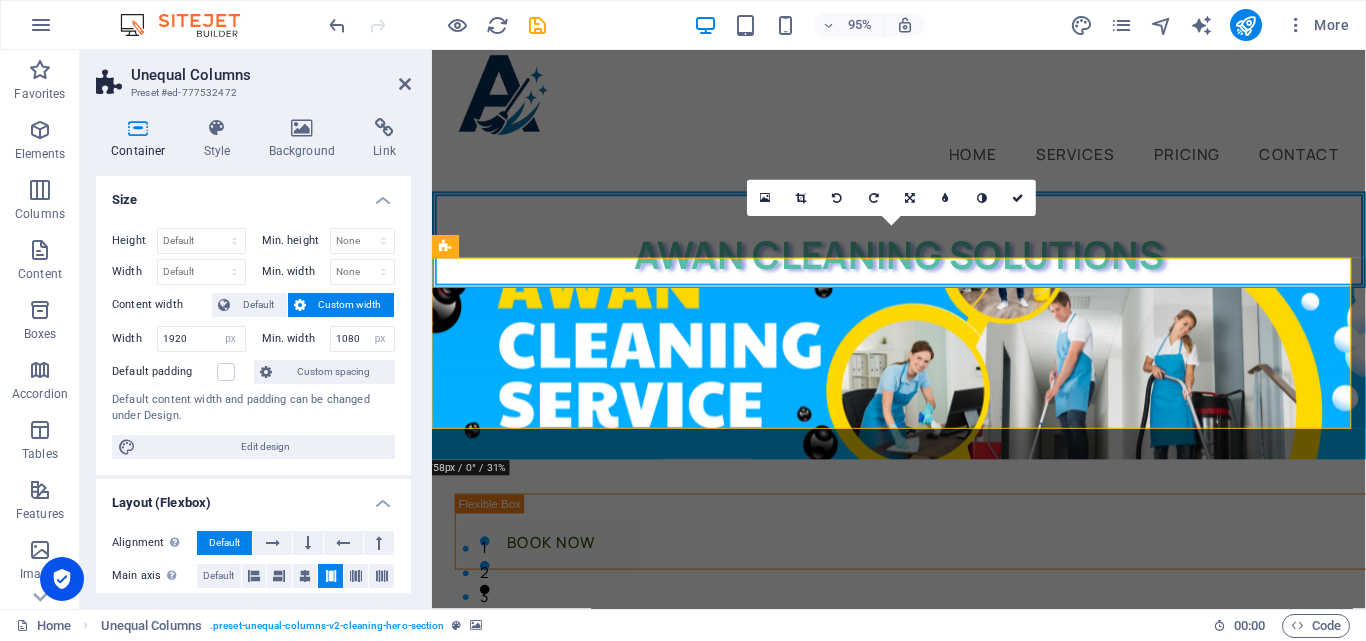 click on "Default content width and padding can be changed under Design." at bounding box center [253, 408] 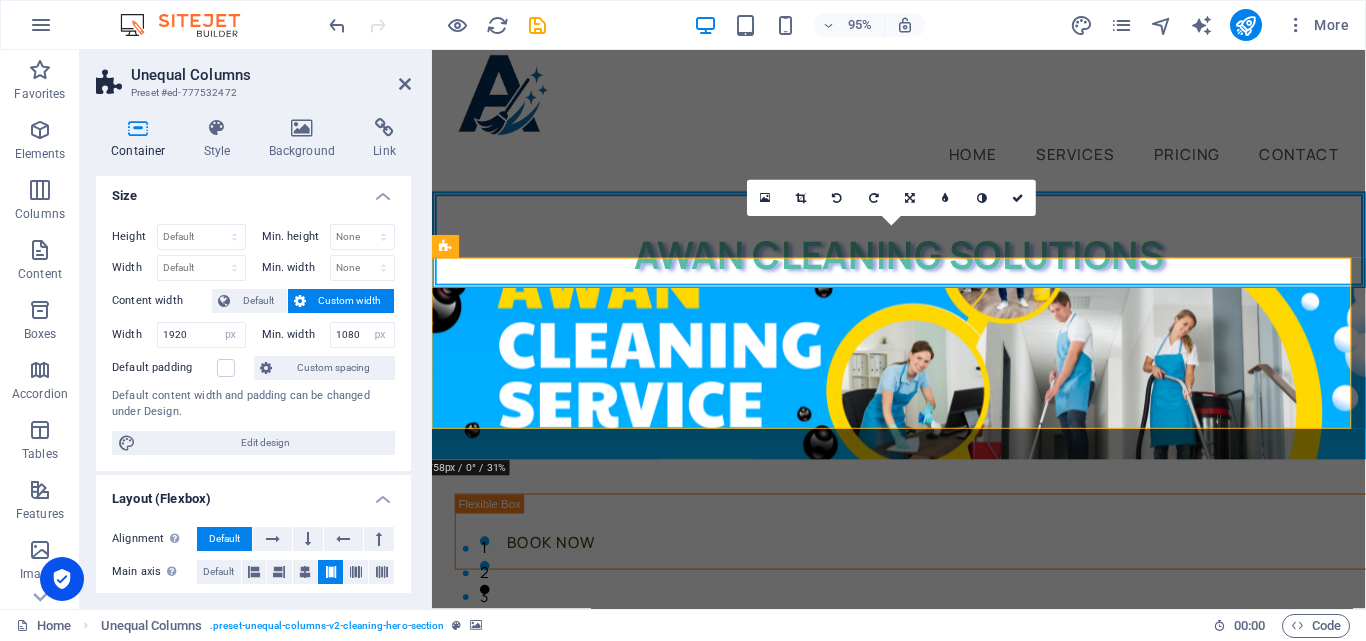 scroll, scrollTop: 3, scrollLeft: 0, axis: vertical 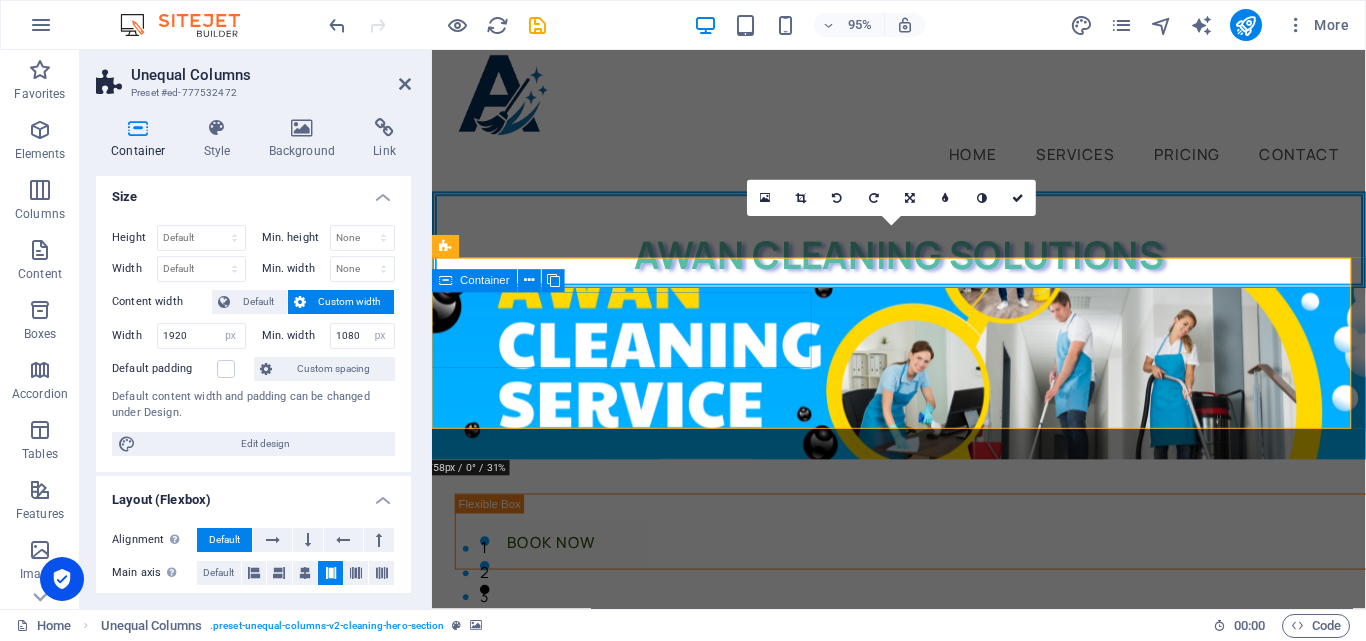 click at bounding box center [529, 281] 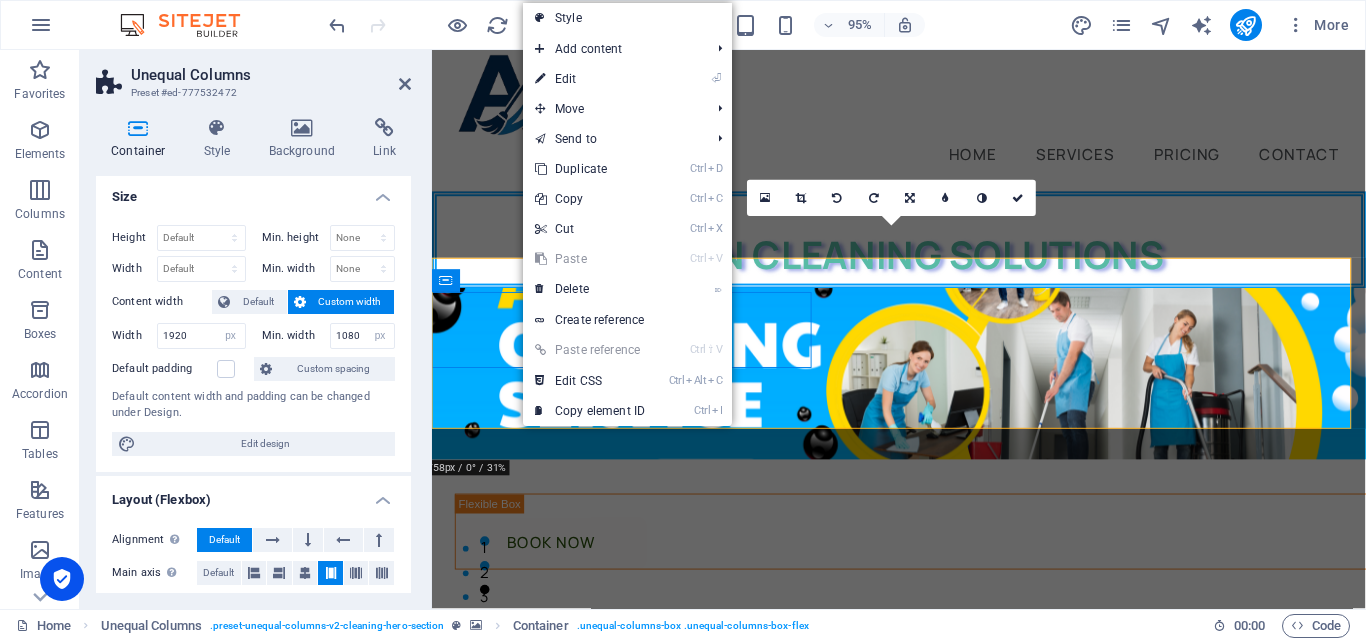 click on "⏎  Edit" at bounding box center [590, 79] 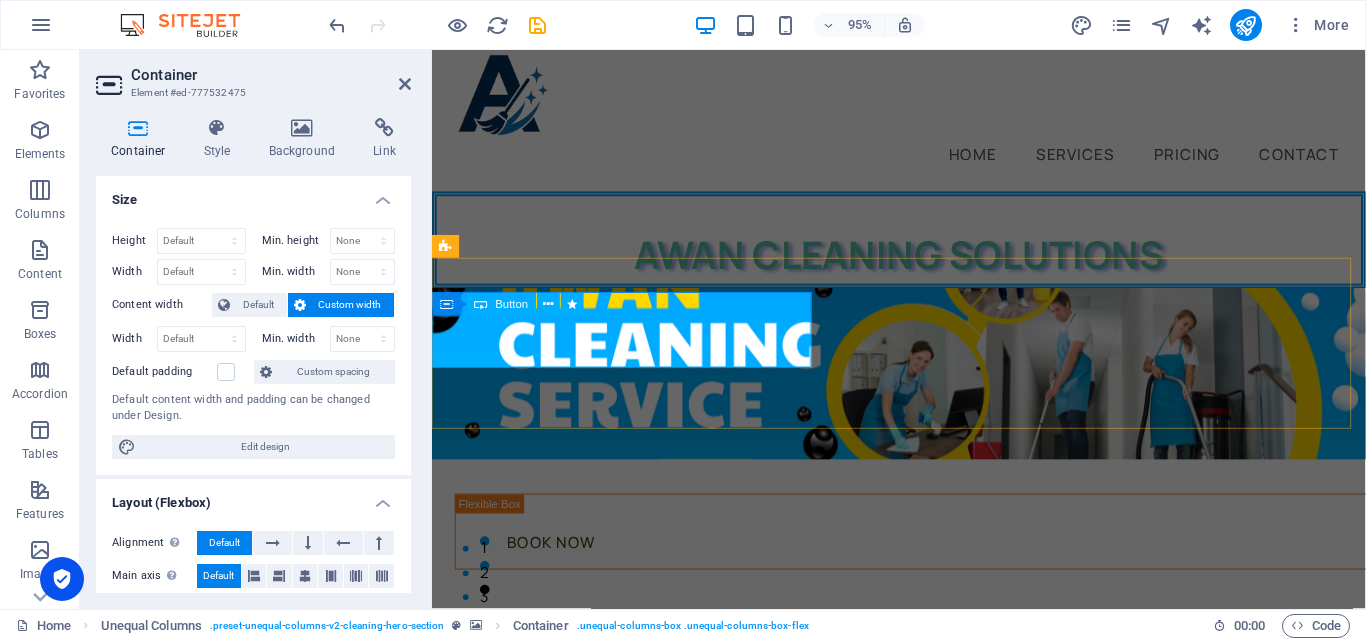 click at bounding box center (548, 305) 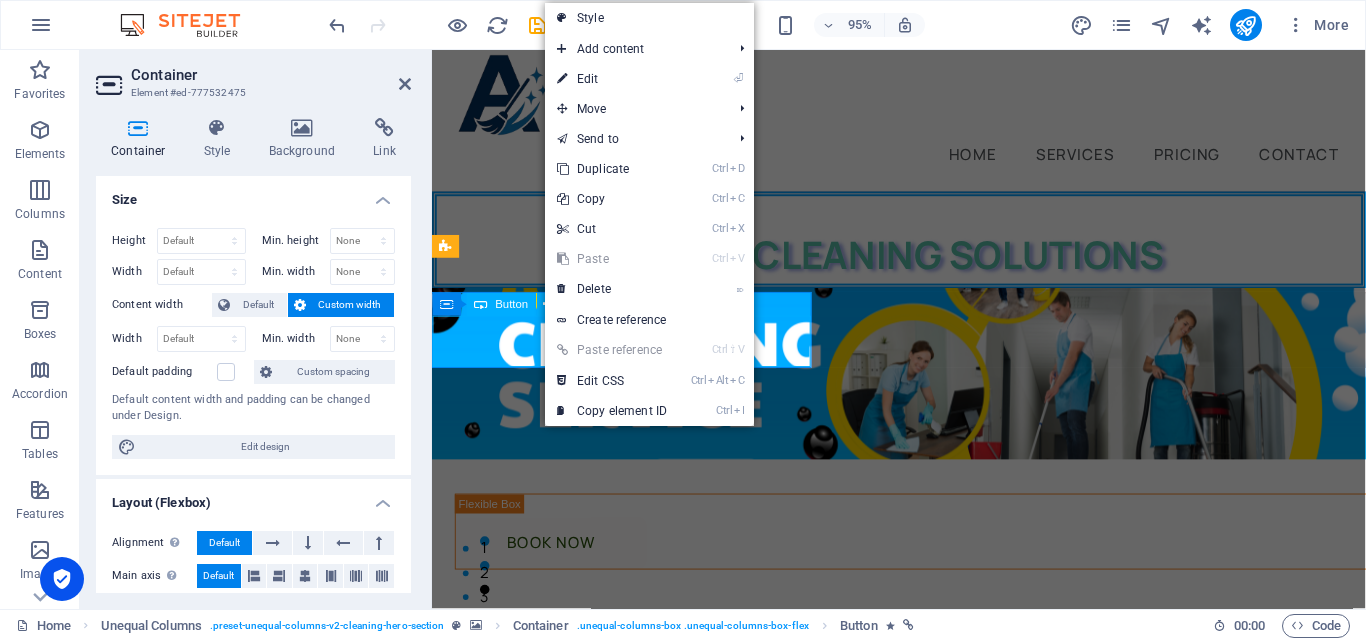 click at bounding box center (548, 305) 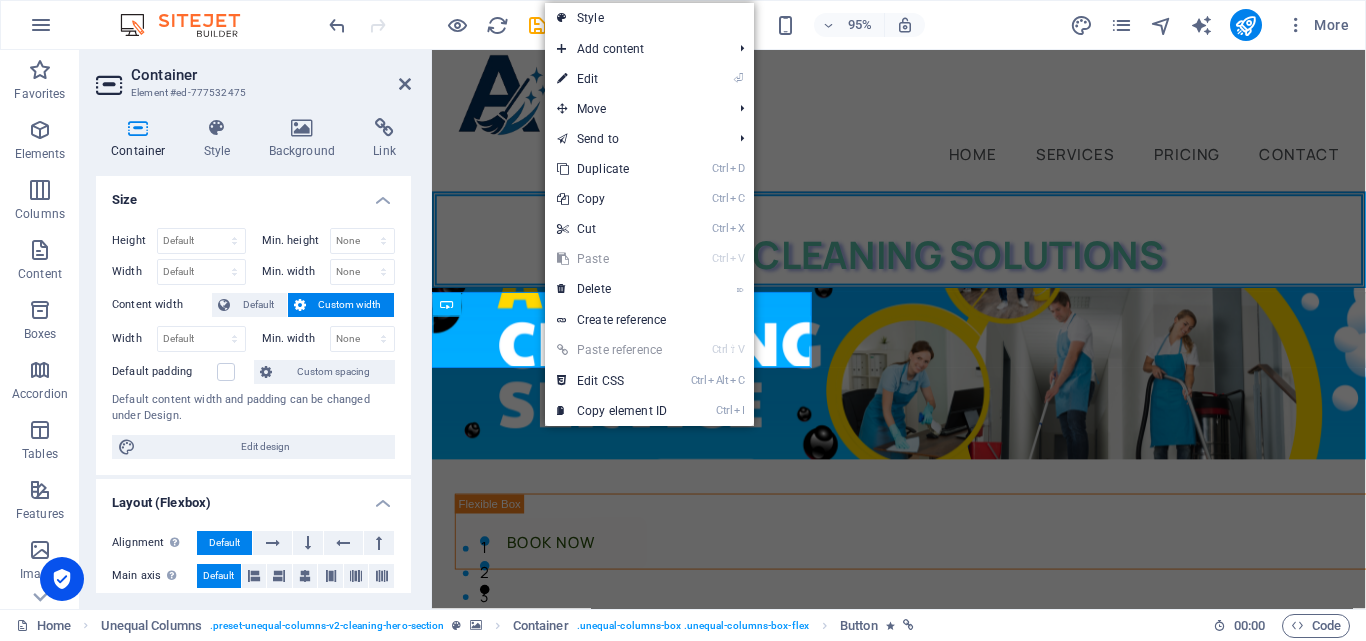 click at bounding box center (40, 130) 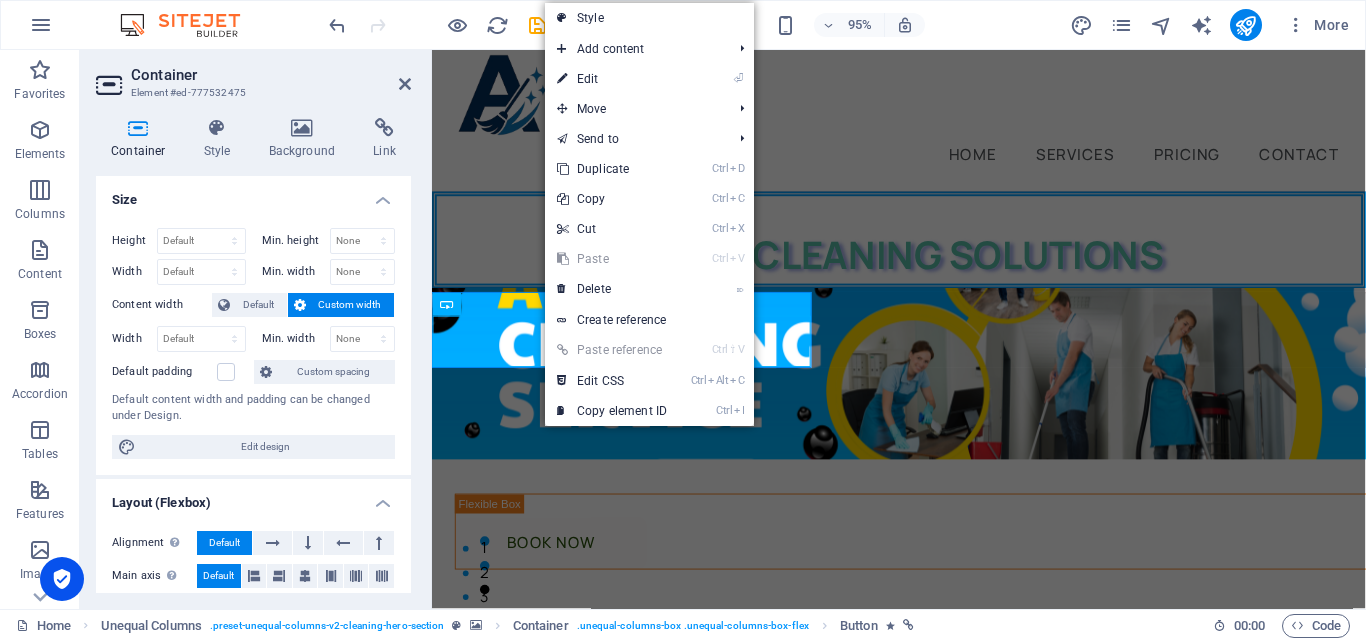 click at bounding box center (40, 130) 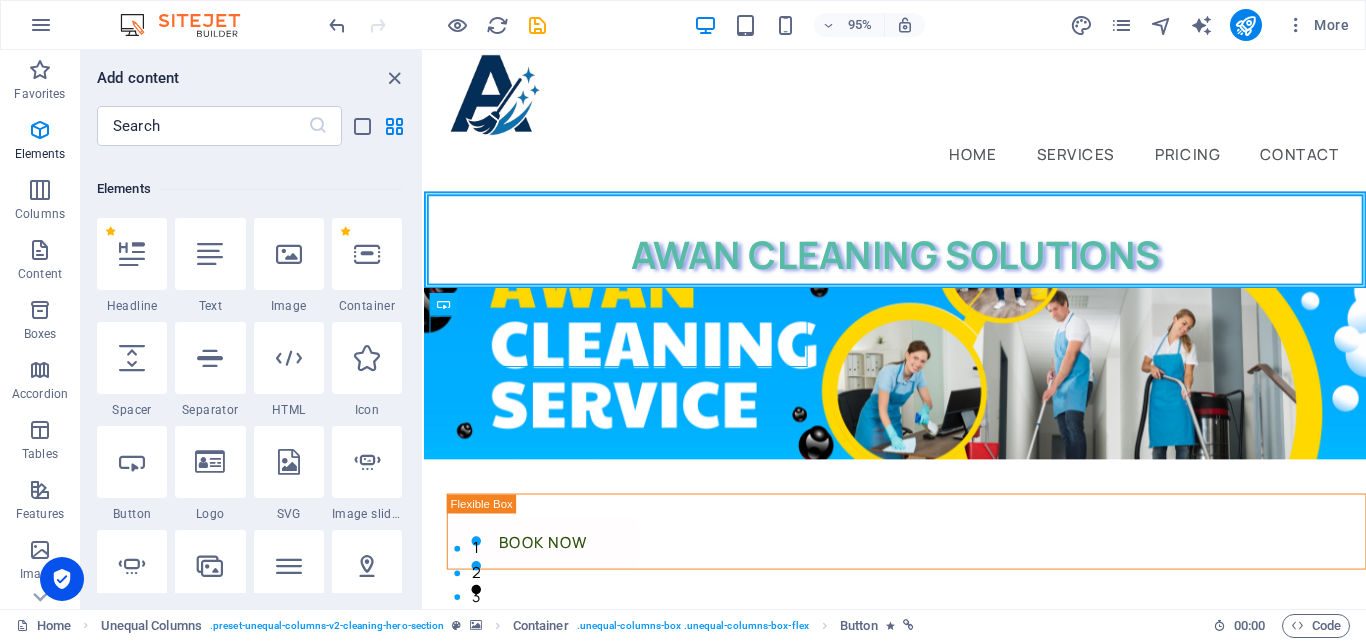 scroll, scrollTop: 180, scrollLeft: 0, axis: vertical 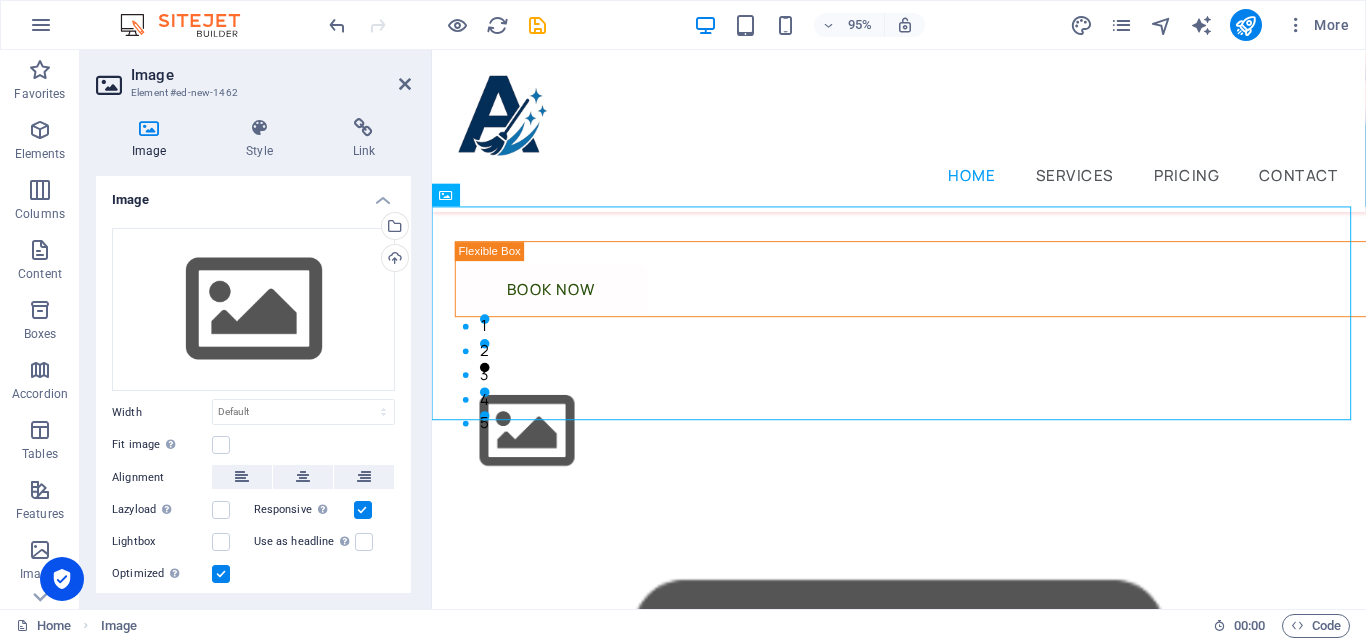 click on "Select files from the file manager, stock photos, or upload file(s)" at bounding box center [393, 228] 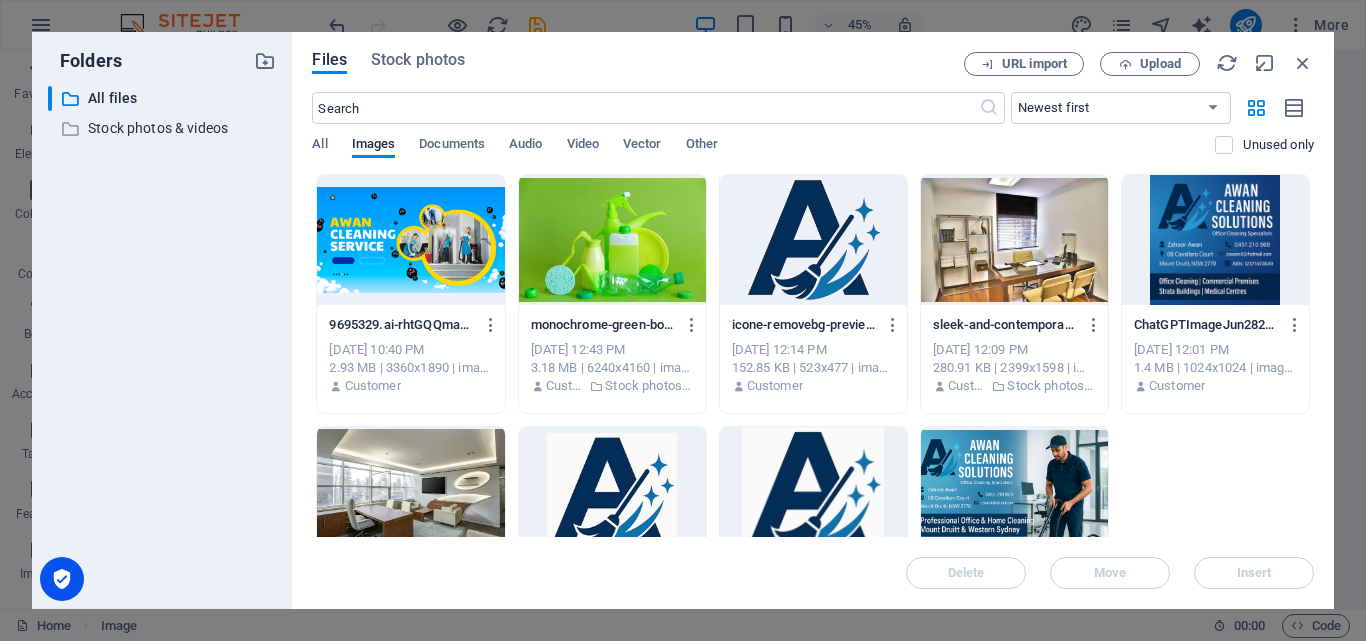 click at bounding box center [410, 240] 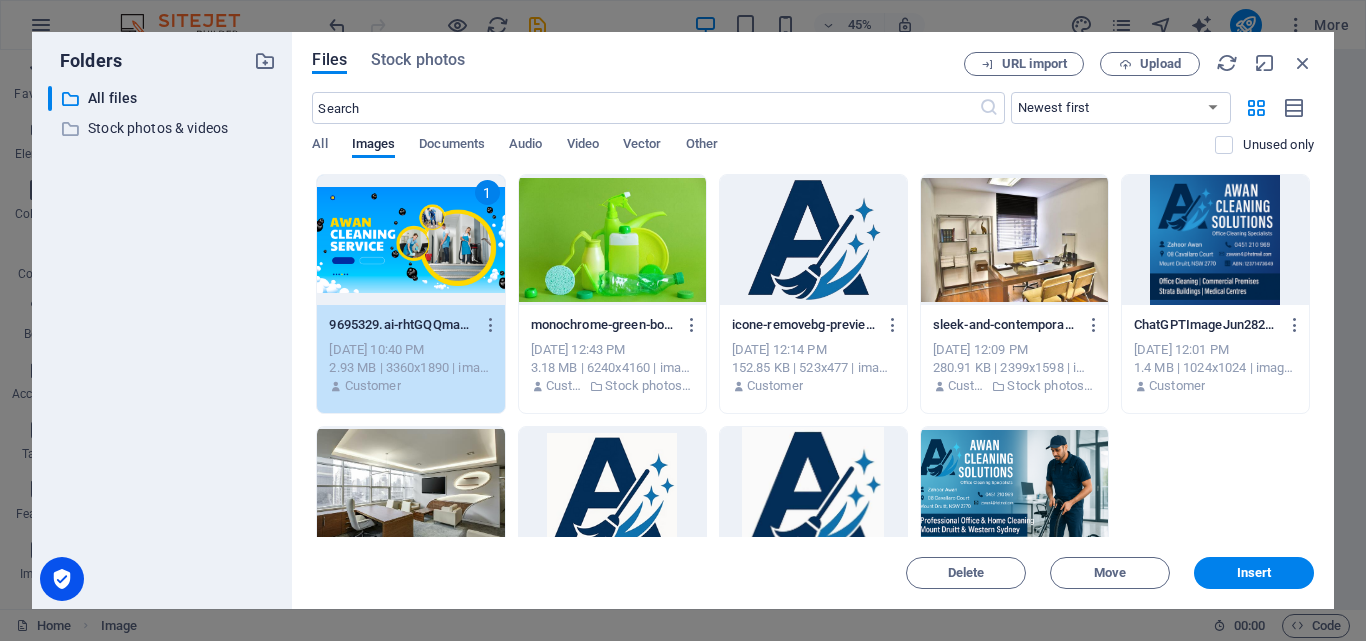 click on "Insert" at bounding box center [1254, 573] 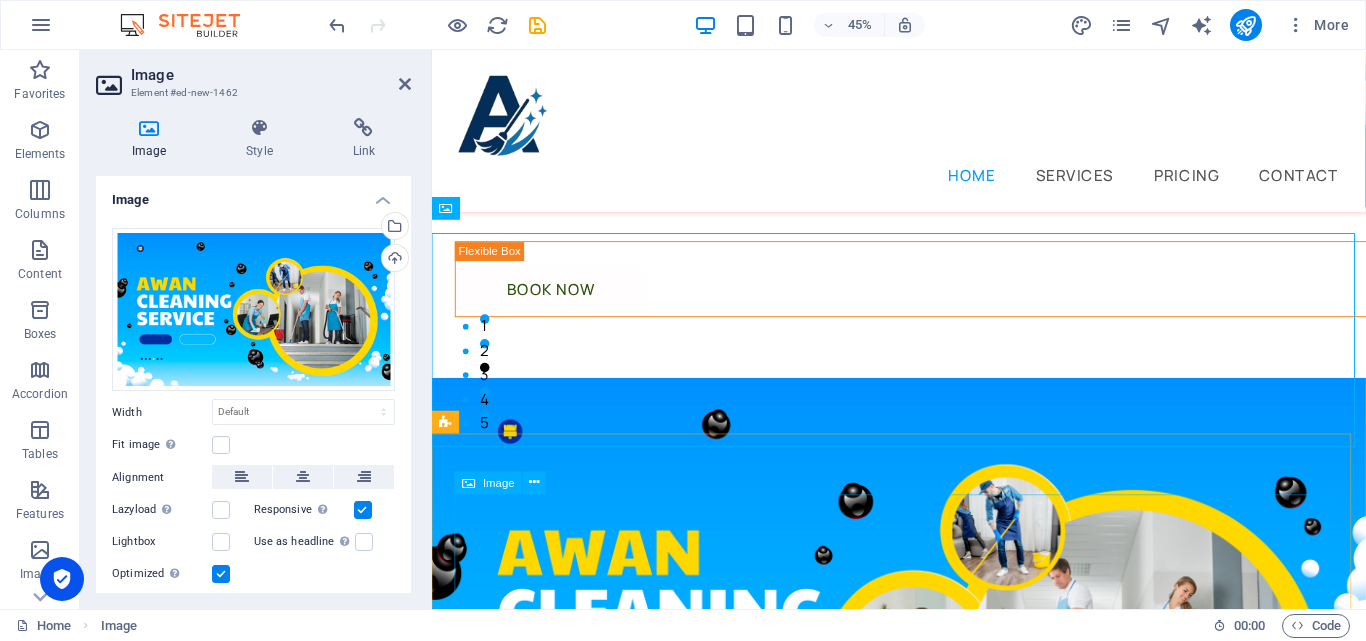 scroll, scrollTop: 242, scrollLeft: 0, axis: vertical 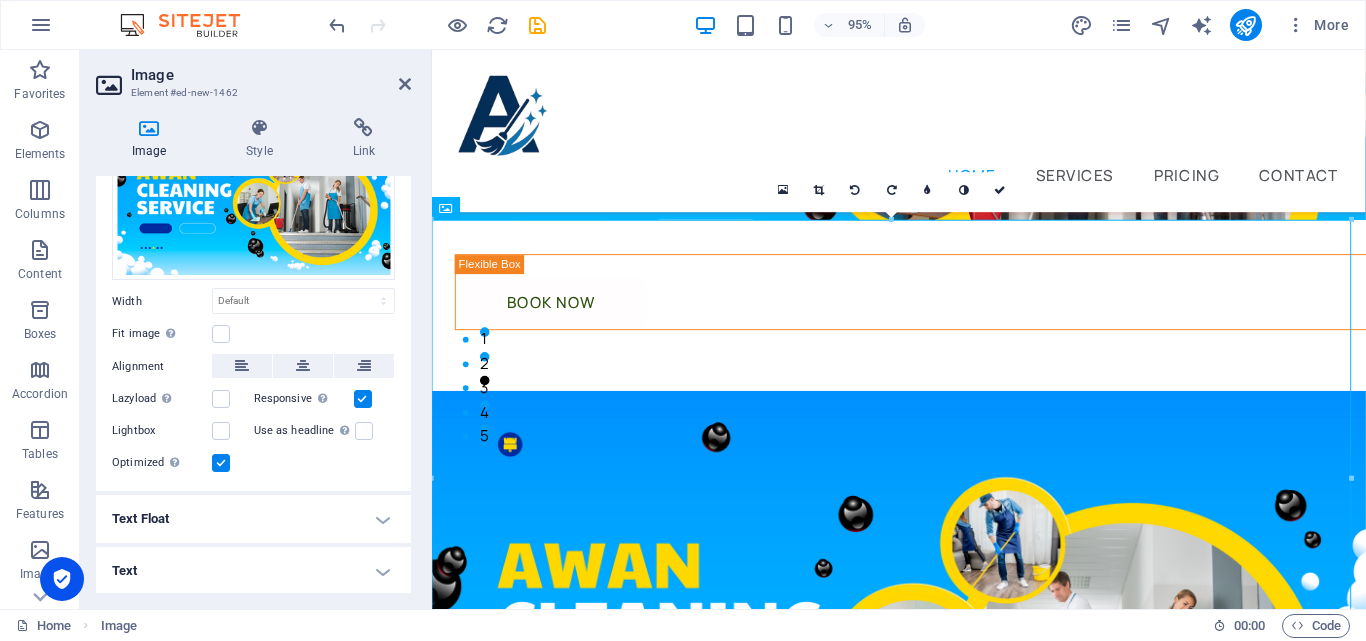 click at bounding box center [221, 334] 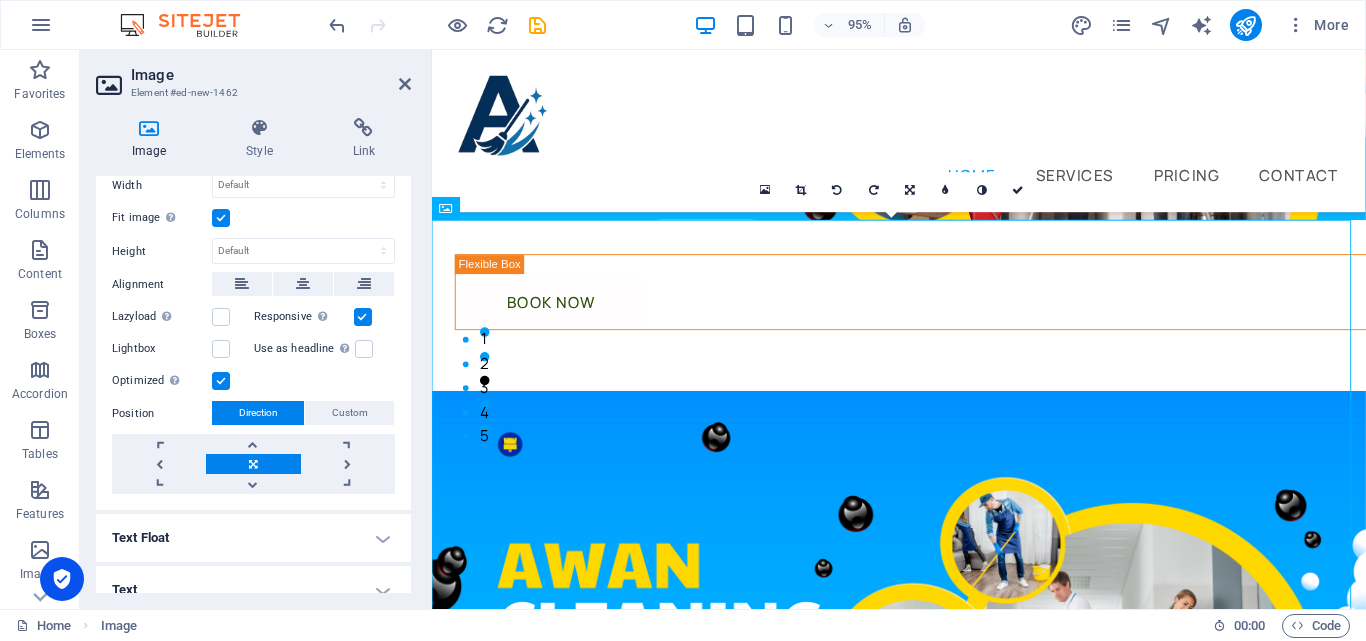 scroll, scrollTop: 246, scrollLeft: 0, axis: vertical 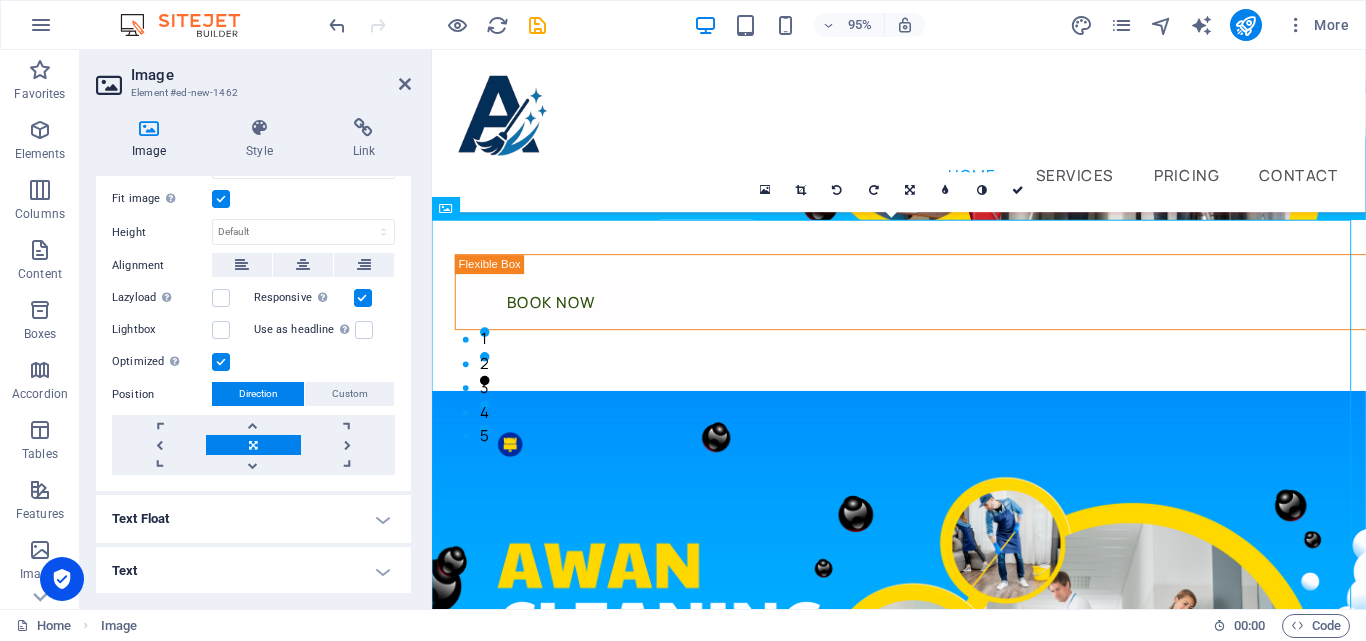 click on "Text Float" at bounding box center (253, 519) 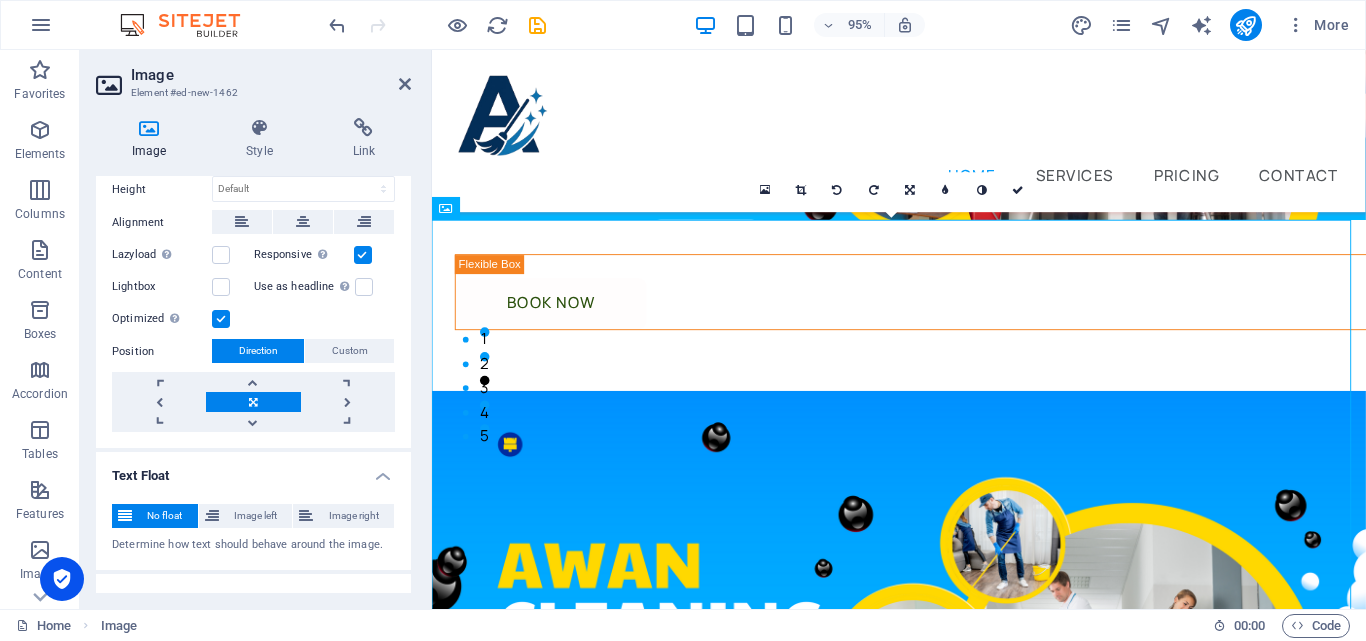 scroll, scrollTop: 315, scrollLeft: 0, axis: vertical 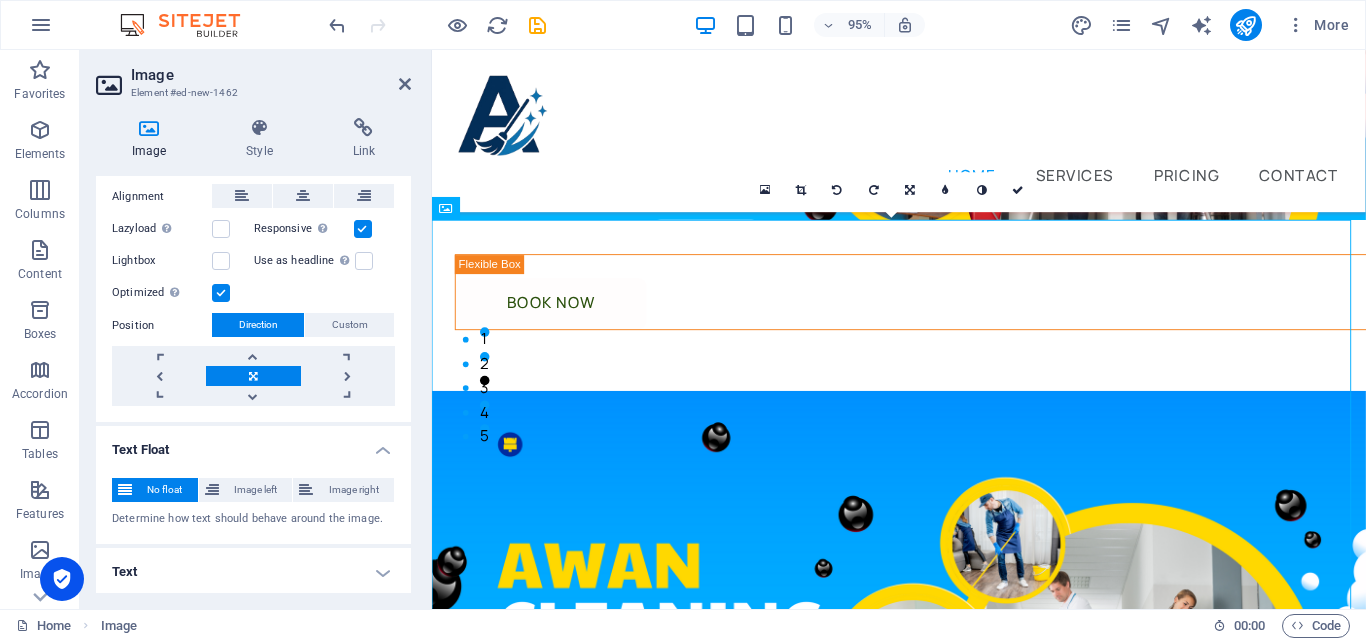 click on "Text" at bounding box center (253, 572) 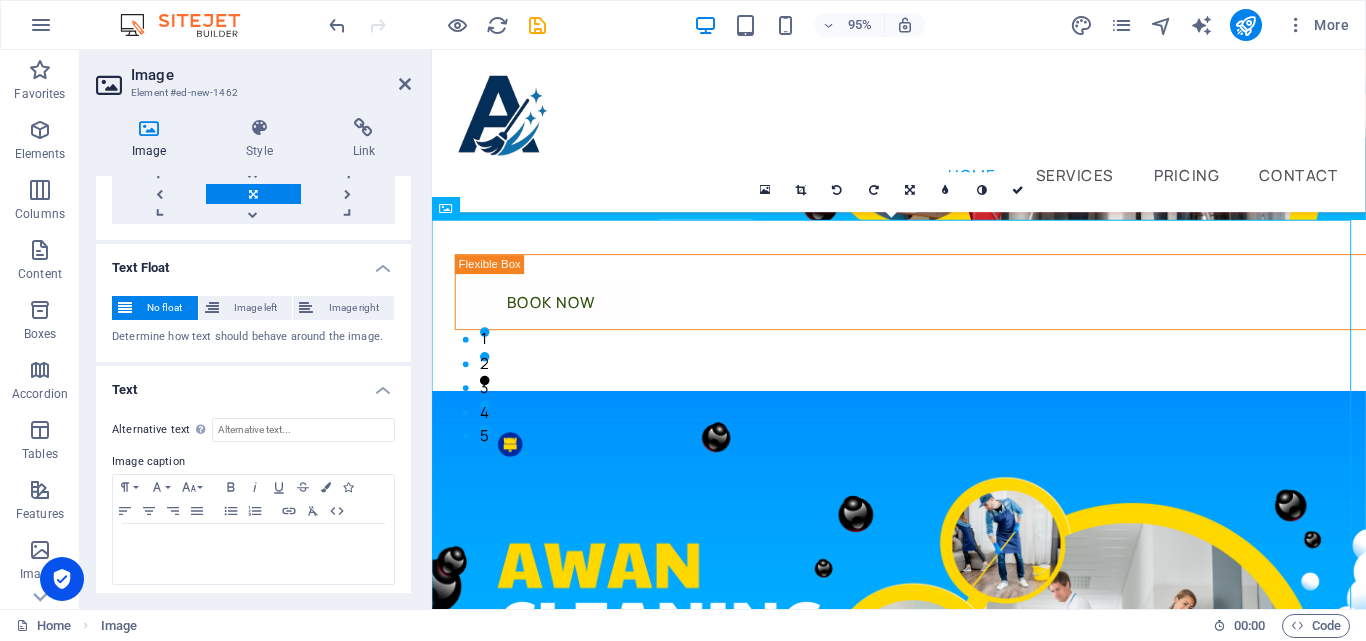 scroll, scrollTop: 503, scrollLeft: 0, axis: vertical 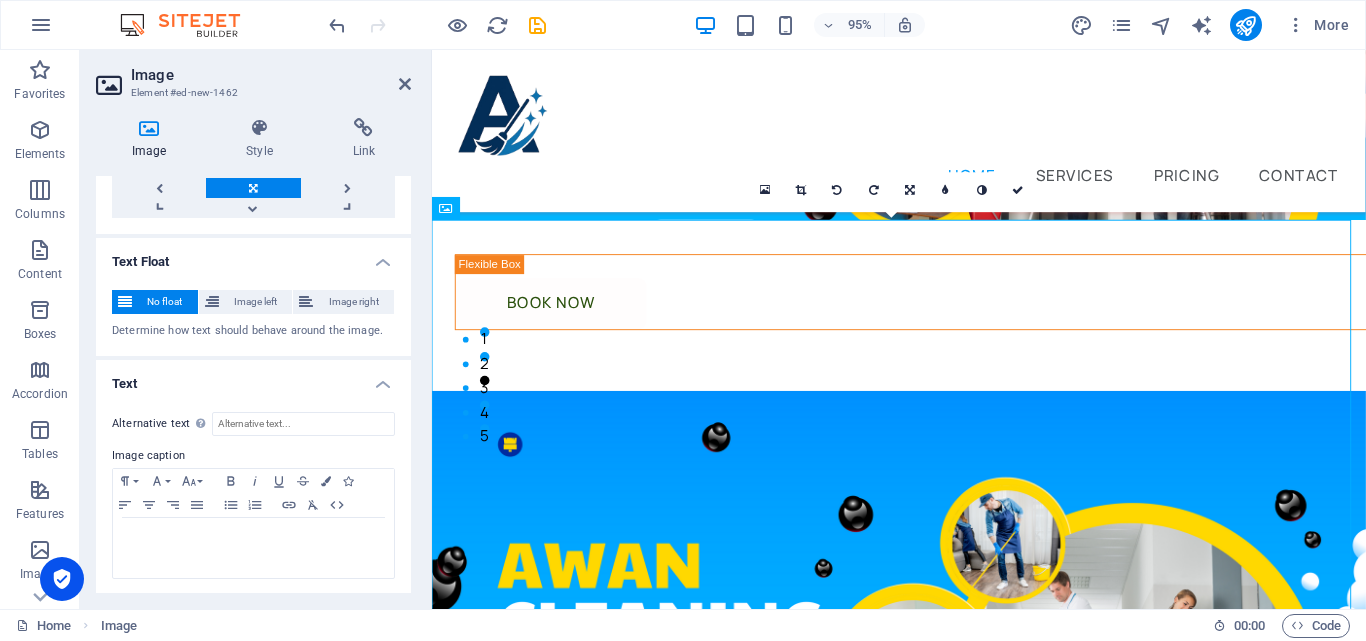 click at bounding box center (1018, 190) 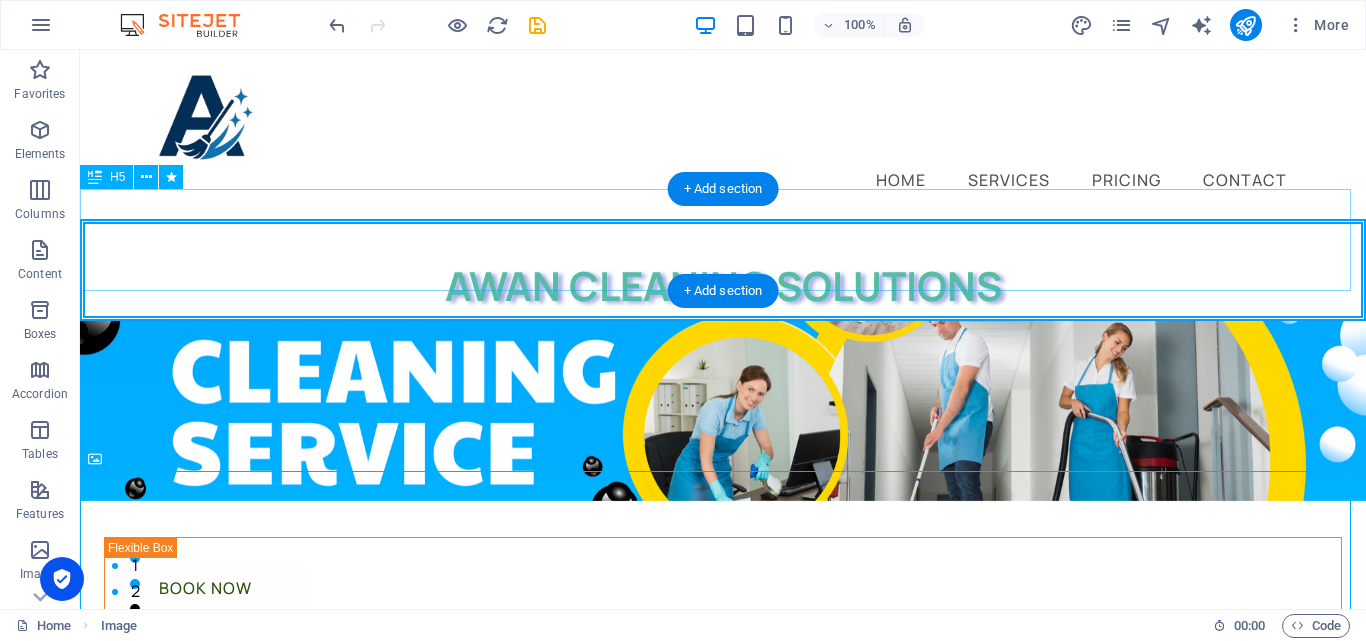 scroll, scrollTop: 0, scrollLeft: 0, axis: both 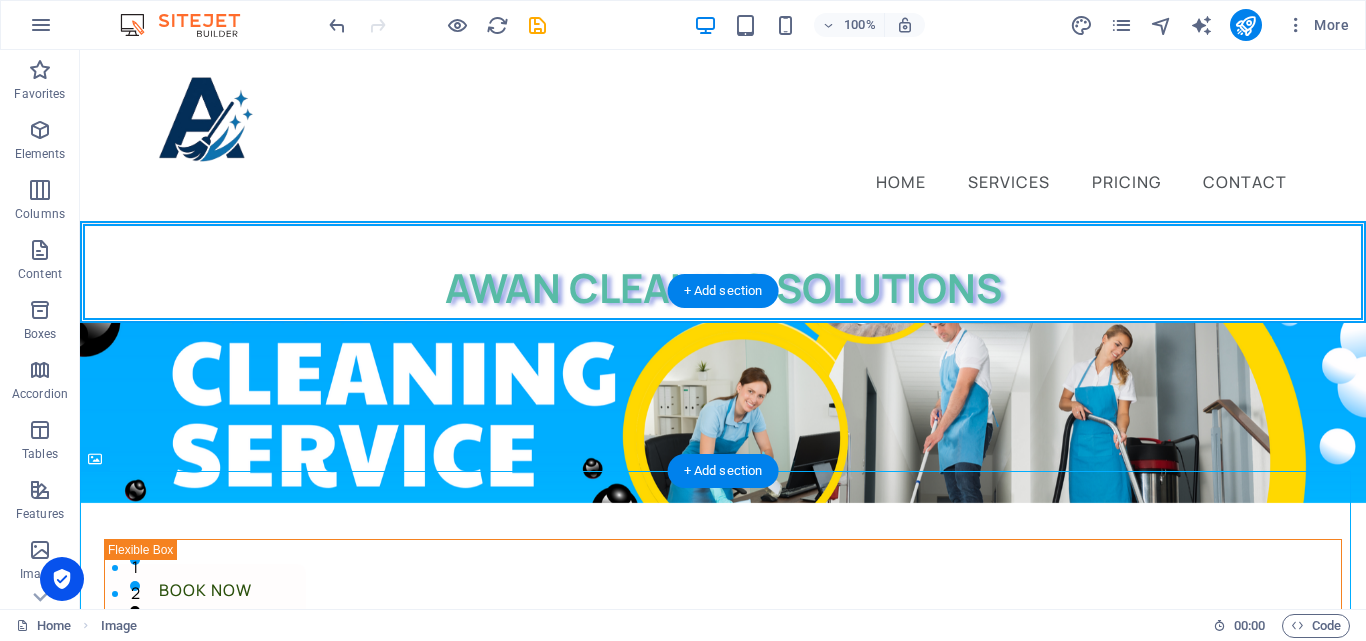 click at bounding box center (723, 413) 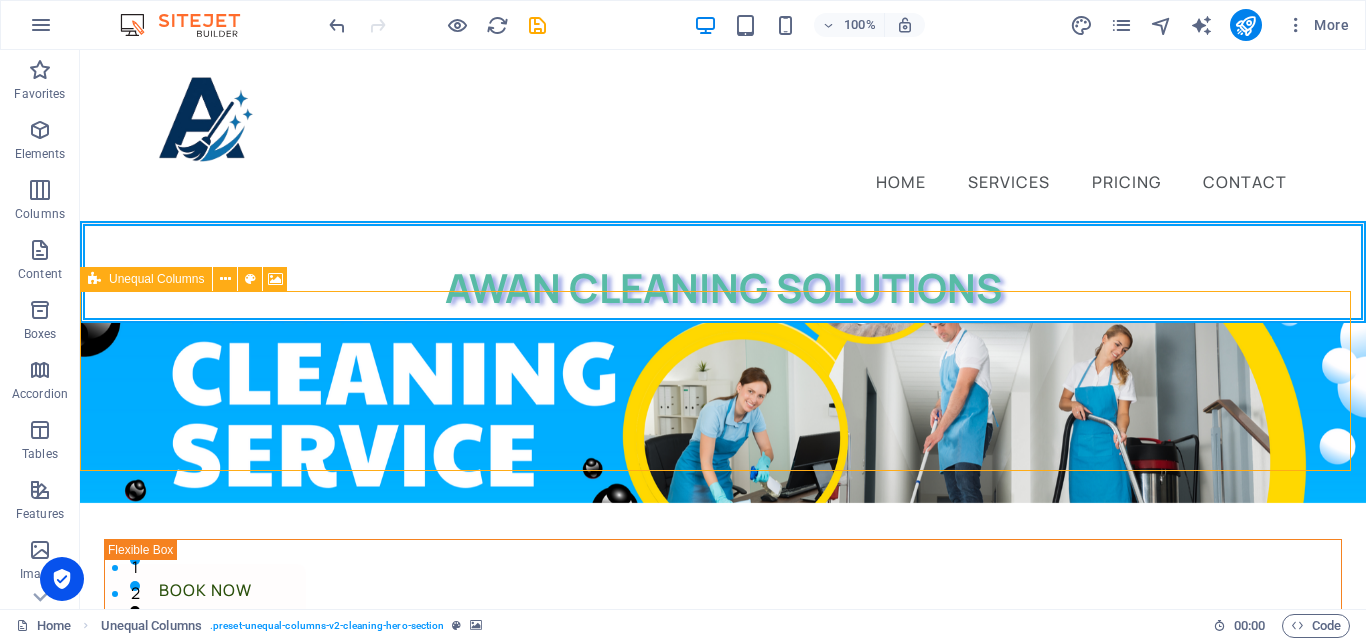 click at bounding box center (225, 279) 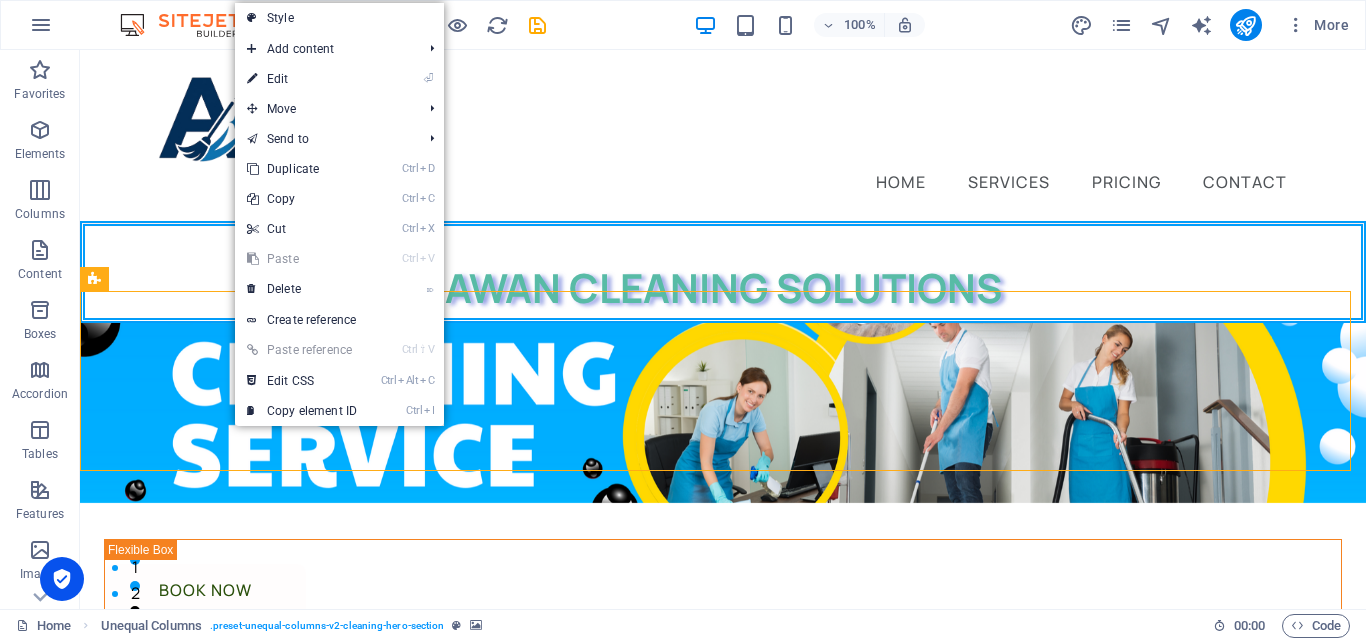 click on "⌦  Delete" at bounding box center (302, 289) 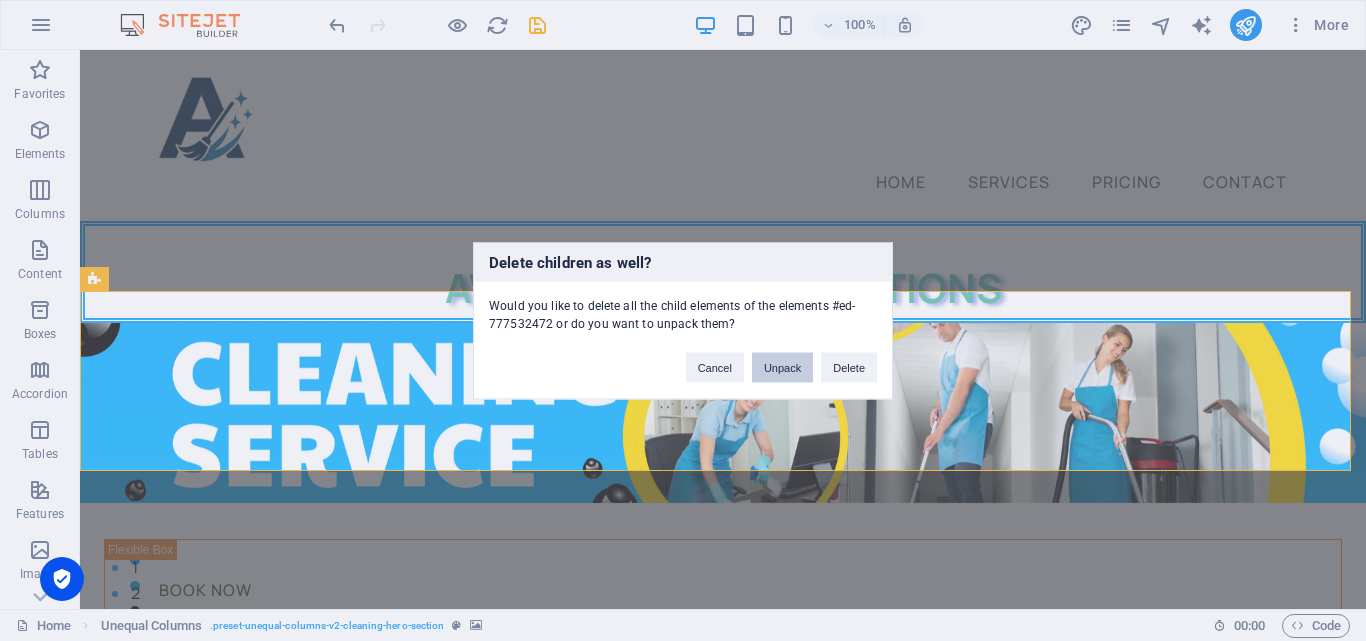 click on "Unpack" at bounding box center [782, 367] 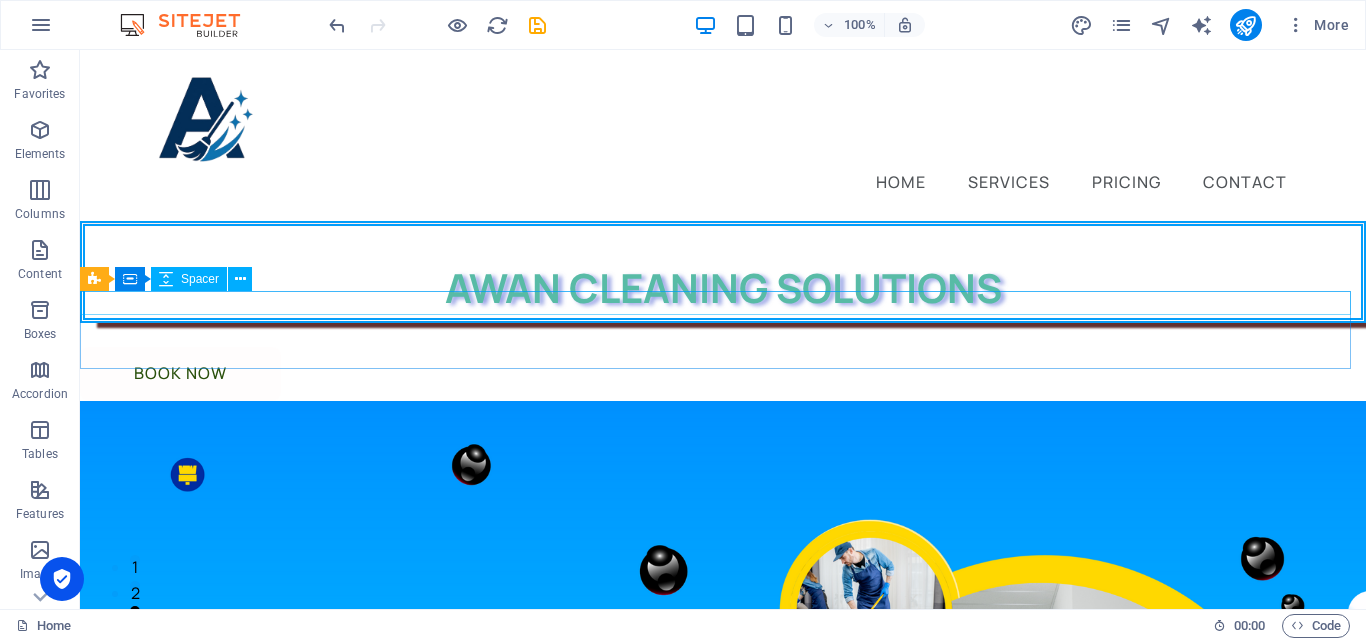 click at bounding box center (240, 279) 